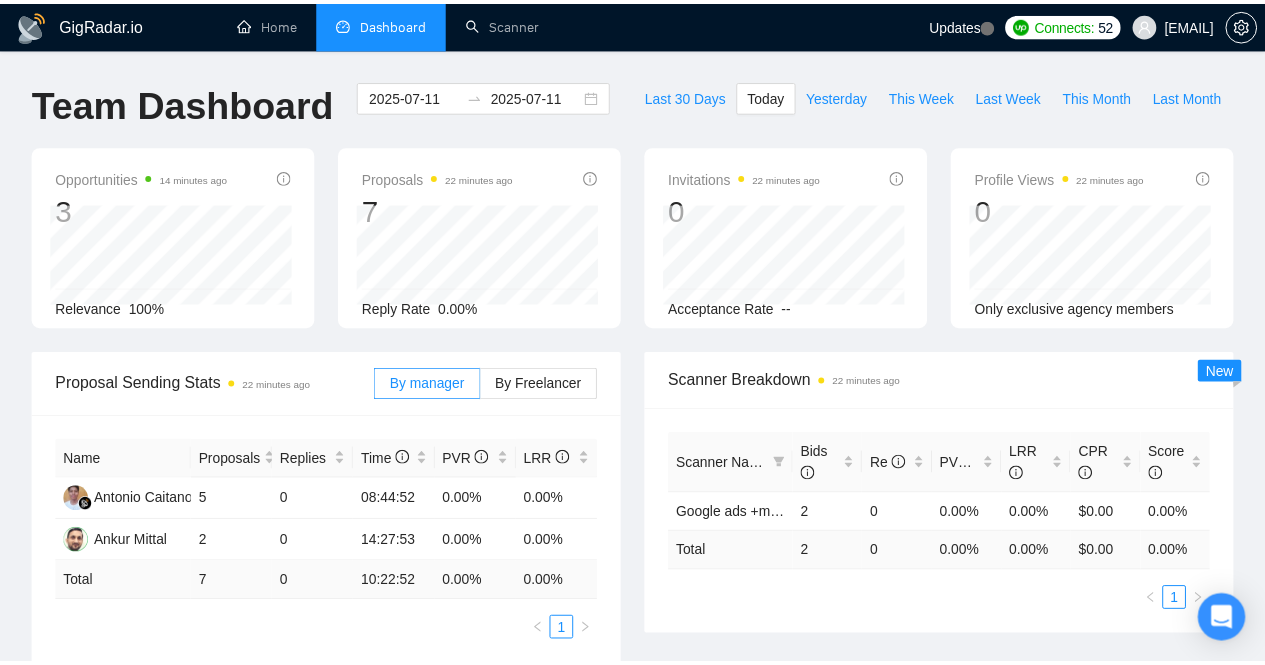 scroll, scrollTop: 0, scrollLeft: 0, axis: both 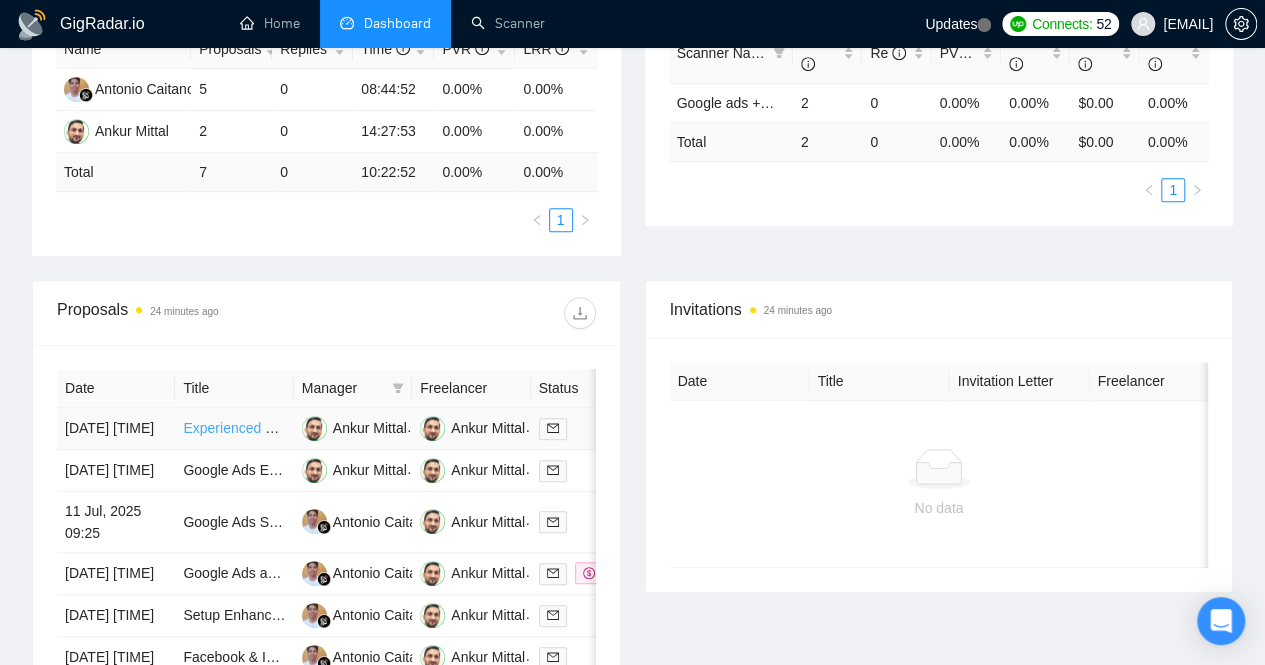 click on "Experienced Google Ads PPC Manager for B2B Campaigns" at bounding box center [368, 428] 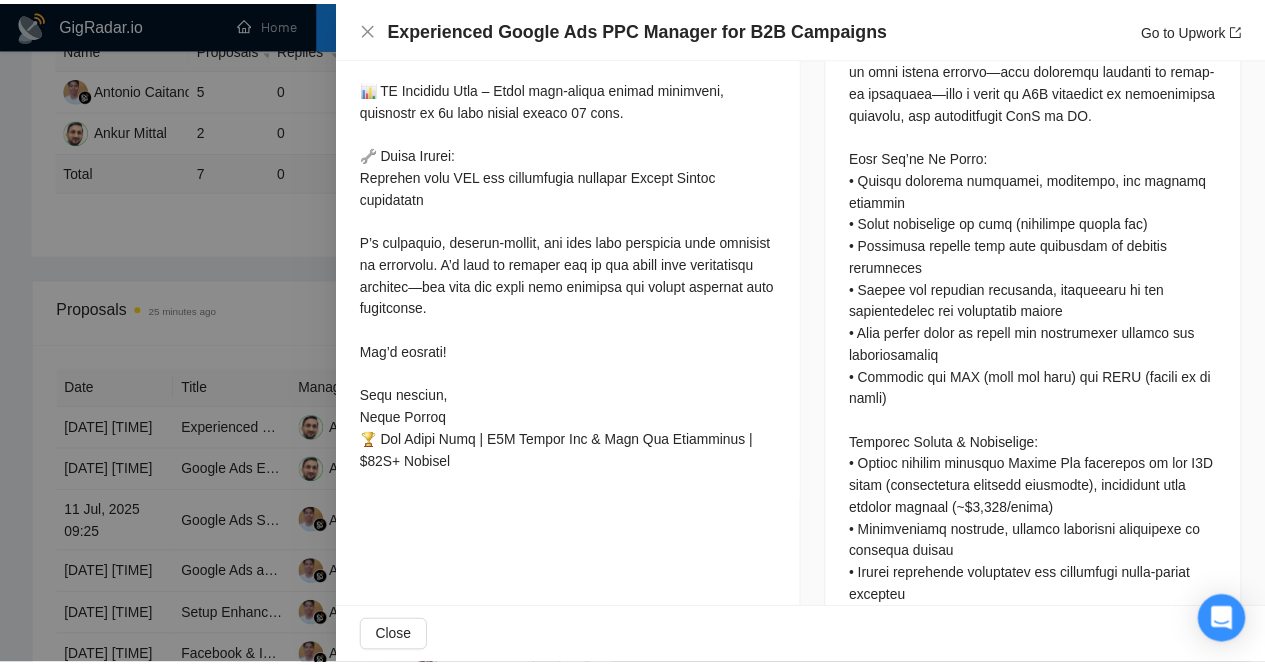 scroll, scrollTop: 0, scrollLeft: 0, axis: both 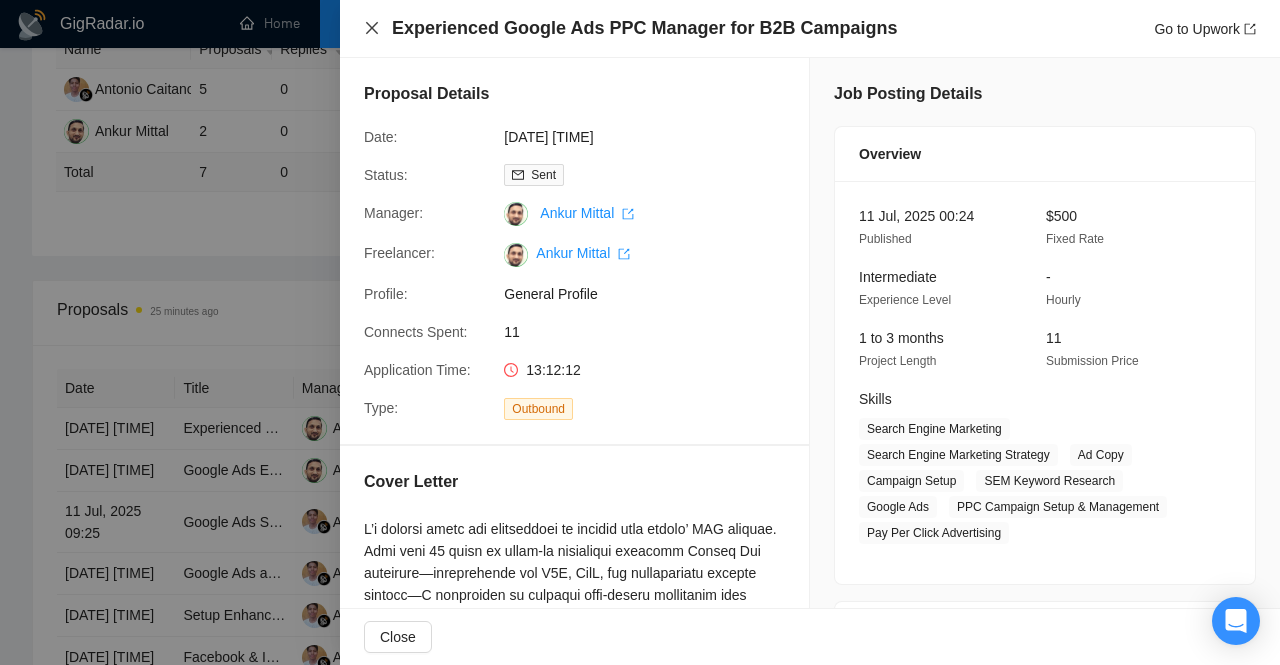 click 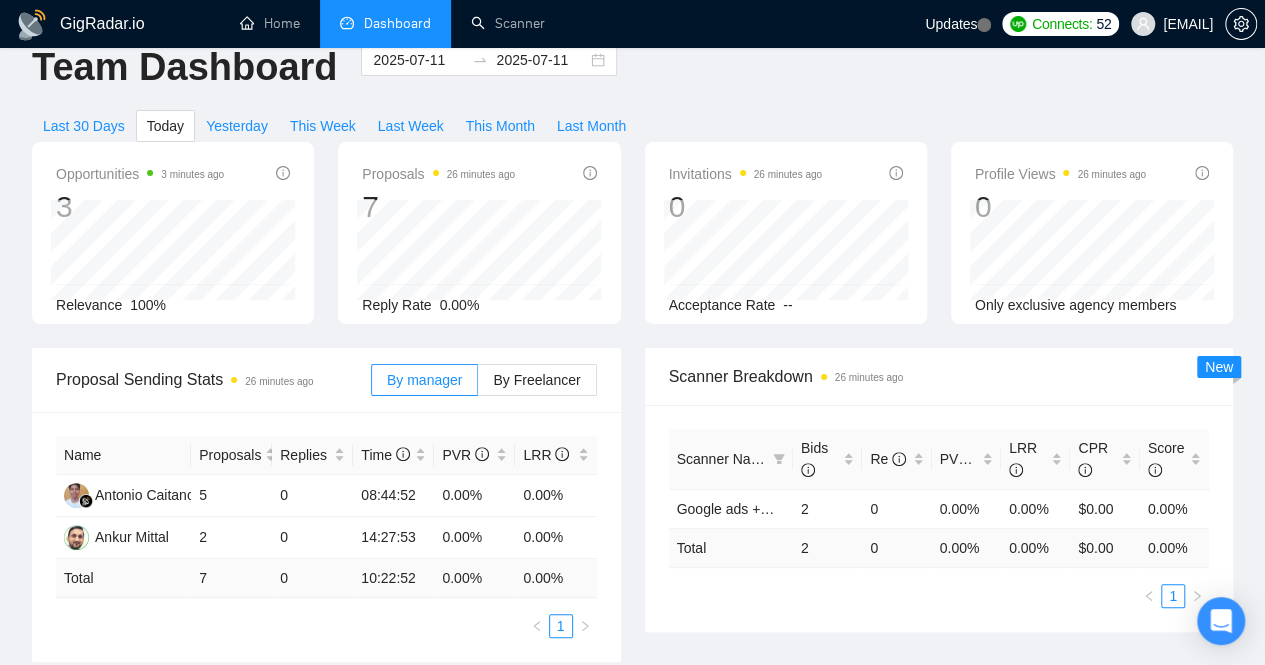 scroll, scrollTop: 0, scrollLeft: 0, axis: both 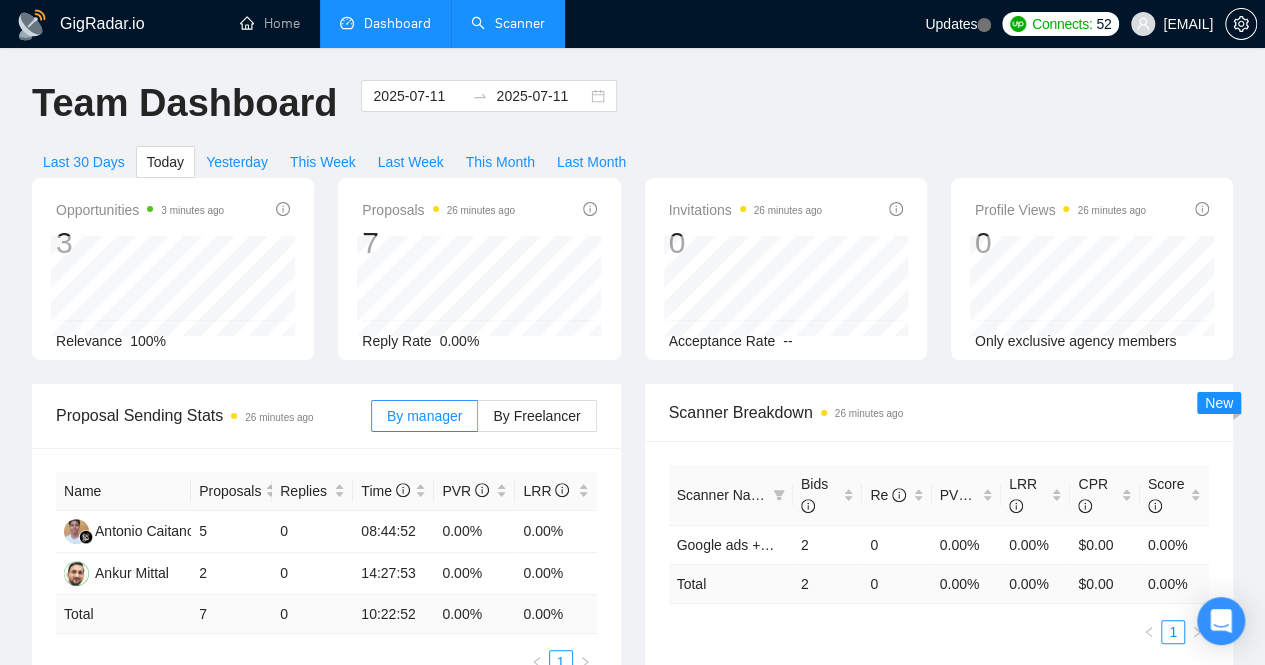 click on "Scanner" at bounding box center (508, 23) 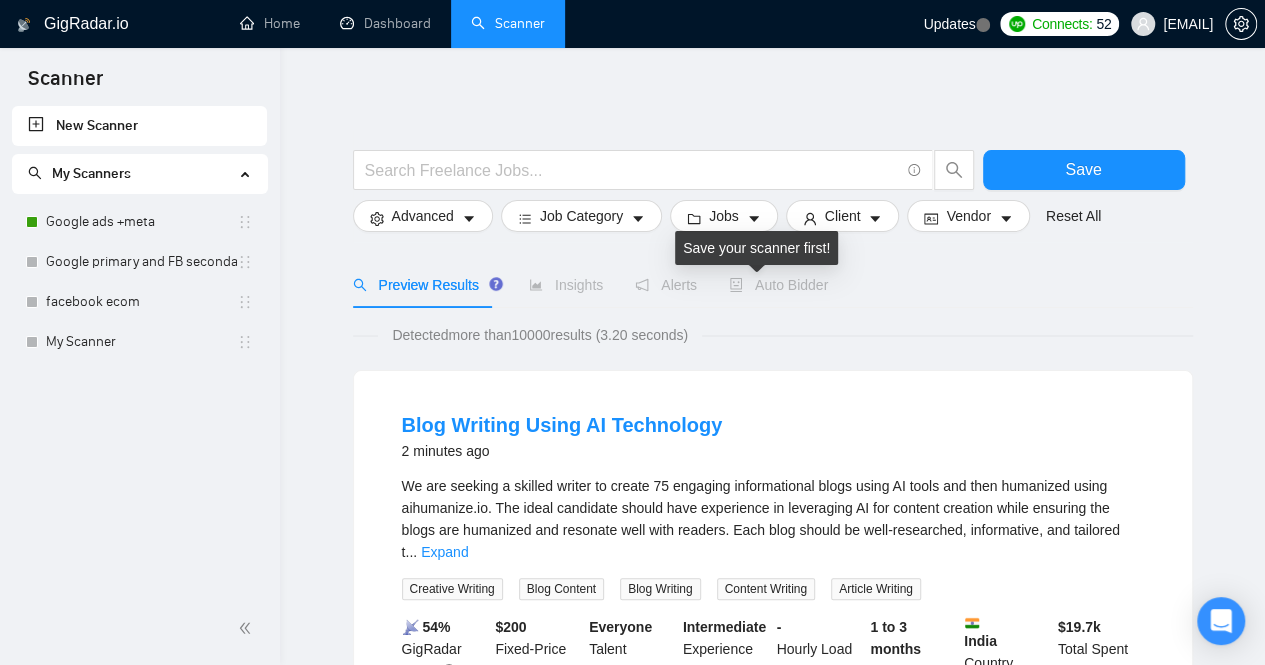 click on "Auto Bidder" at bounding box center [778, 285] 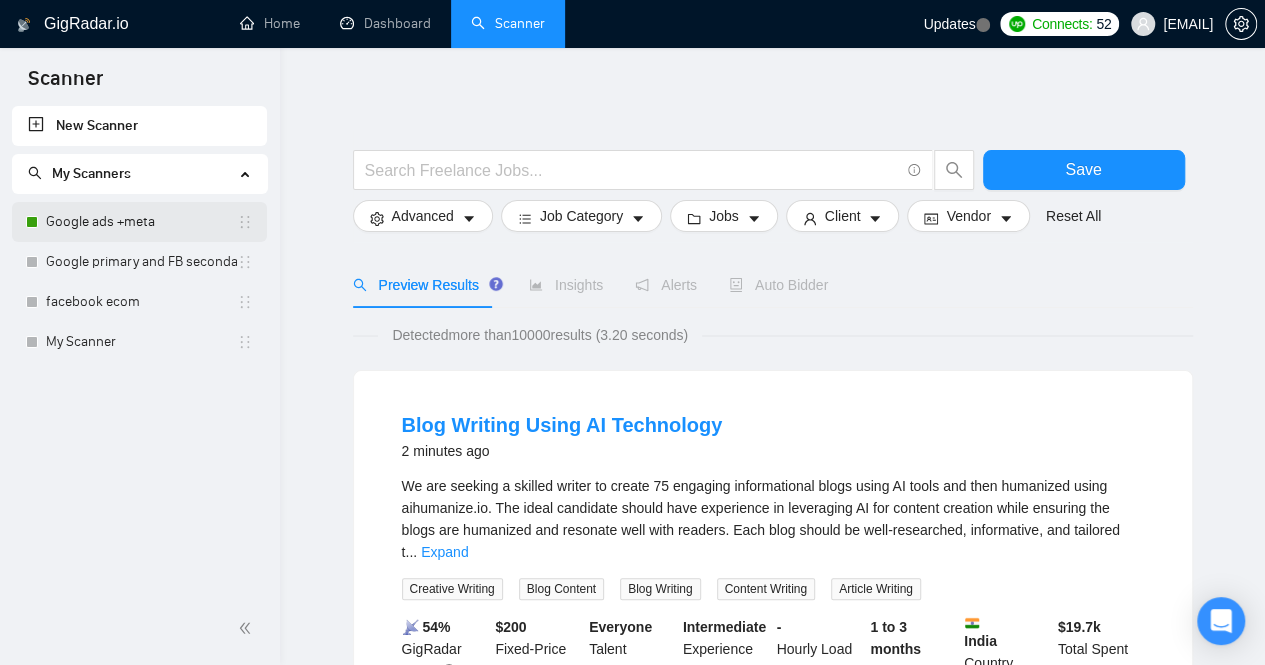 click on "Google ads +meta" at bounding box center [141, 222] 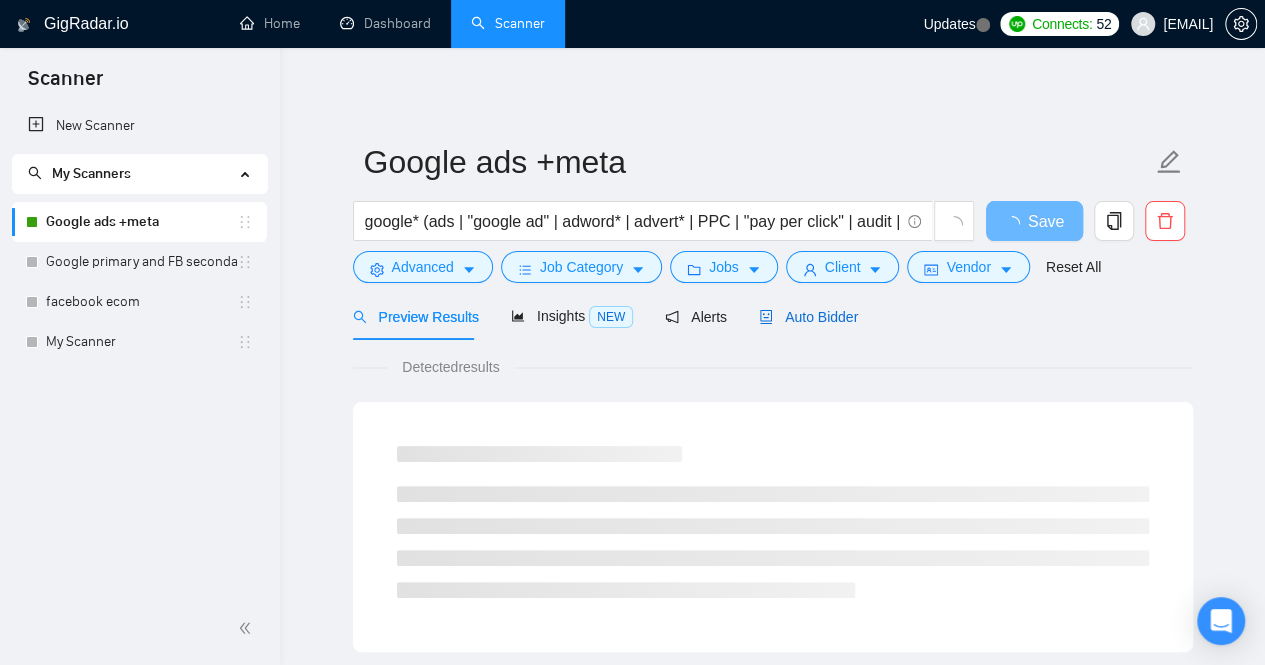 click on "Auto Bidder" at bounding box center [808, 317] 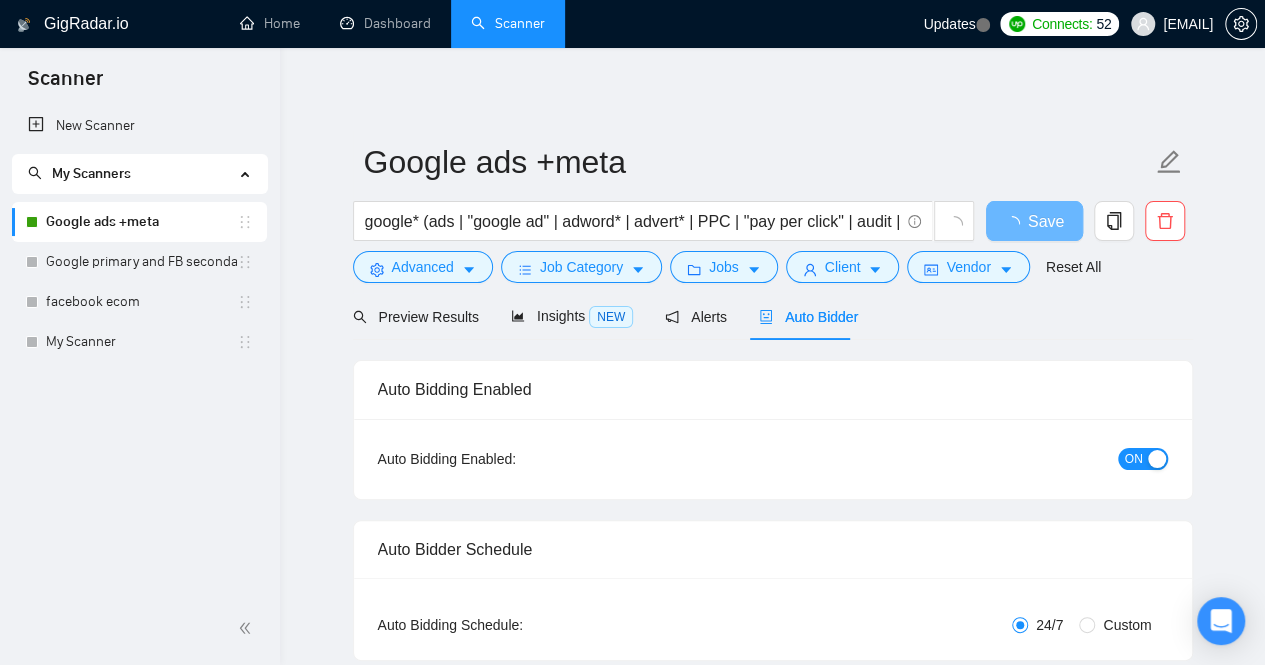 type 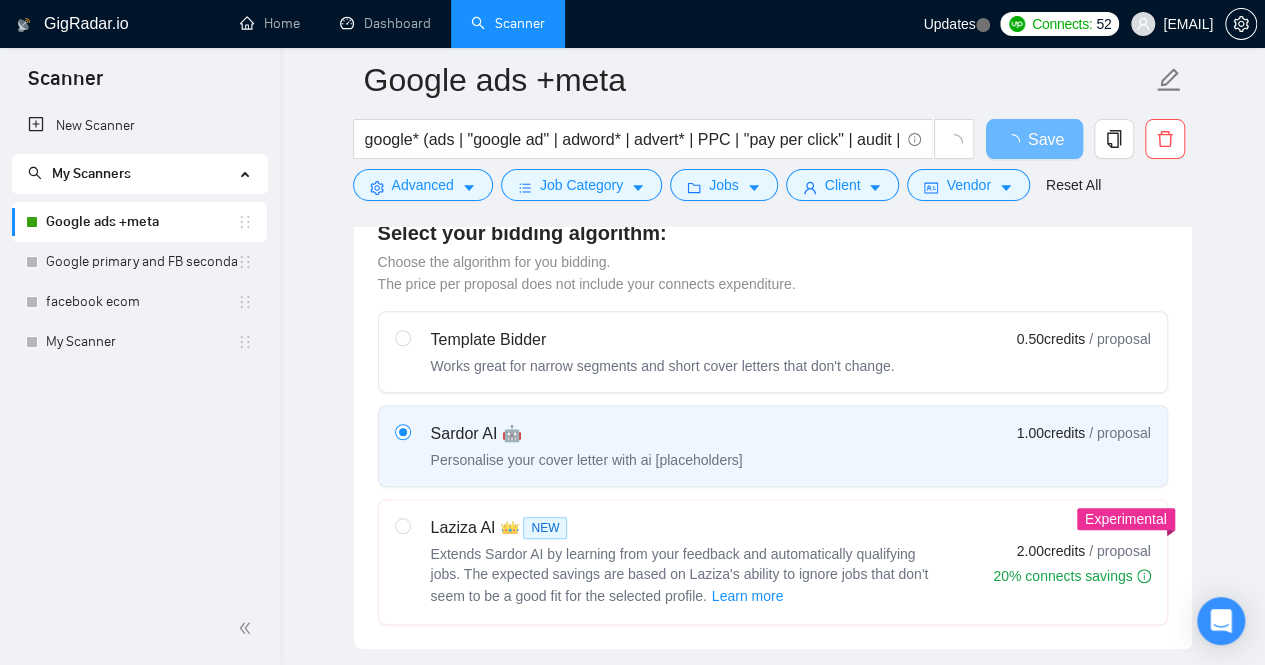 scroll, scrollTop: 658, scrollLeft: 0, axis: vertical 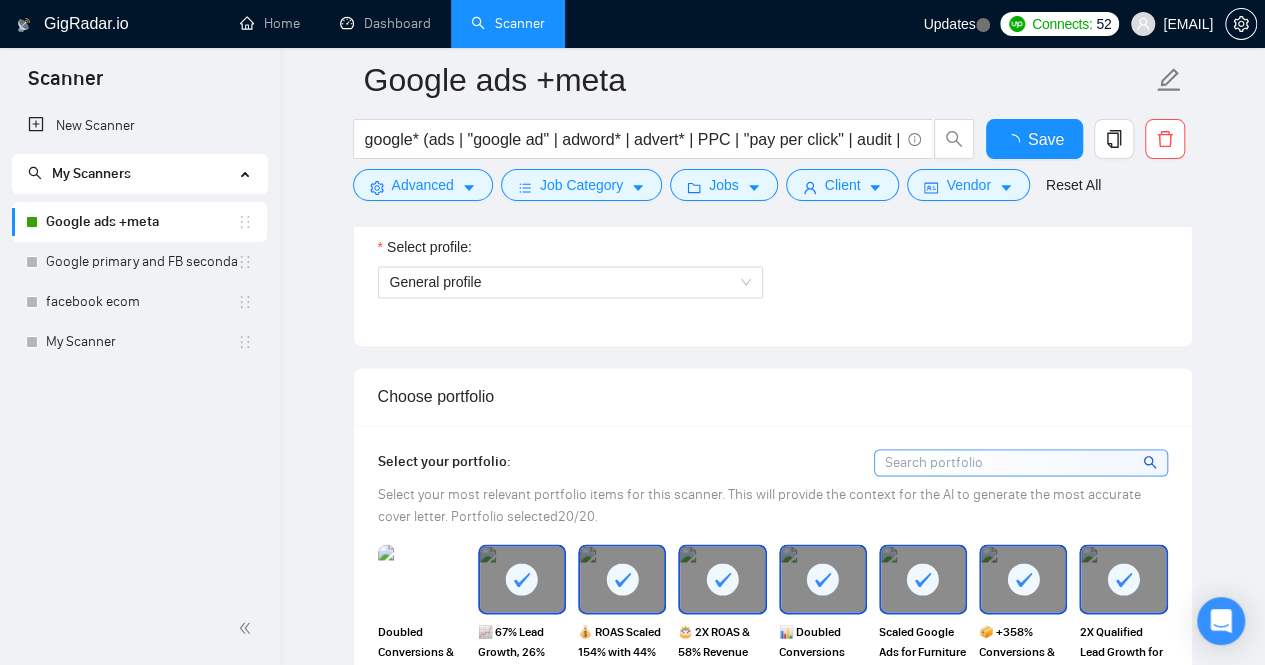 type 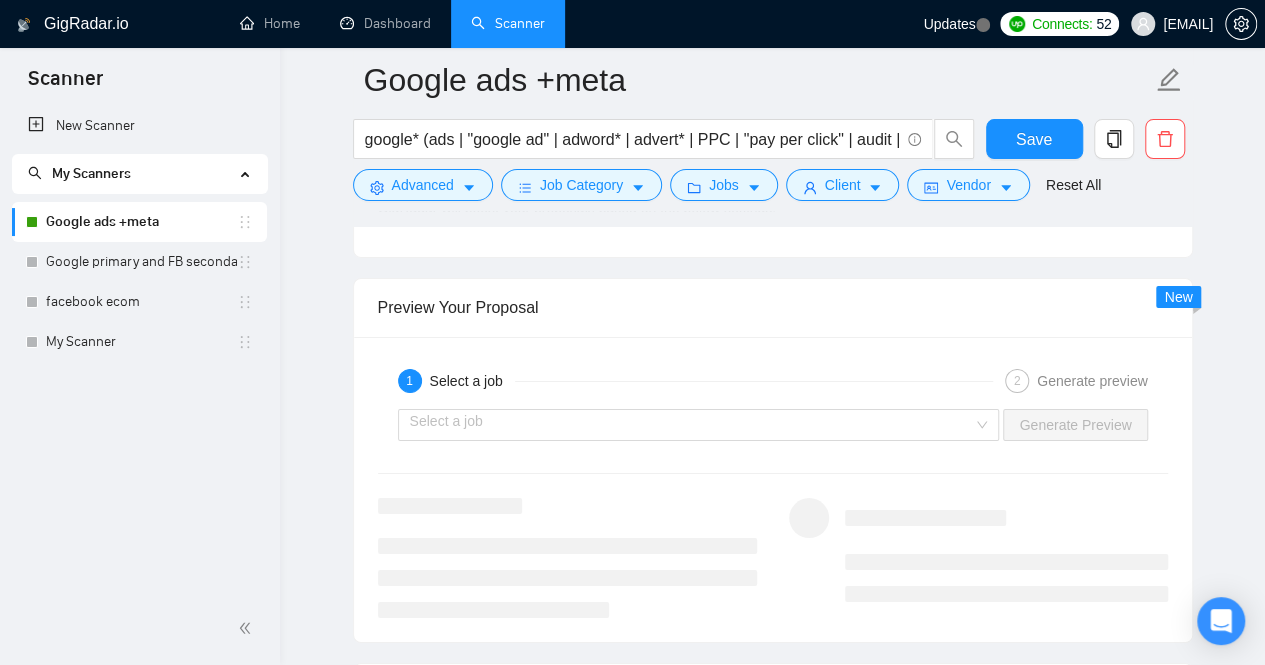scroll, scrollTop: 3344, scrollLeft: 0, axis: vertical 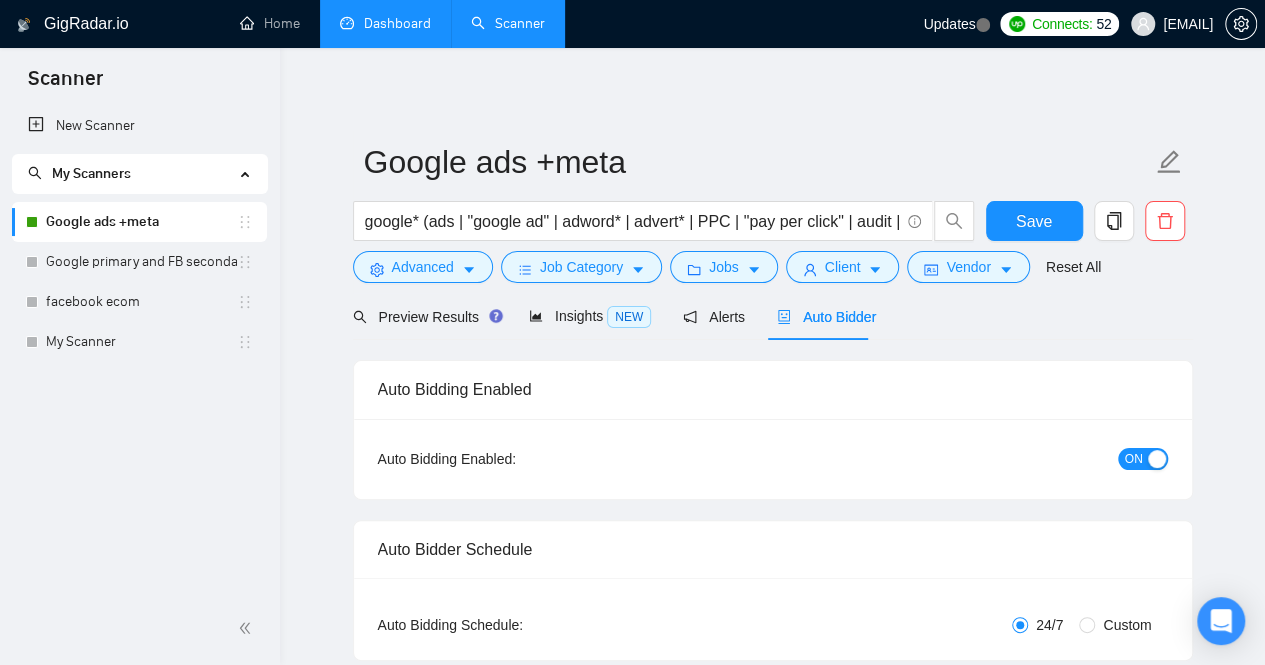 click on "Dashboard" at bounding box center (385, 23) 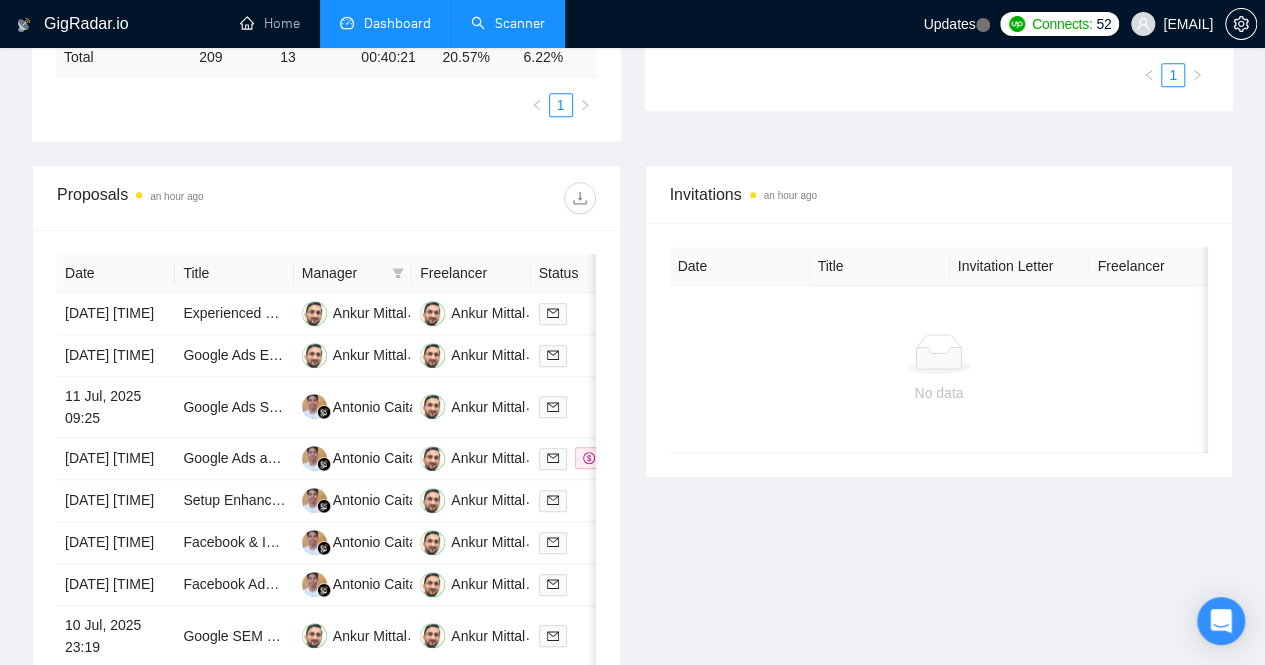 scroll, scrollTop: 560, scrollLeft: 0, axis: vertical 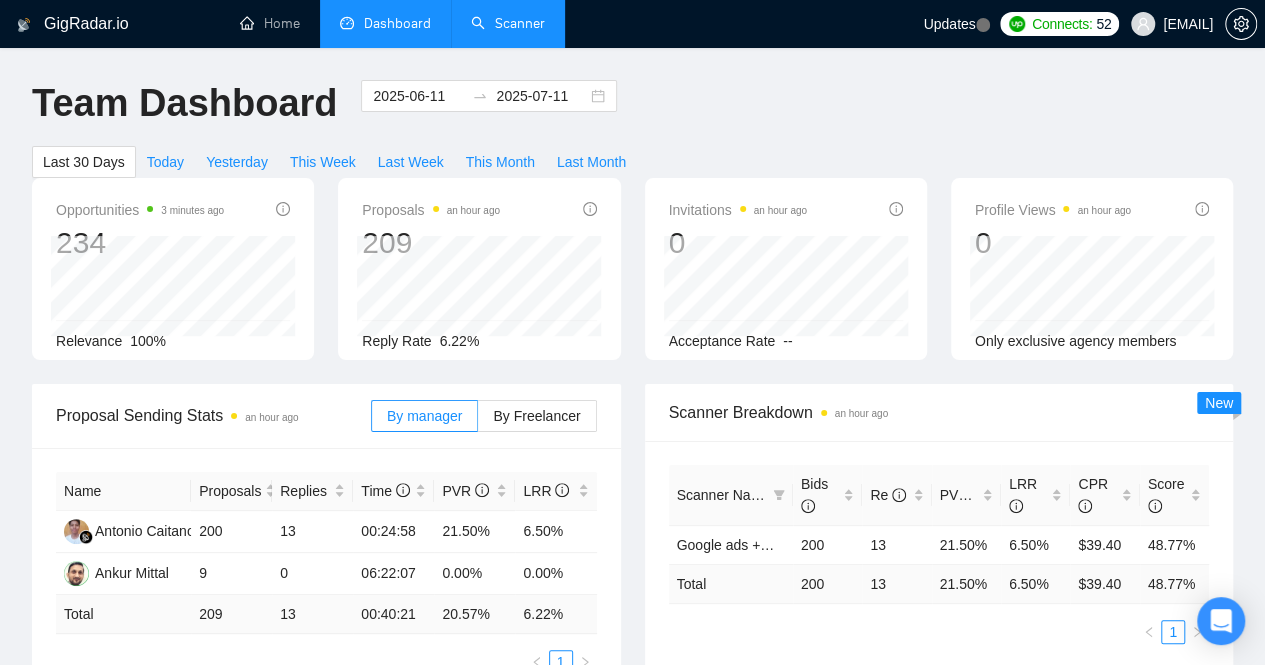click on "Scanner" at bounding box center [508, 23] 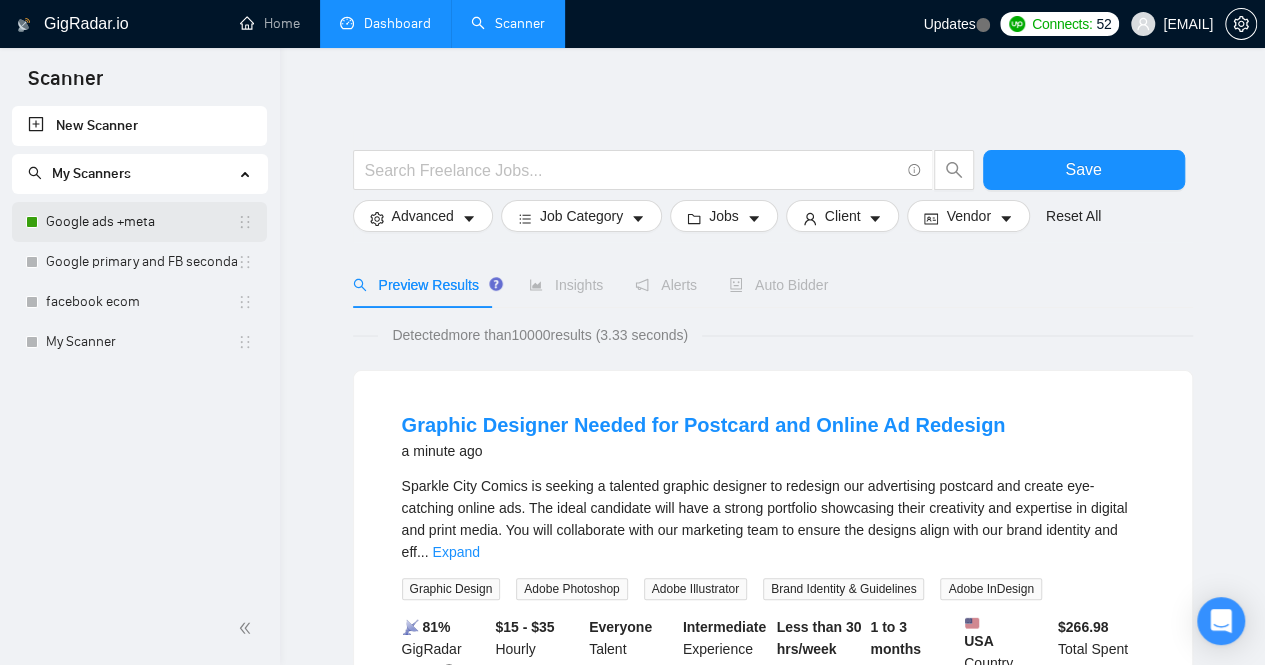 click on "Google ads +meta" at bounding box center [141, 222] 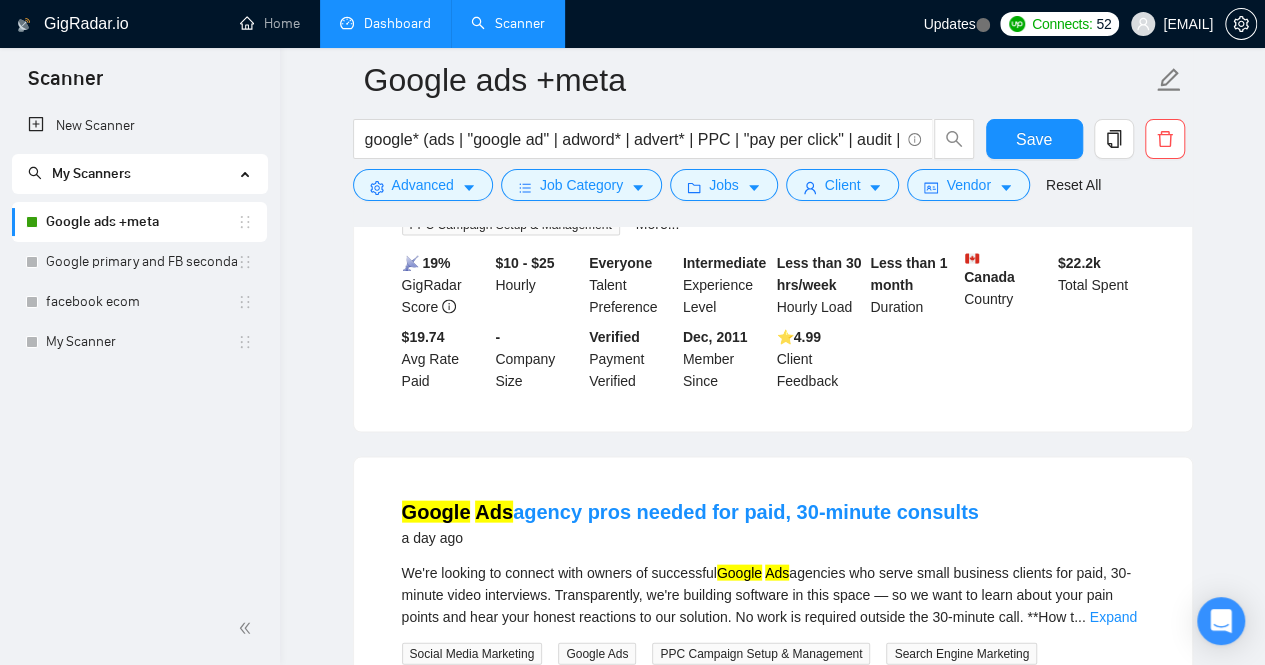 scroll, scrollTop: 1906, scrollLeft: 0, axis: vertical 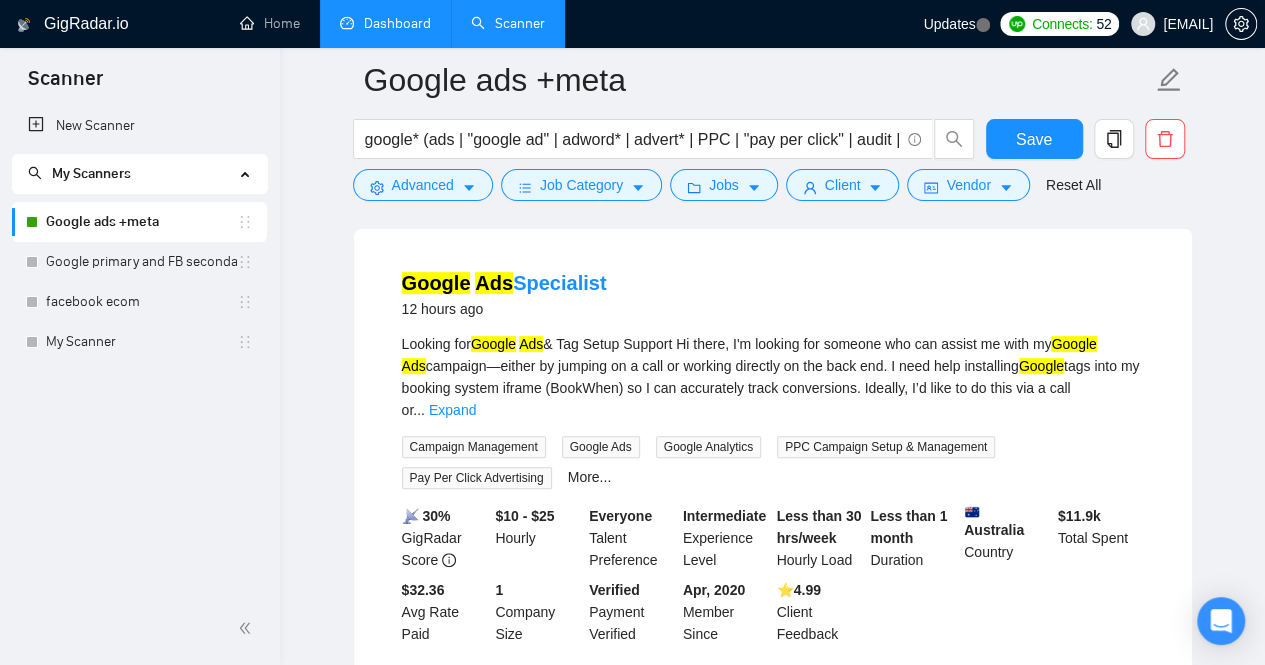 click on "Google ads +meta" at bounding box center [141, 222] 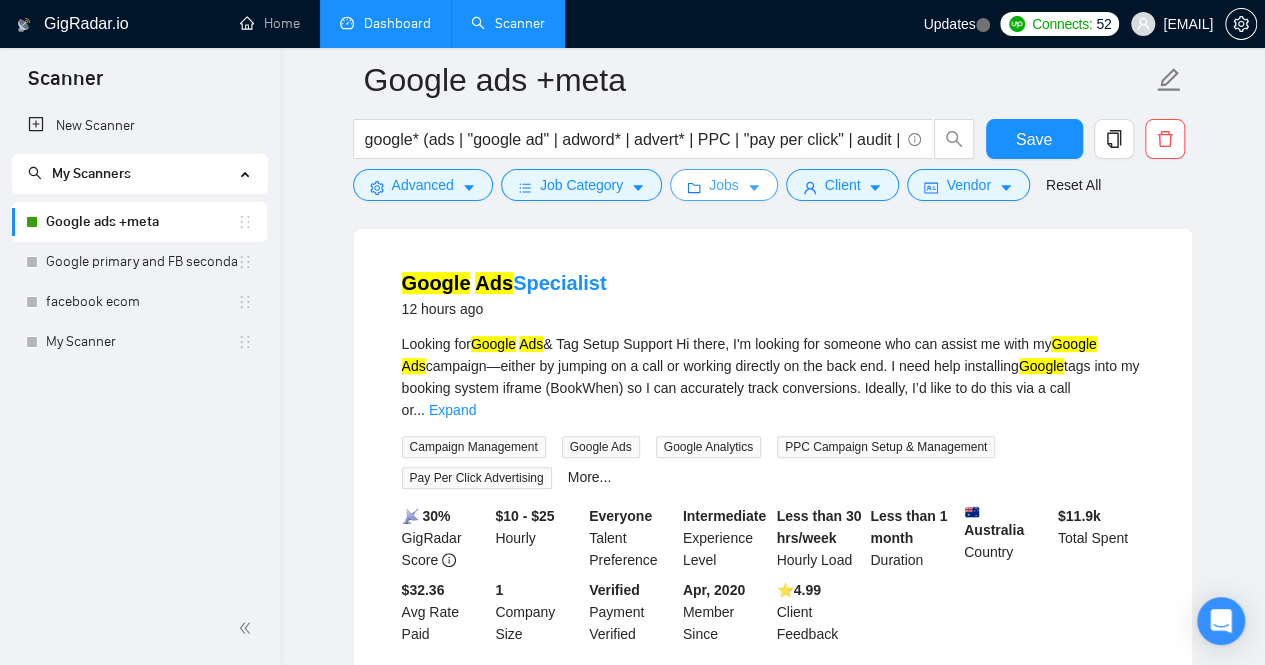 click on "Jobs" at bounding box center (724, 185) 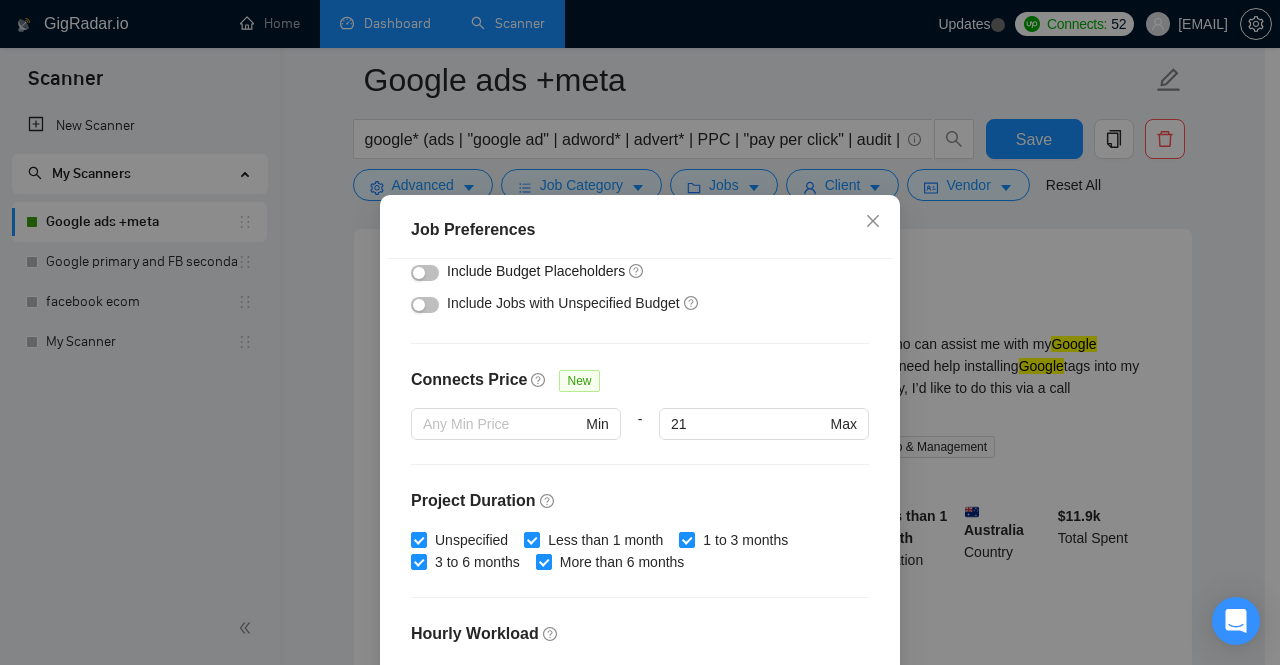 scroll, scrollTop: 0, scrollLeft: 0, axis: both 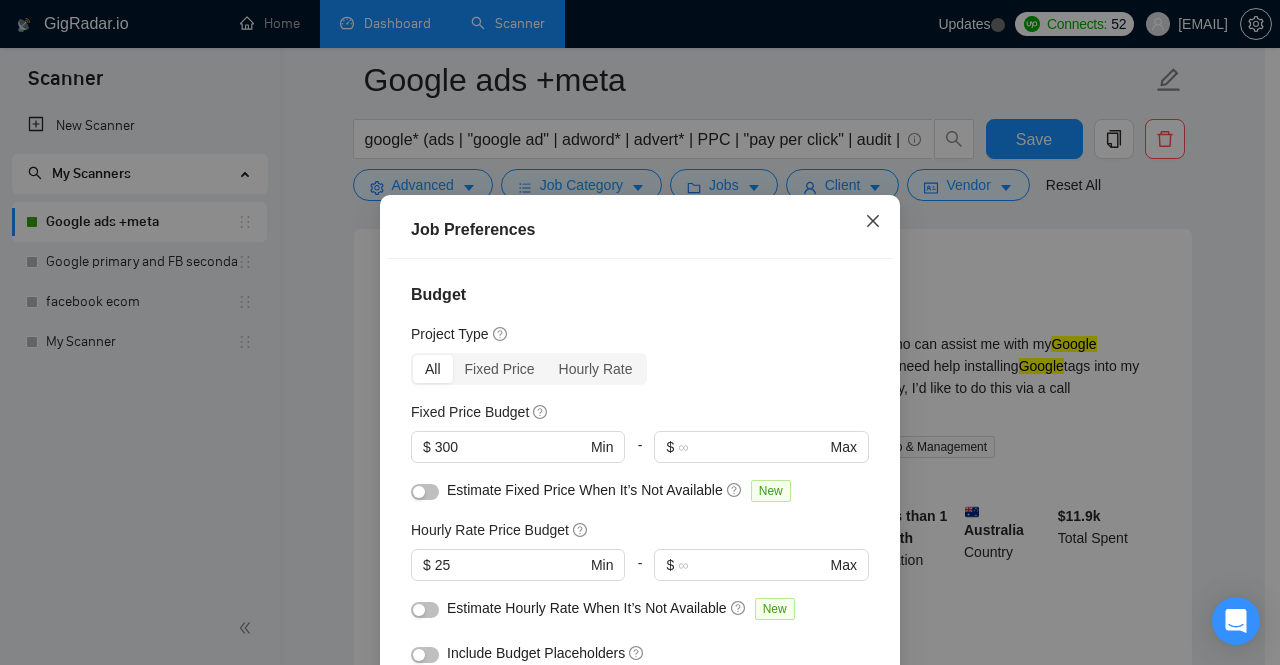 click 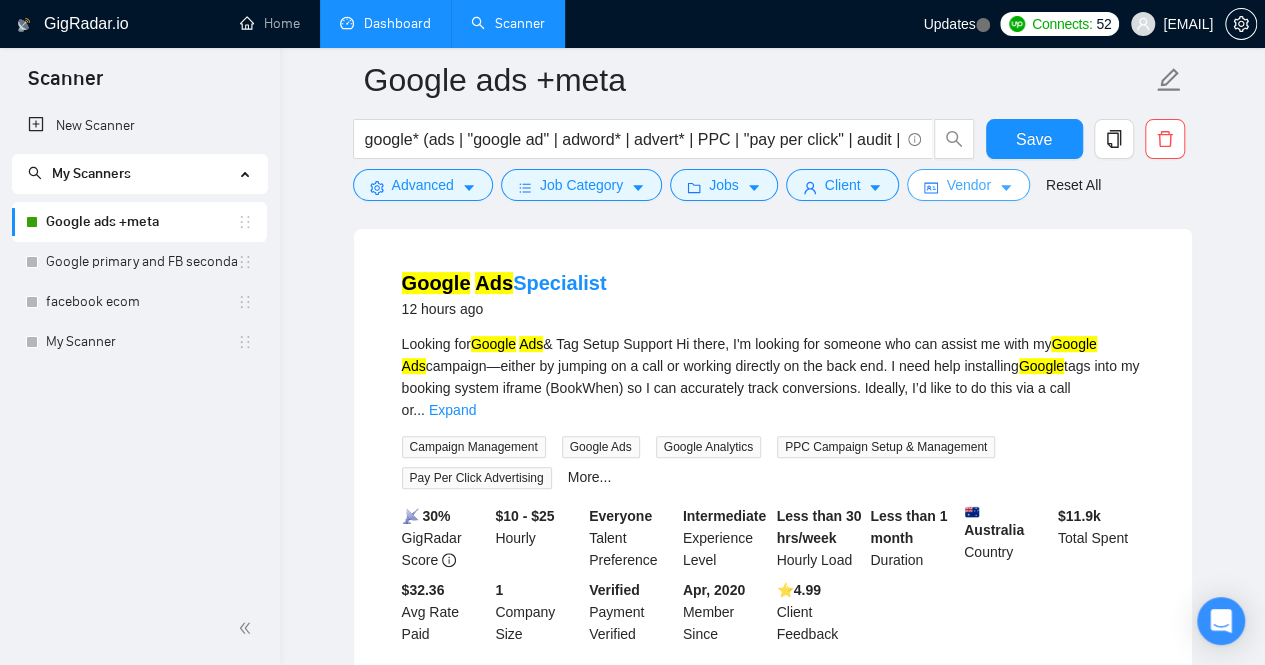 click on "Vendor" at bounding box center [968, 185] 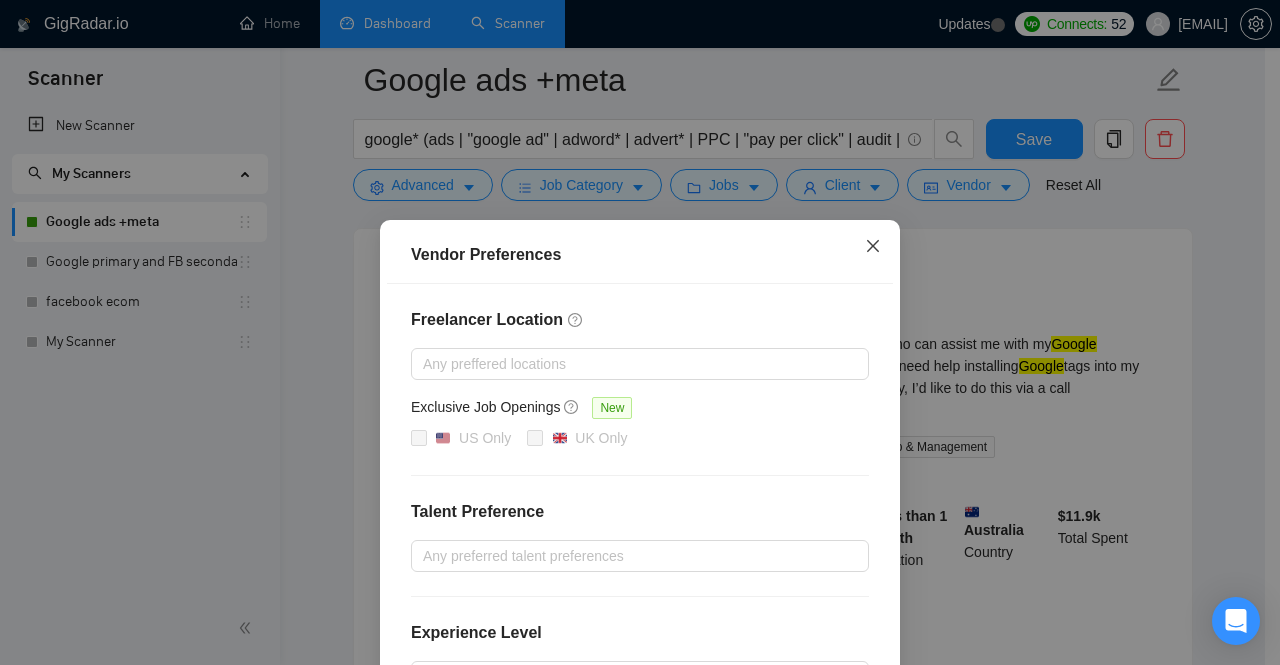 click 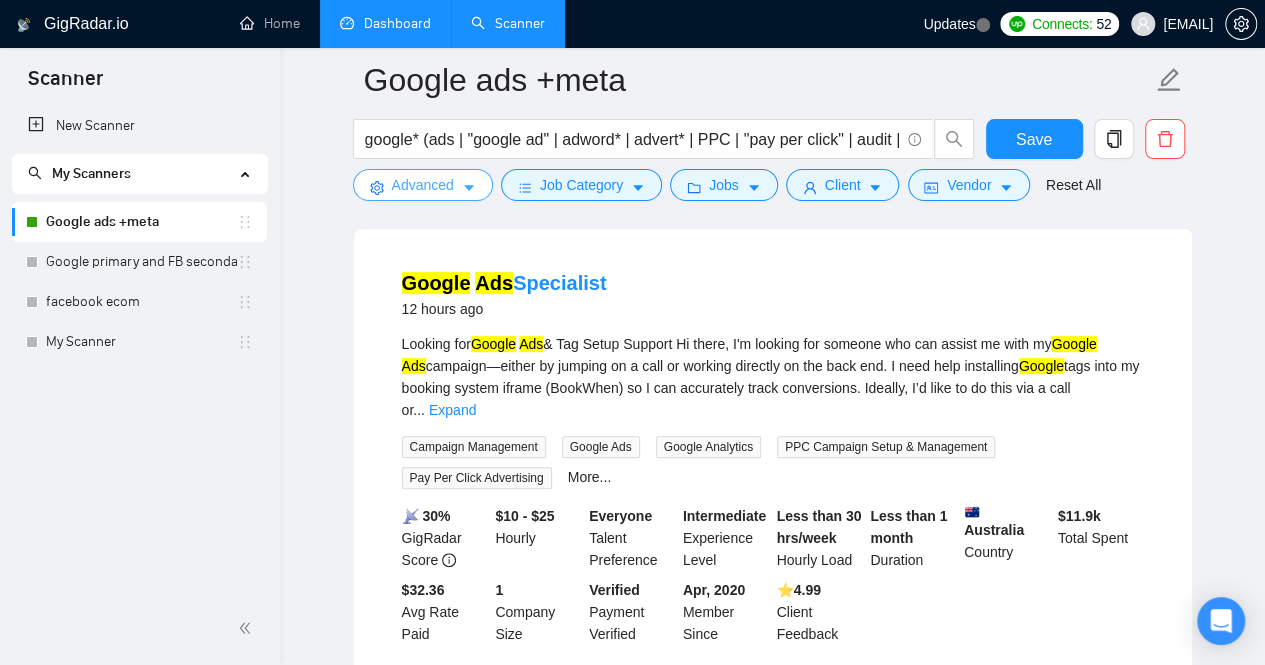 click on "Advanced" at bounding box center [423, 185] 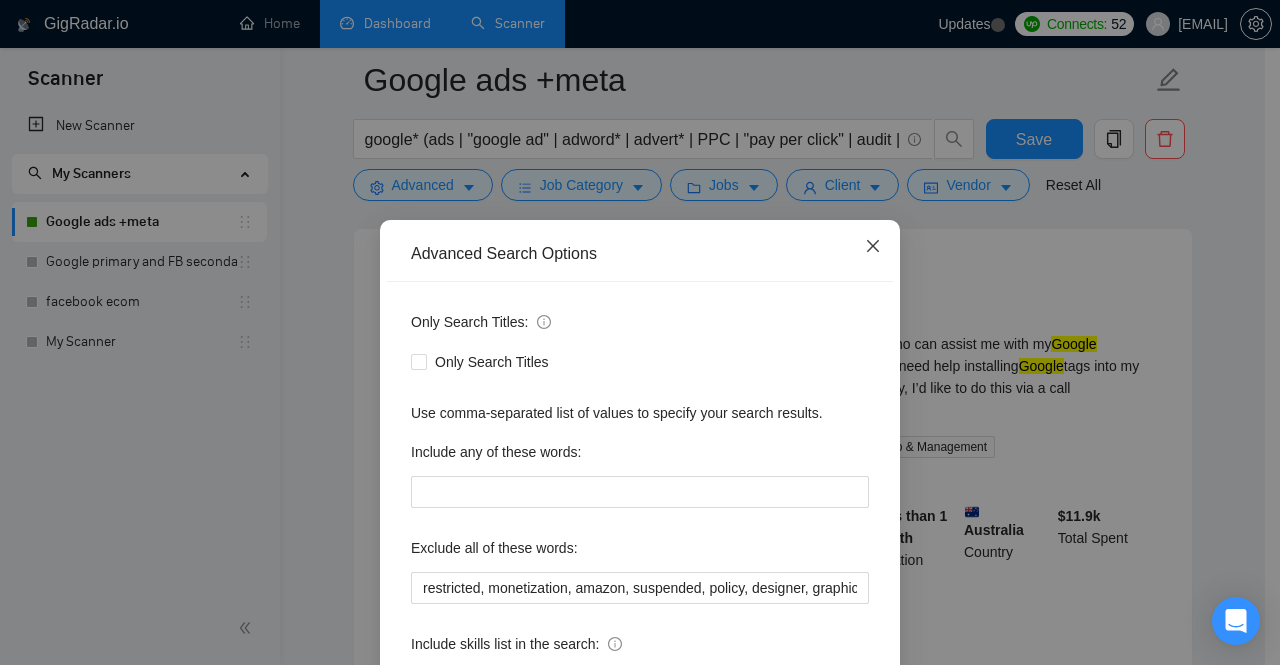 click 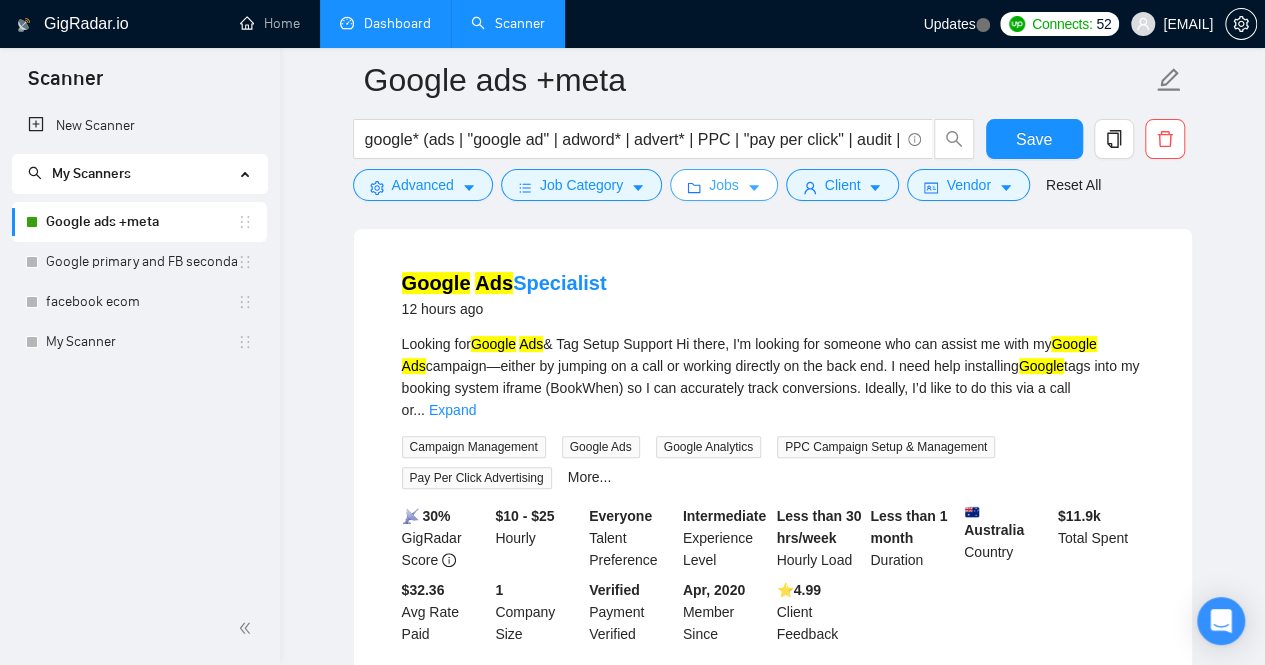 click on "Jobs" at bounding box center [724, 185] 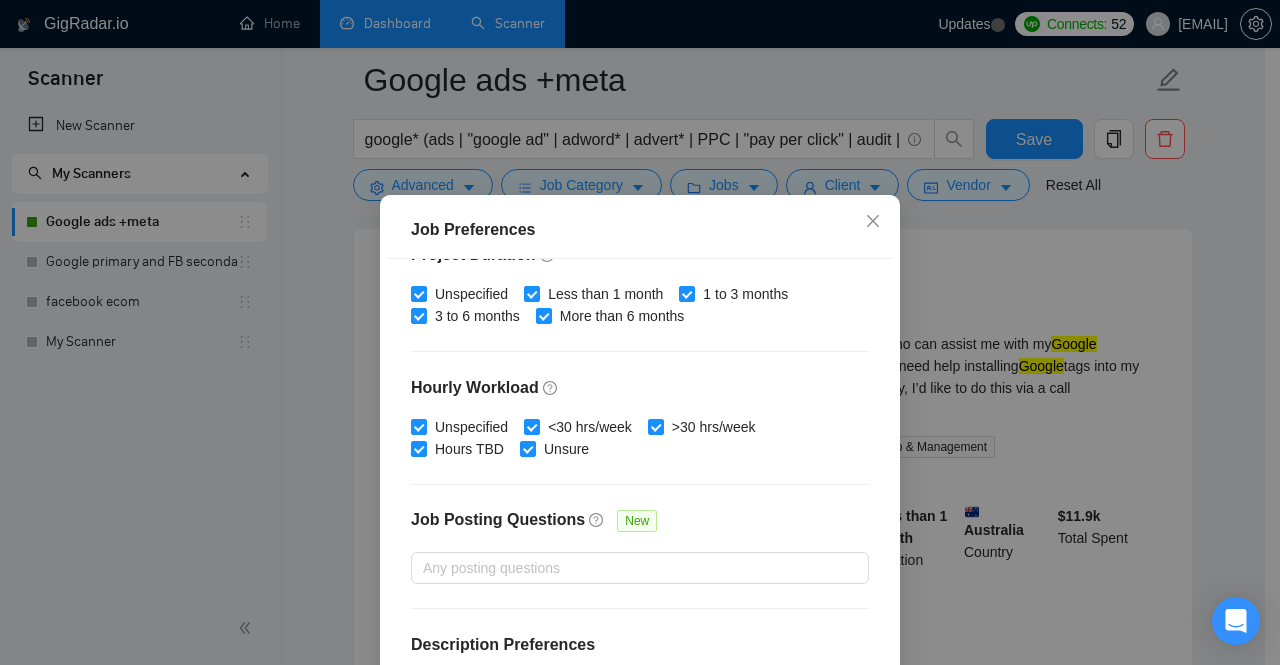 scroll, scrollTop: 660, scrollLeft: 0, axis: vertical 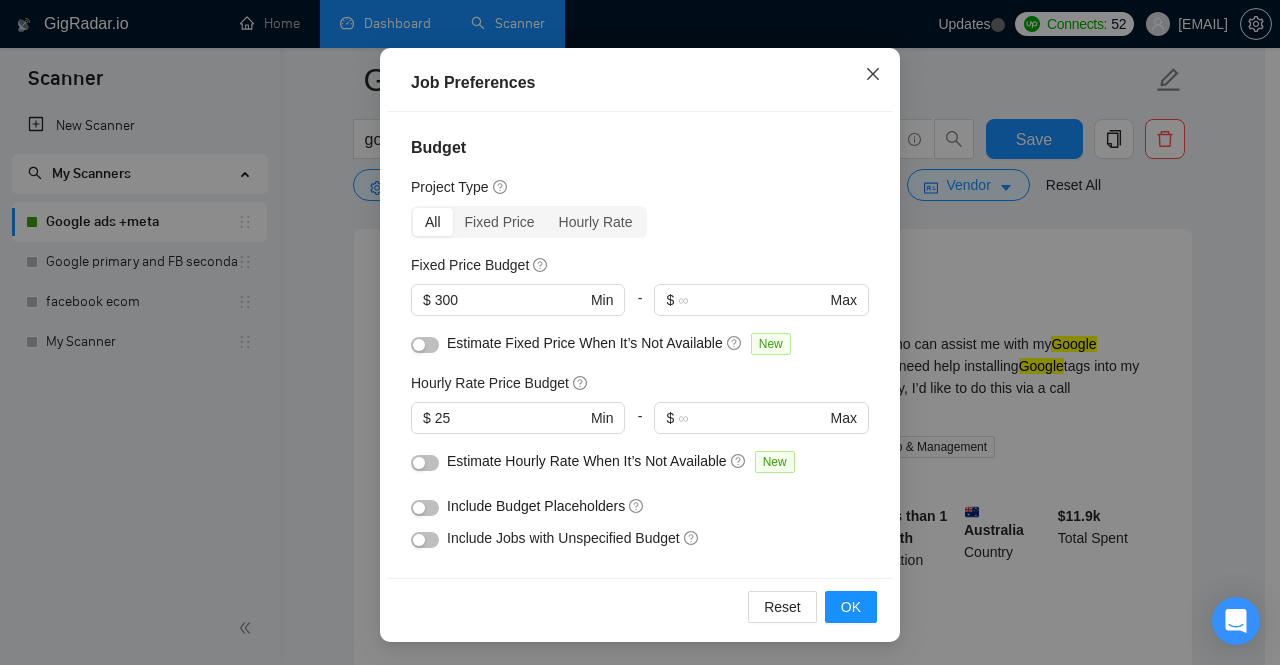click 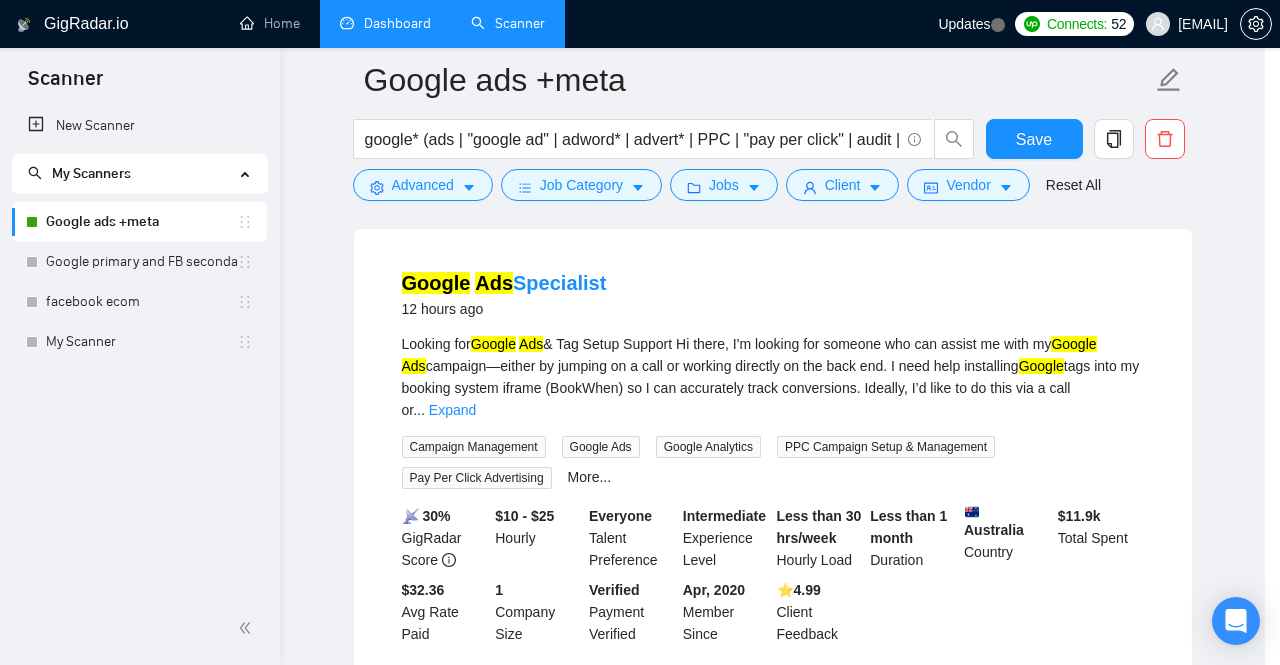 scroll, scrollTop: 72, scrollLeft: 0, axis: vertical 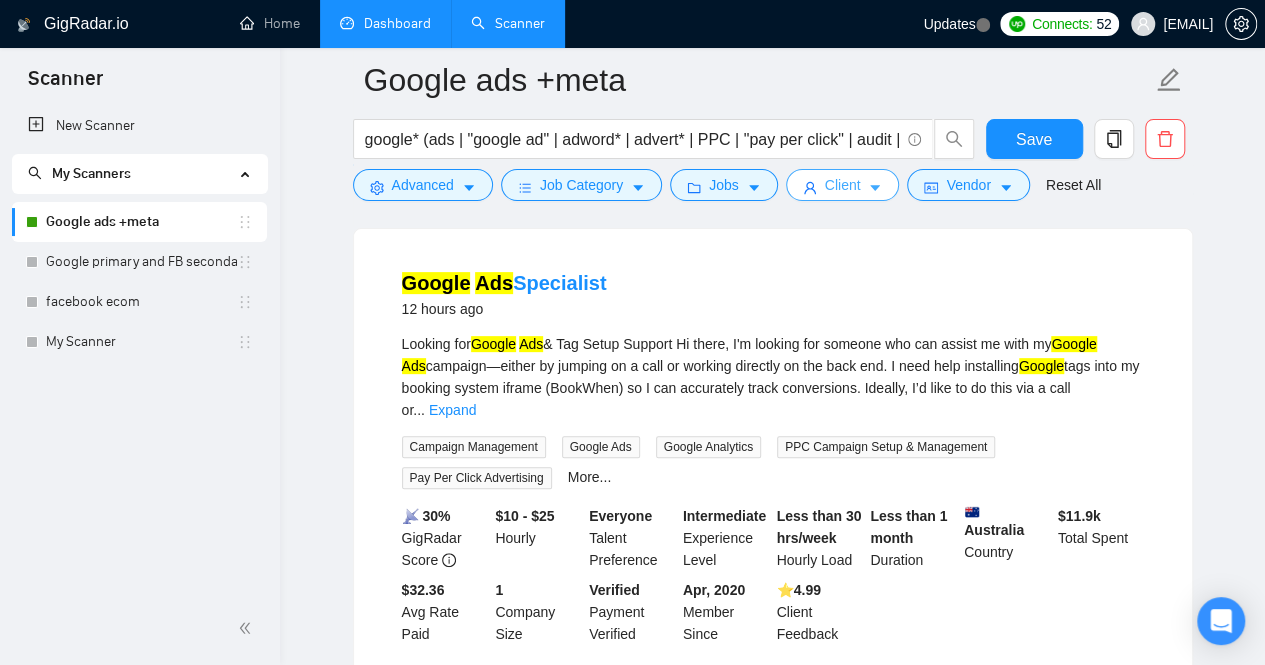 click on "Client" at bounding box center (843, 185) 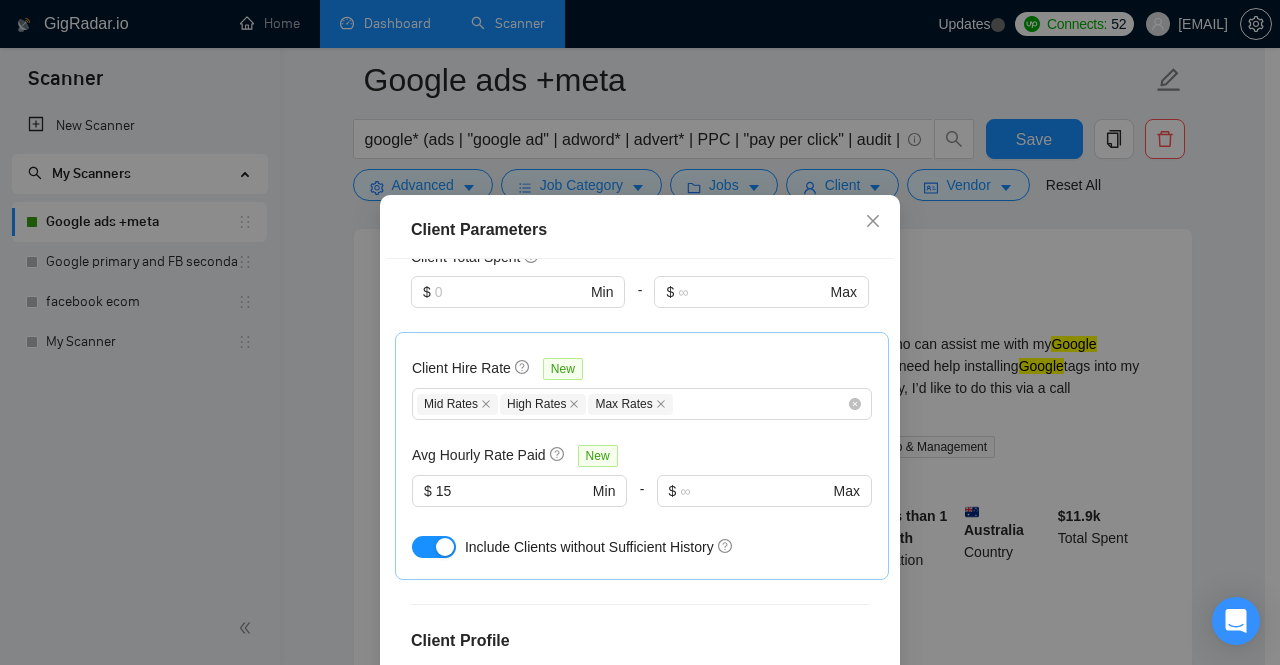 scroll, scrollTop: 585, scrollLeft: 0, axis: vertical 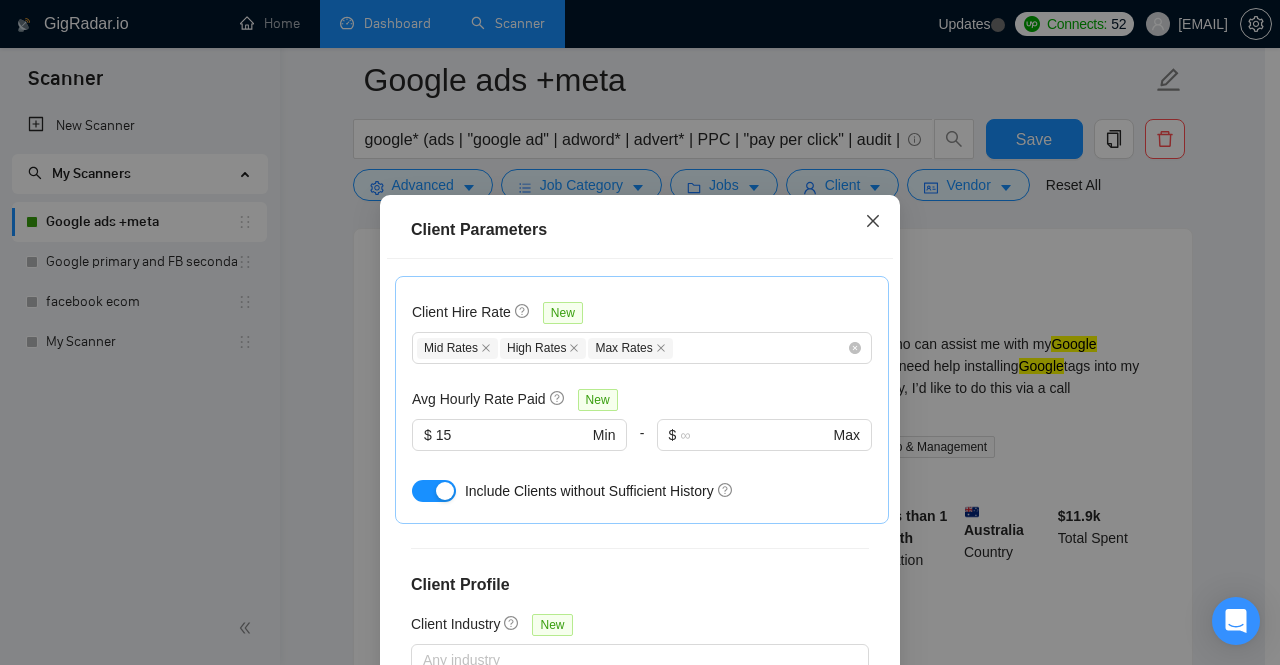 click 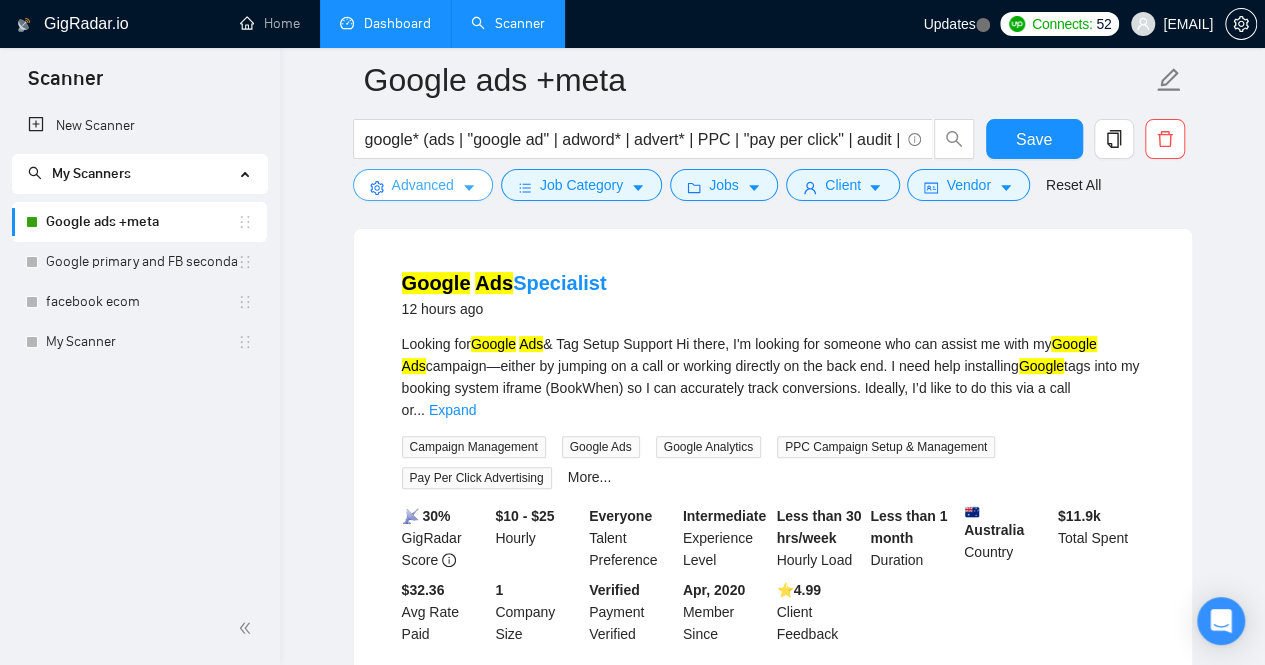 click on "Advanced" at bounding box center [423, 185] 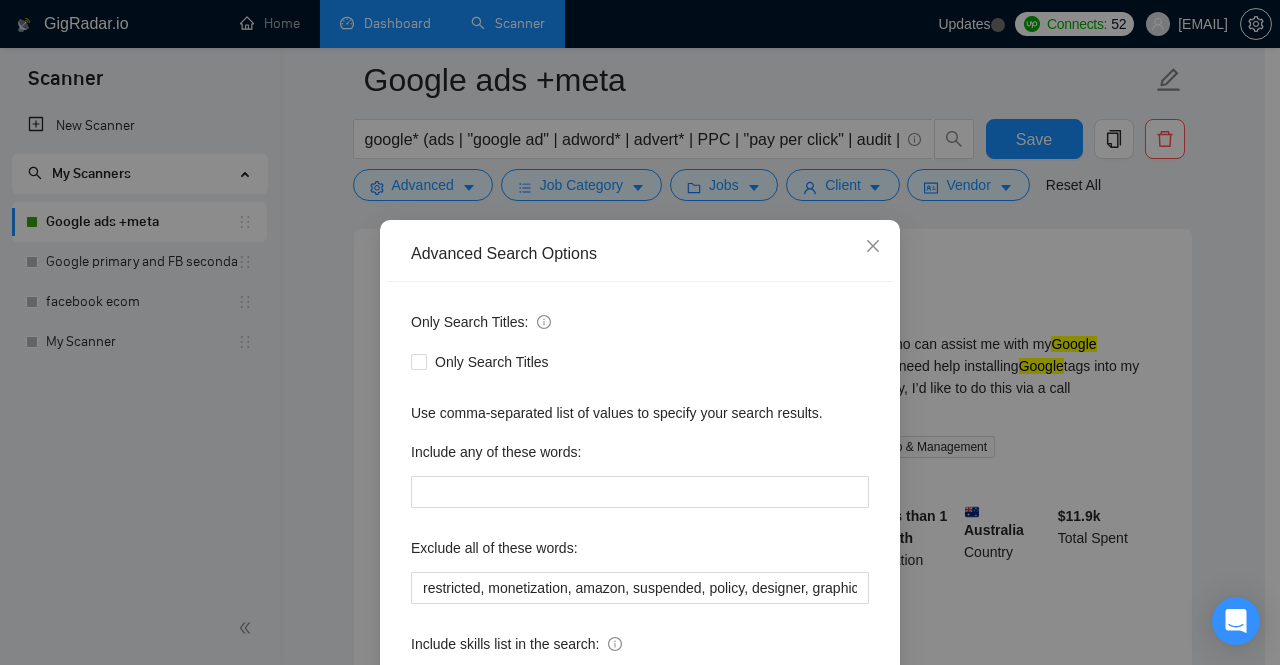 click on "Only Search Titles" at bounding box center [640, 362] 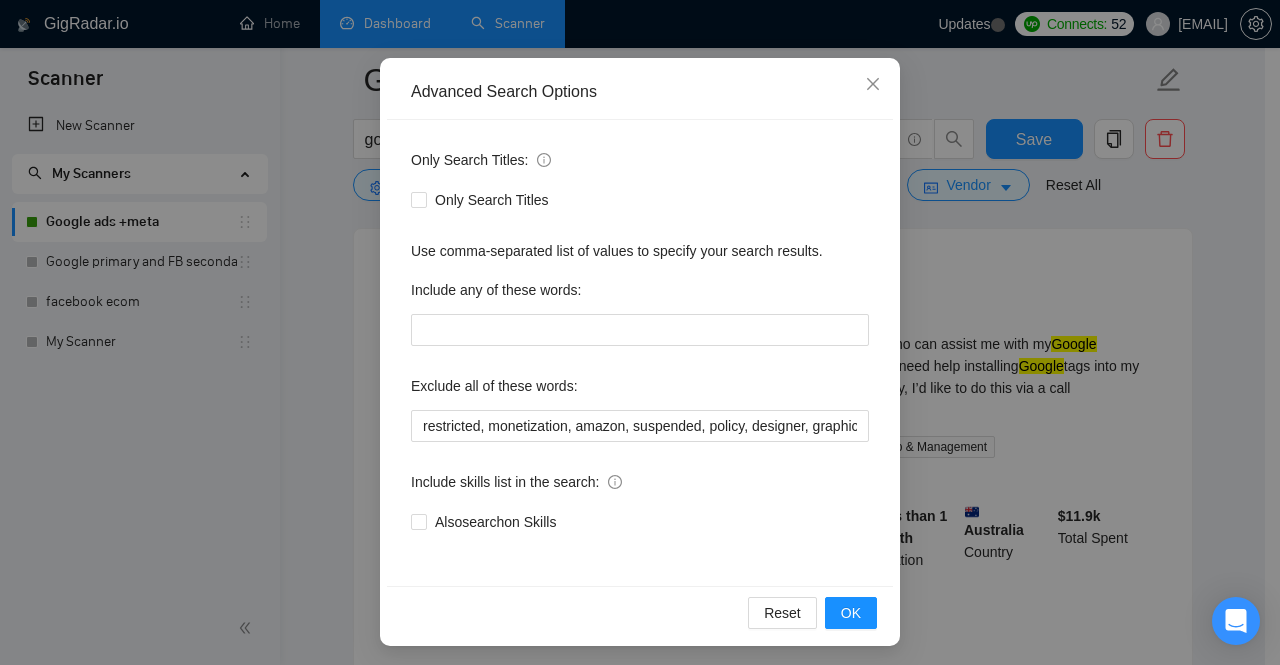 scroll, scrollTop: 166, scrollLeft: 0, axis: vertical 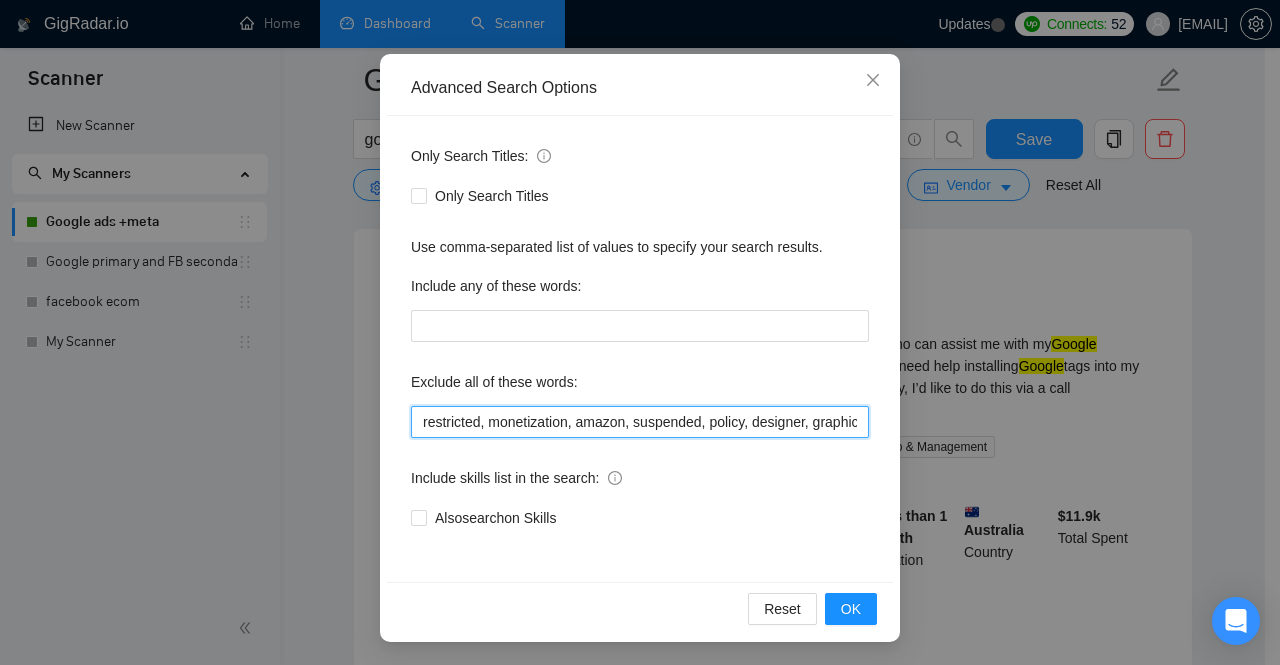 click on "restricted, monetization, amazon, suspended, policy, designer, graphic, "video editor", "gtm expert", grant, "non profit", ranking, seo, "virtual assistant", dashboard, report, "Social Media Management", smm, "Looker Studio", "Creative Strategist", "tracking specialist" course, training, teach, social, "Email Deliverability", "CRM Setup", "CRM integration" tiktok, developer, "app promotion", nonprofit, "non profit", screenshare" at bounding box center [640, 422] 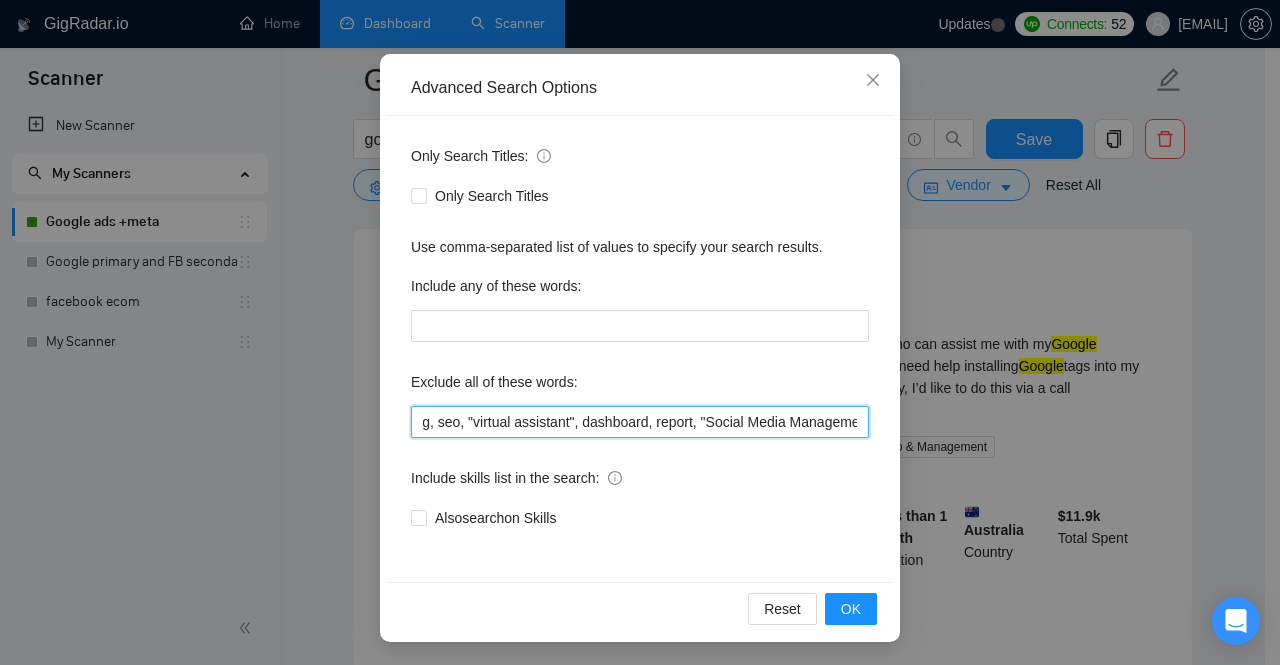 scroll, scrollTop: 0, scrollLeft: 793, axis: horizontal 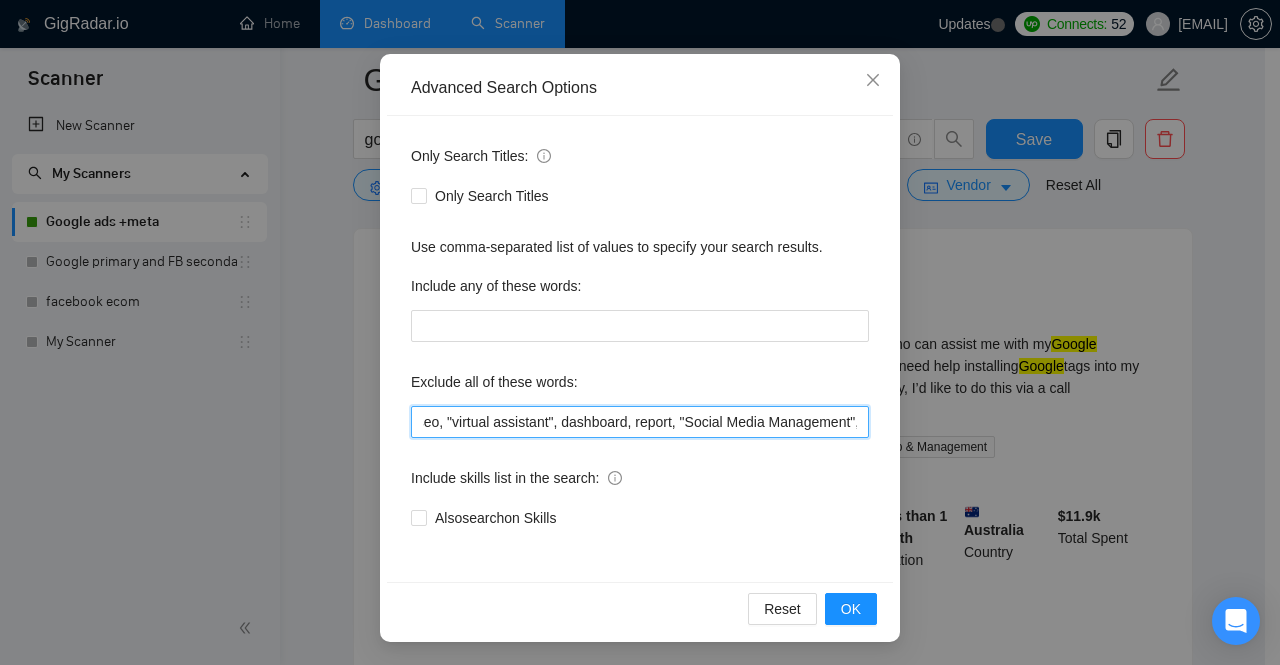 click on "restricted, monetization, amazon, suspended, policy, designer, graphic, "video editor", "gtm expert", grant, "non profit", ranking, seo, "virtual assistant", dashboard, report, "Social Media Management", smm, "Looker Studio", "Creative Strategist", "tracking specialist" course, training, teach, social, "Email Deliverability", "CRM Setup", "CRM integration" tiktok, developer, "app promotion", nonprofit, "non profit", screenshare" at bounding box center [640, 422] 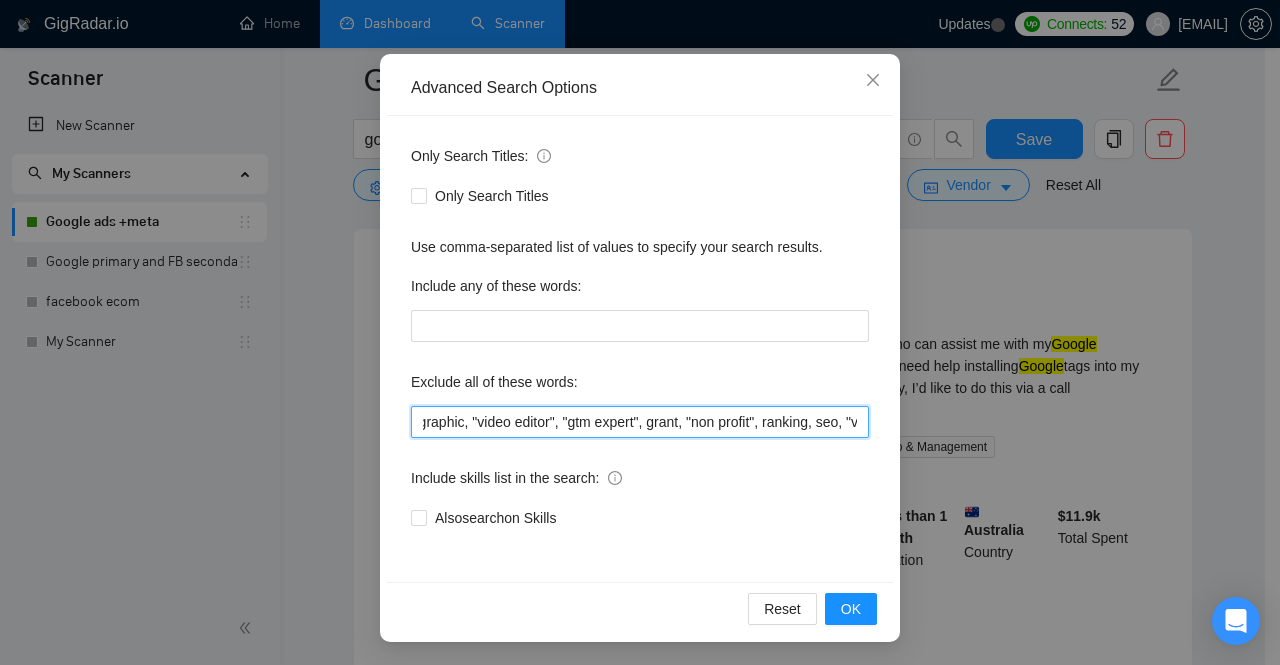 scroll, scrollTop: 0, scrollLeft: 374, axis: horizontal 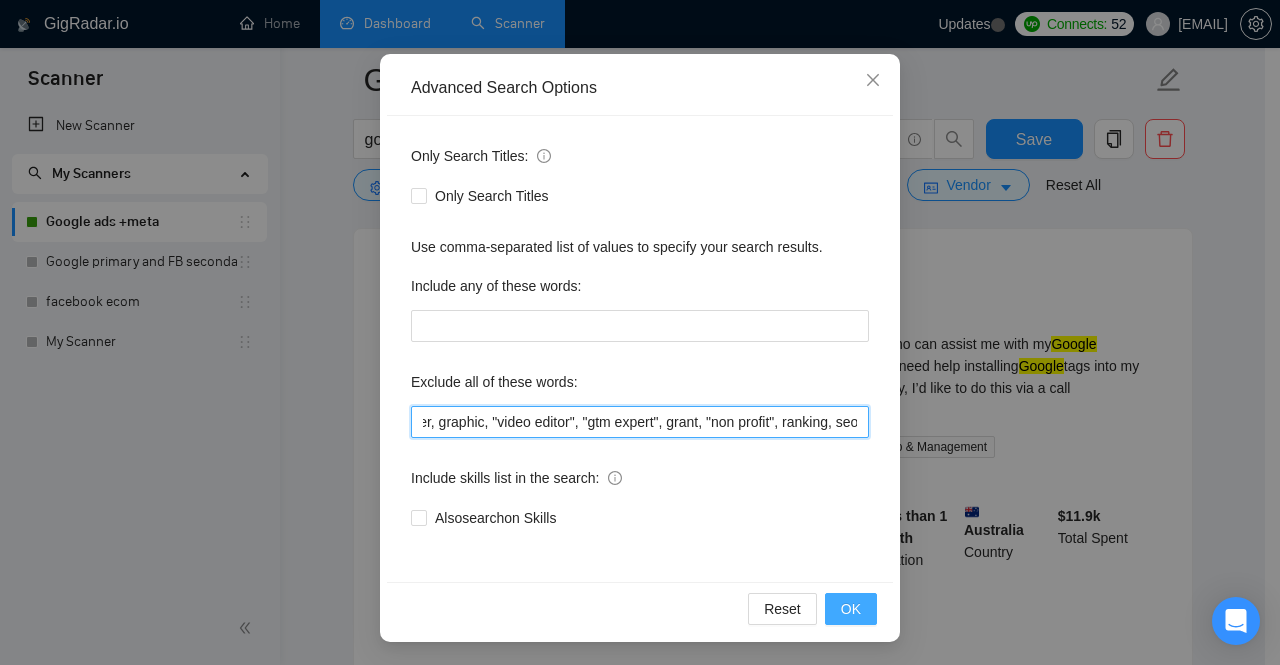 type on "restricted, monetization, amazon, suspended, policy, designer, graphic, "video editor", "gtm expert", grant, "non profit", ranking, seo, "virtual assistant", dashboard, "Social Media Management", smm, "Looker Studio", "Creative Strategist", "tracking specialist" course, training, teach, social, "Email Deliverability", "CRM Setup", "CRM integration" tiktok, developer, "app promotion", nonprofit, "non profit", screenshare" 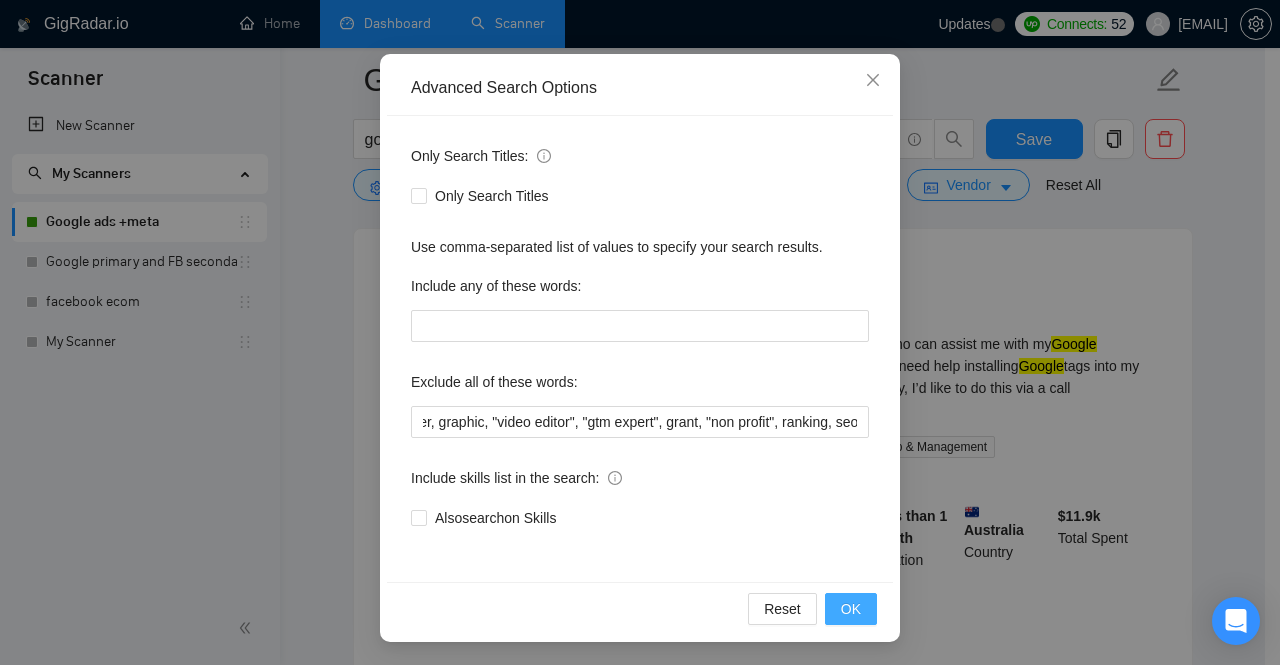 scroll, scrollTop: 0, scrollLeft: 0, axis: both 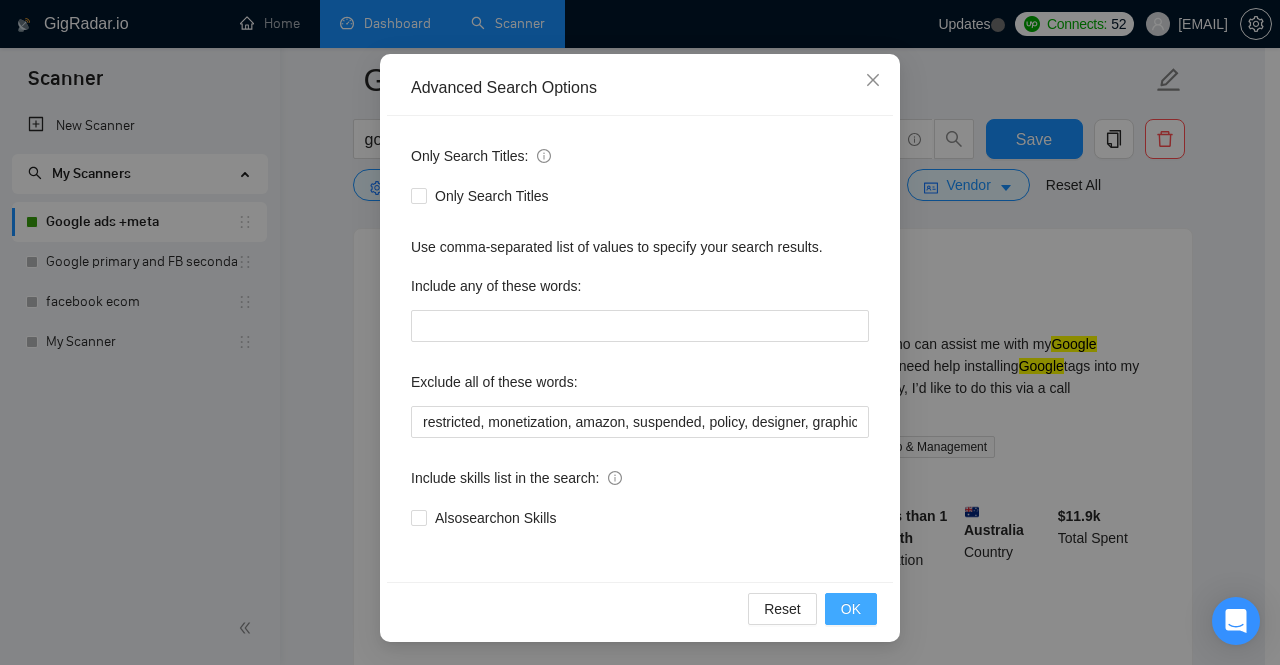 click on "OK" at bounding box center [851, 609] 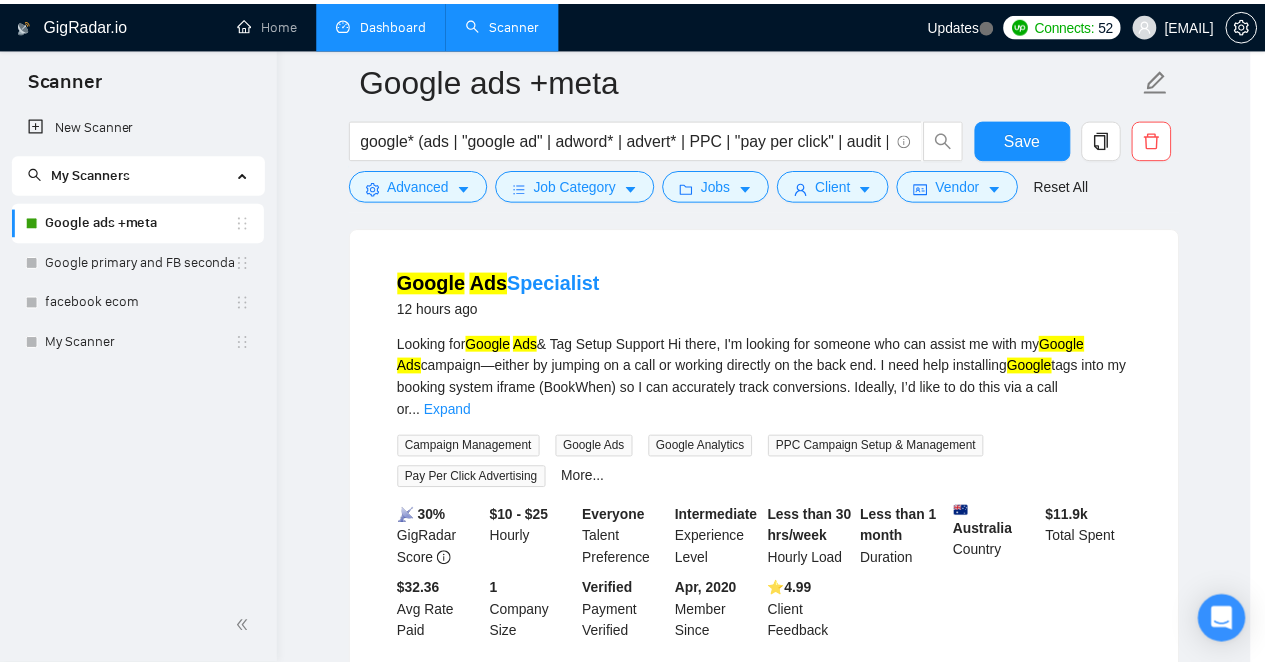 scroll, scrollTop: 66, scrollLeft: 0, axis: vertical 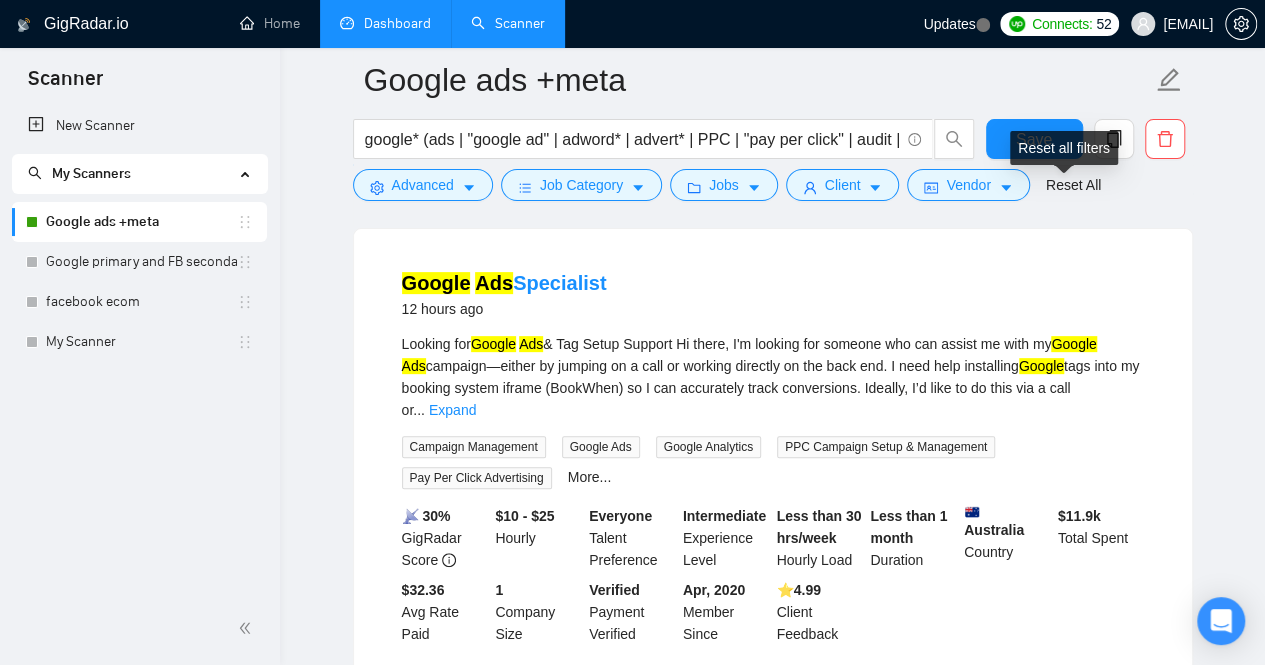 click on "Reset all filters" at bounding box center [1064, 148] 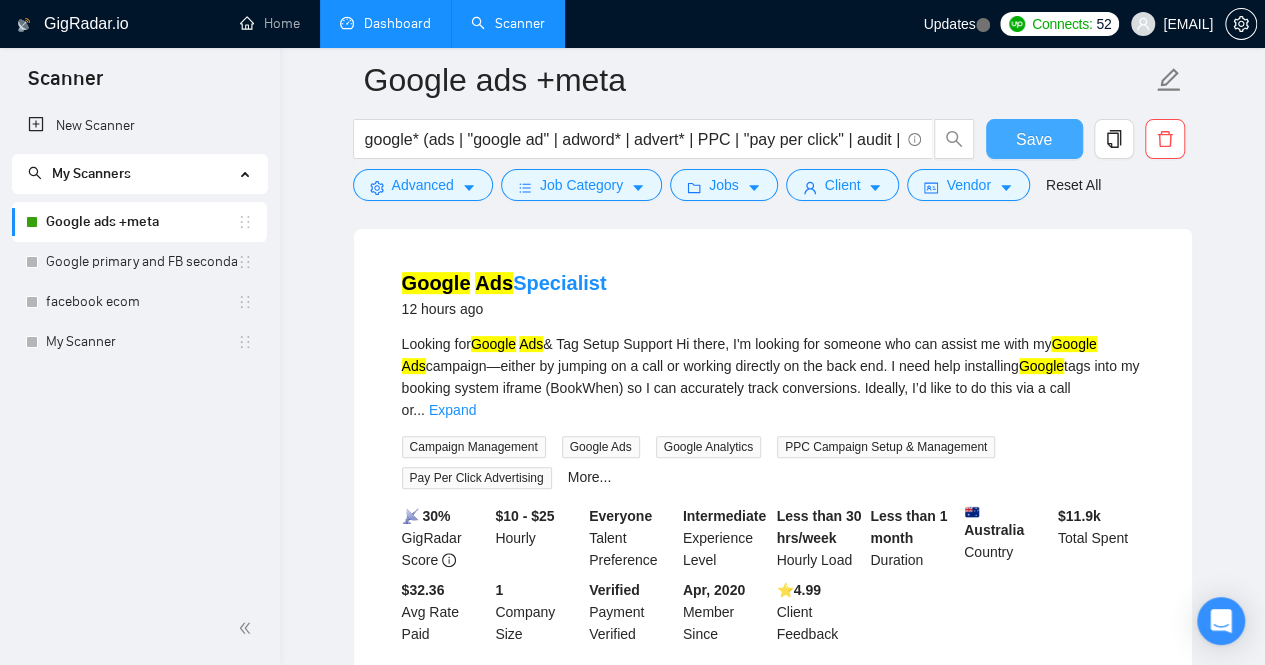 click on "Save" at bounding box center (1034, 139) 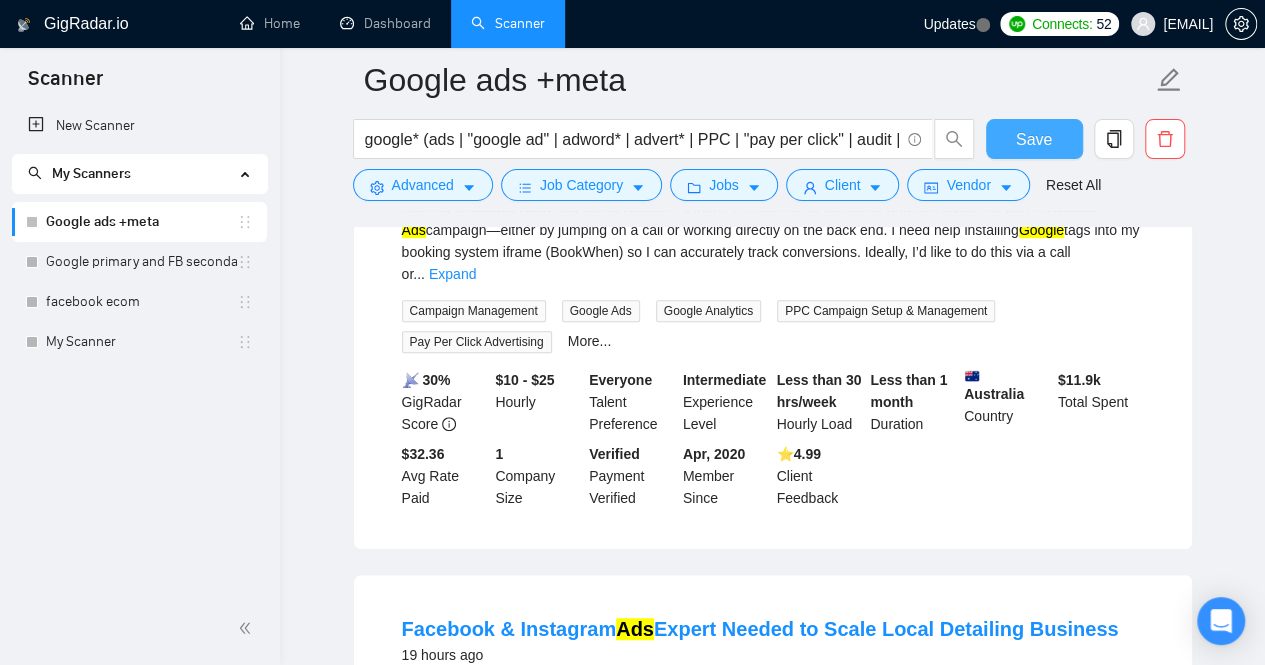 scroll, scrollTop: 176, scrollLeft: 0, axis: vertical 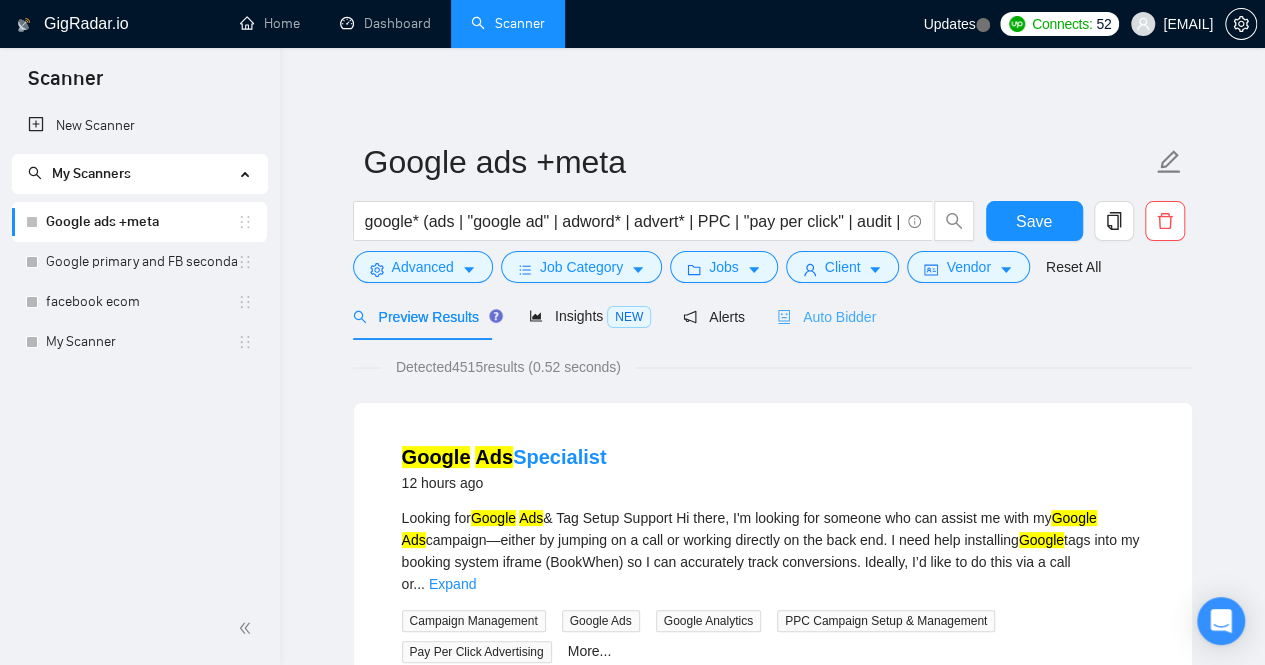 click on "Auto Bidder" at bounding box center [826, 316] 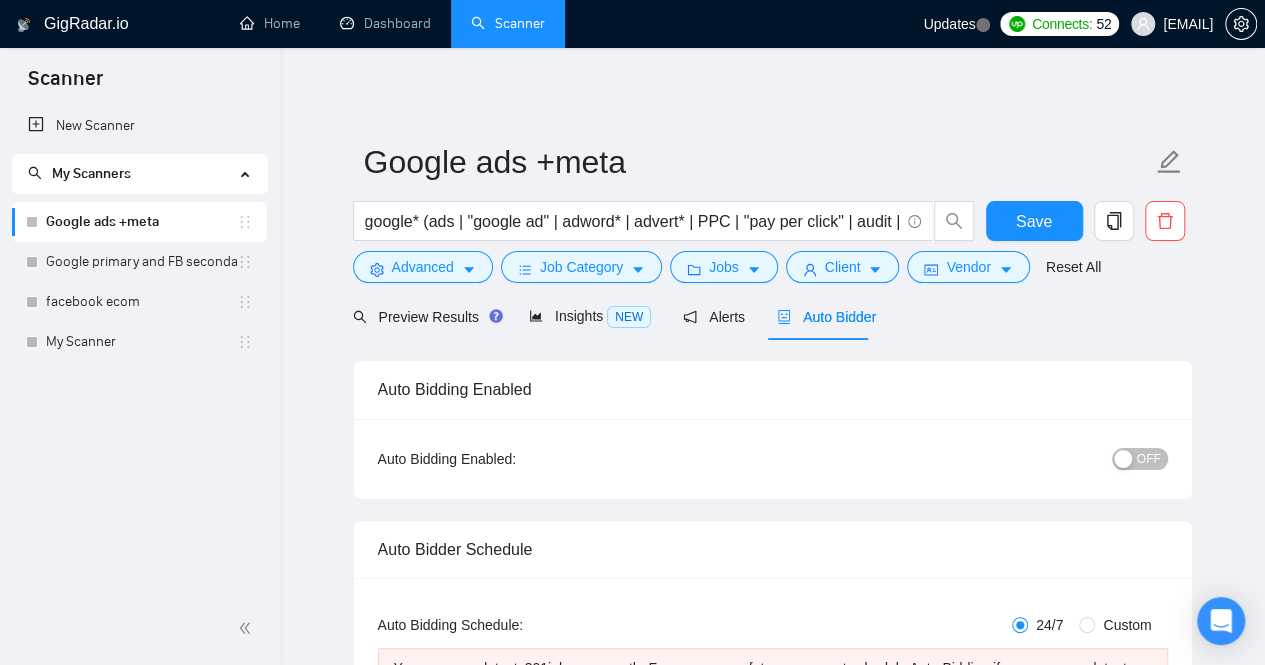 type 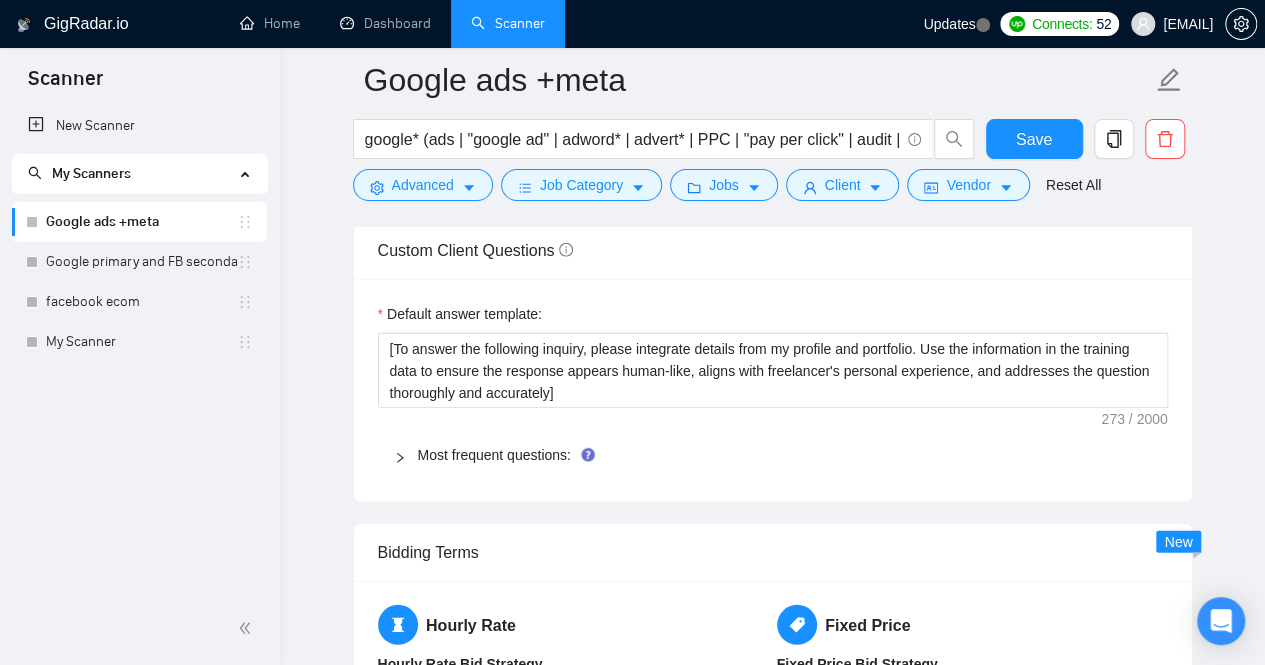 scroll, scrollTop: 2547, scrollLeft: 0, axis: vertical 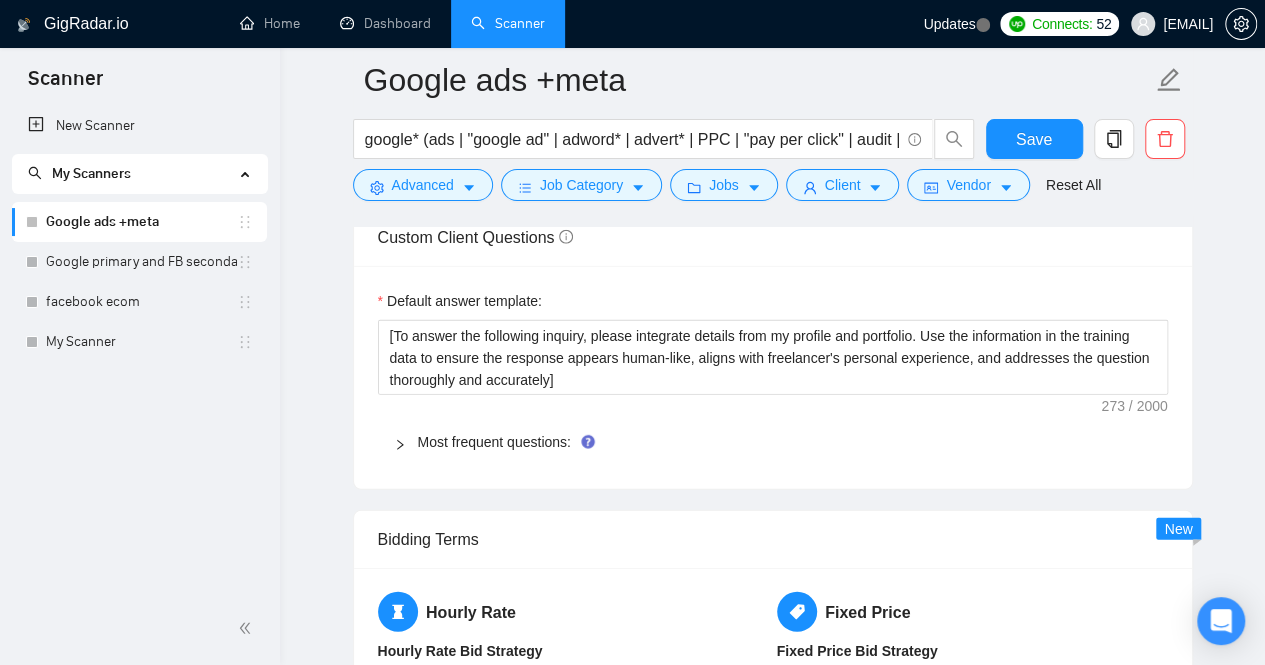 click 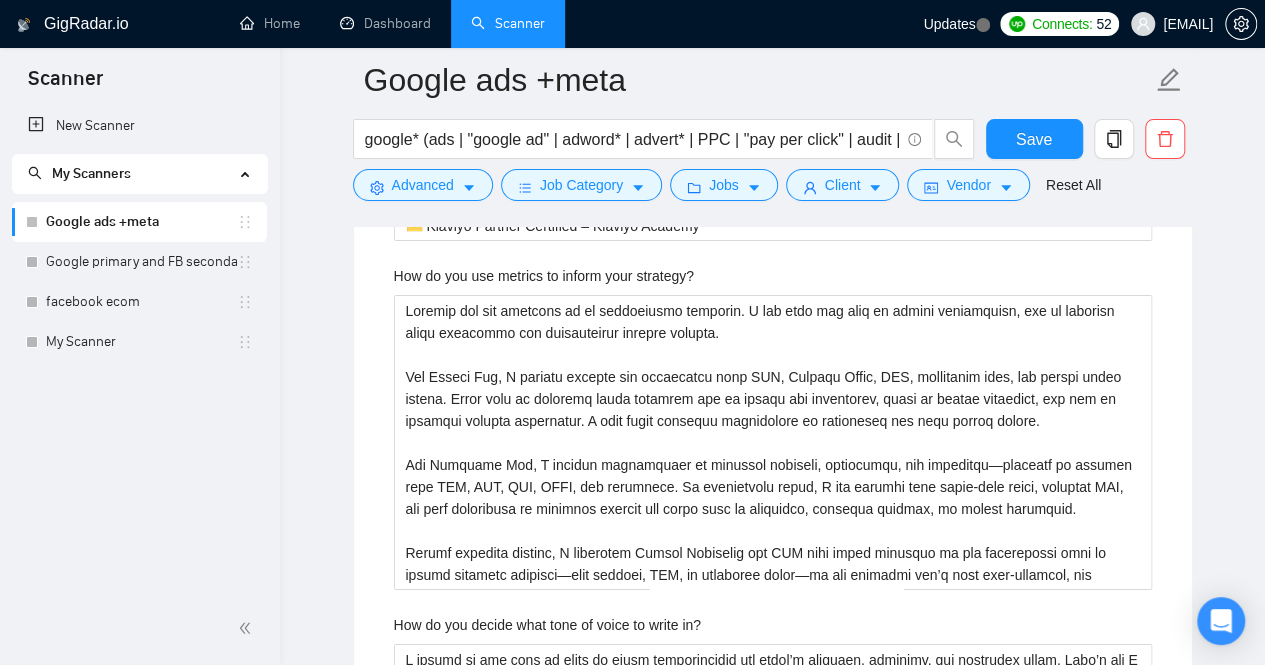 scroll, scrollTop: 3559, scrollLeft: 0, axis: vertical 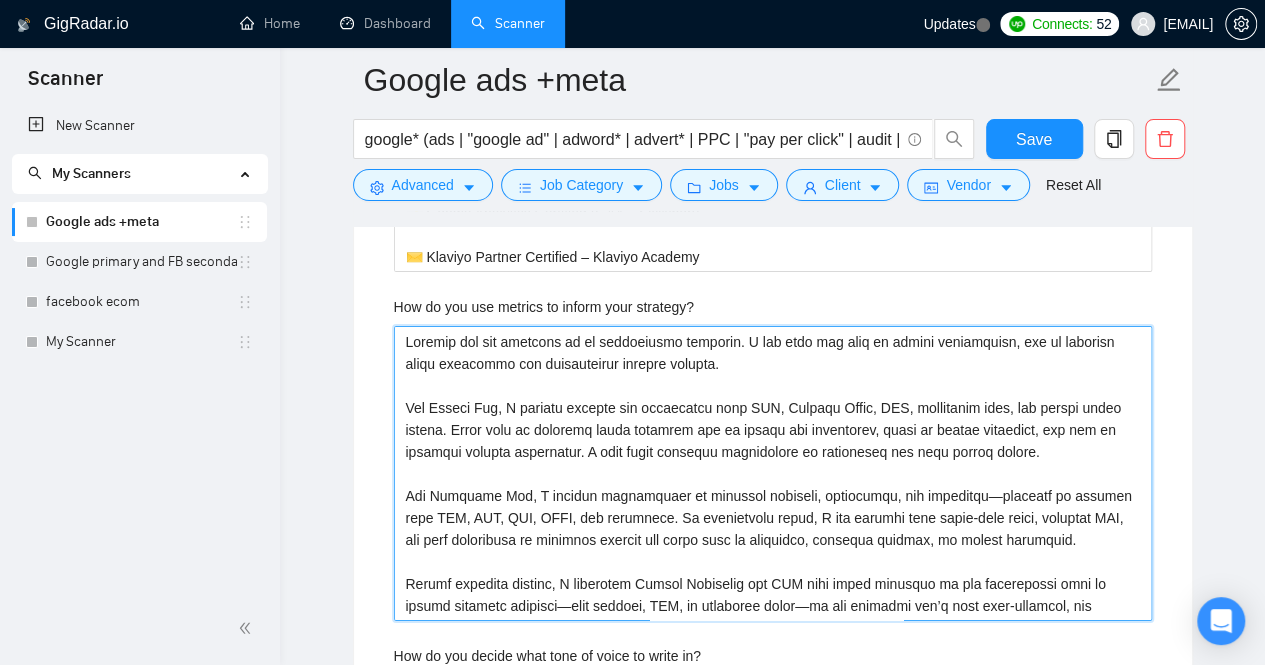 click on "How do you use metrics to inform your strategy?" at bounding box center [773, 473] 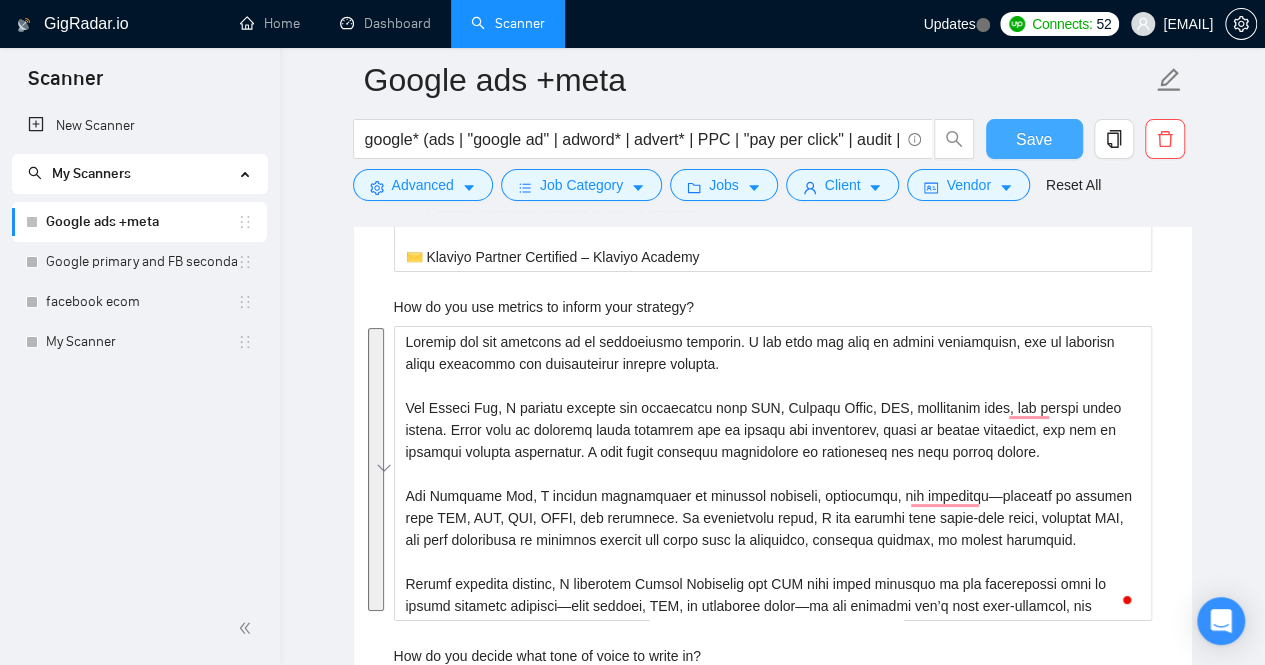 click on "Save" at bounding box center [1034, 139] 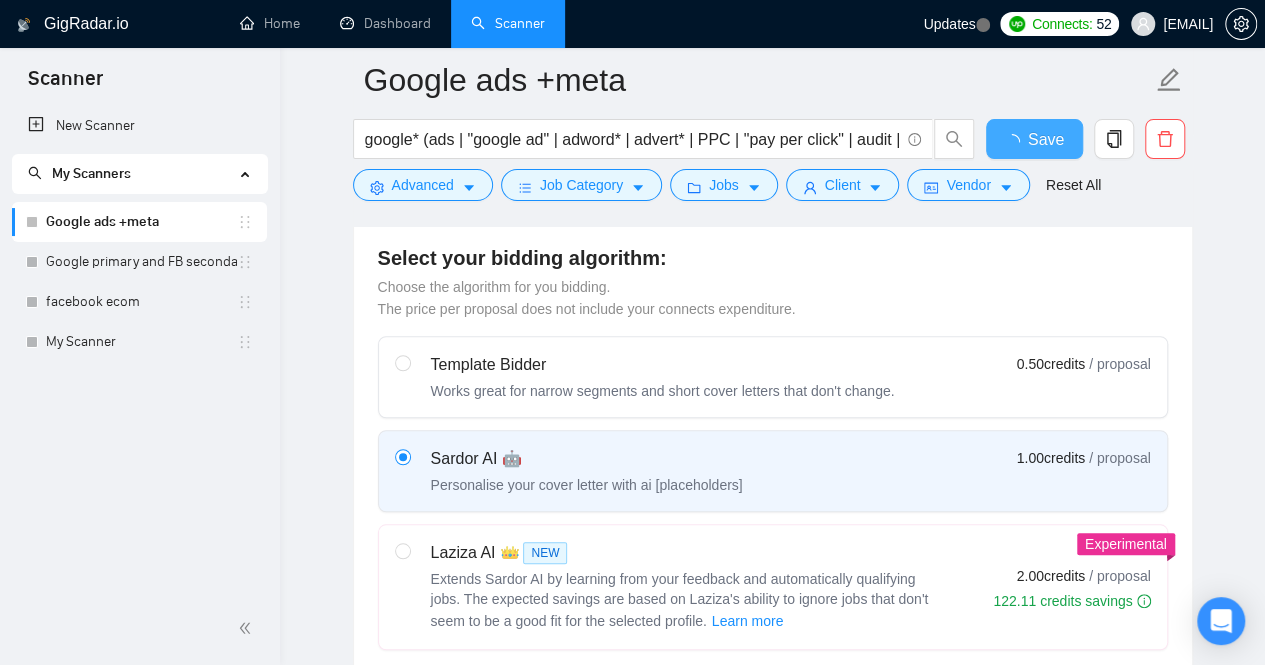type 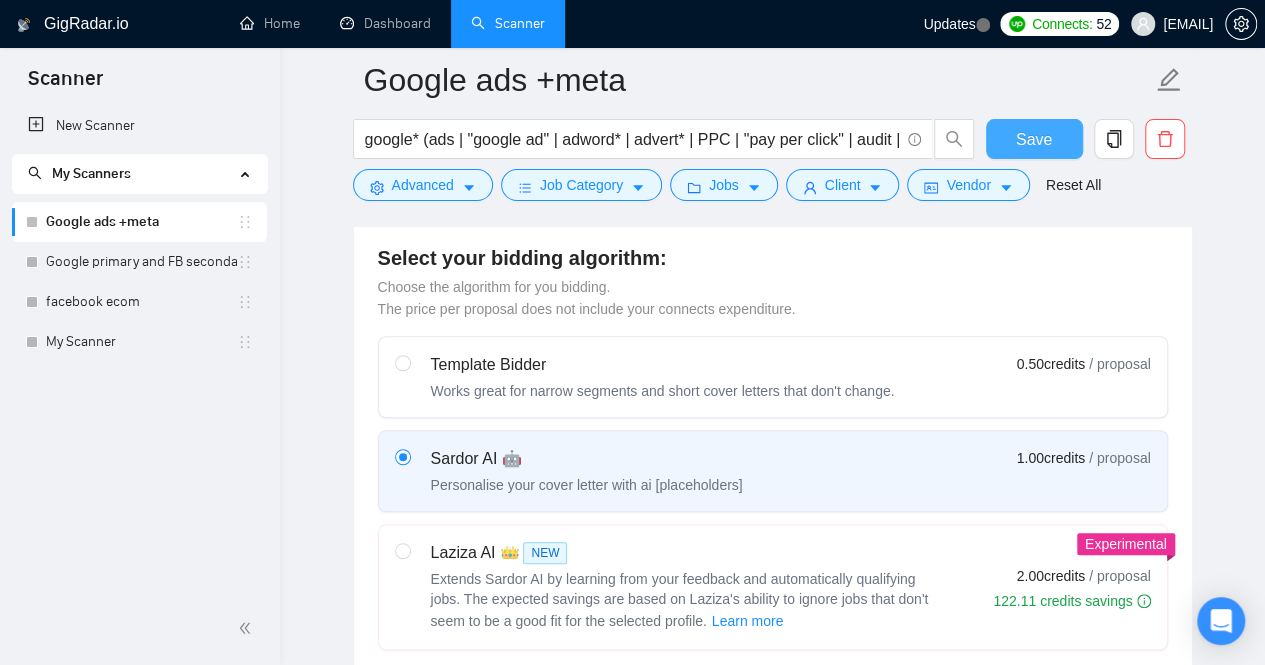 type 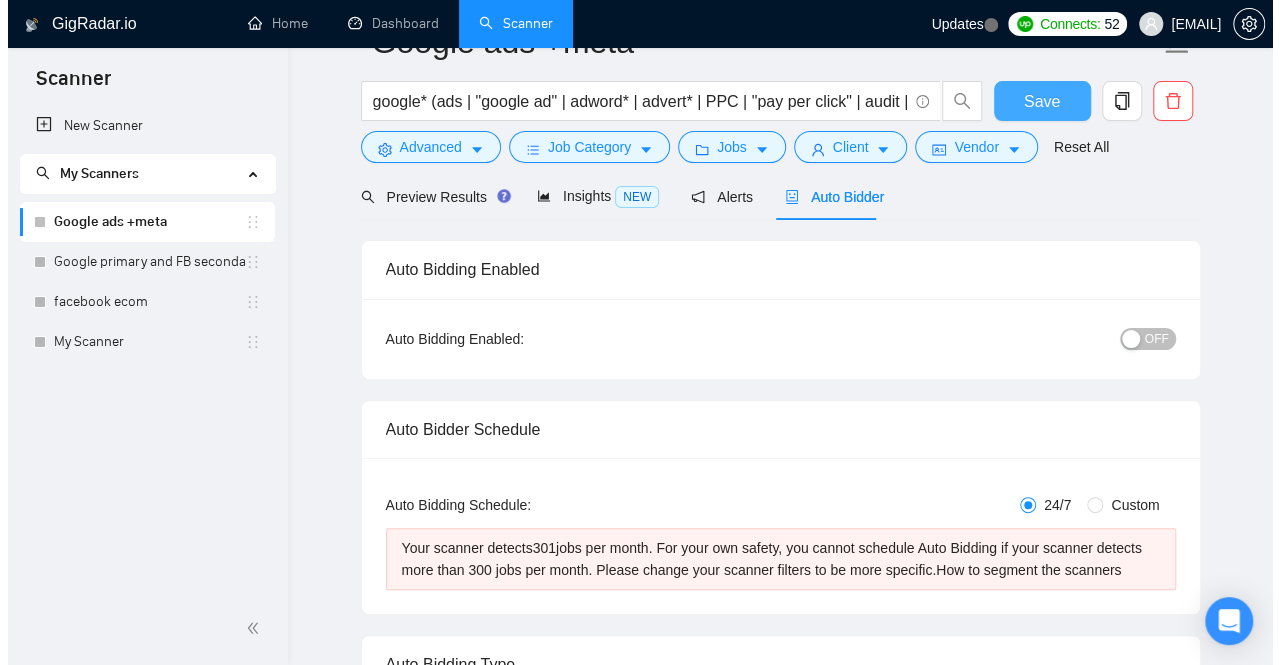 scroll, scrollTop: 0, scrollLeft: 0, axis: both 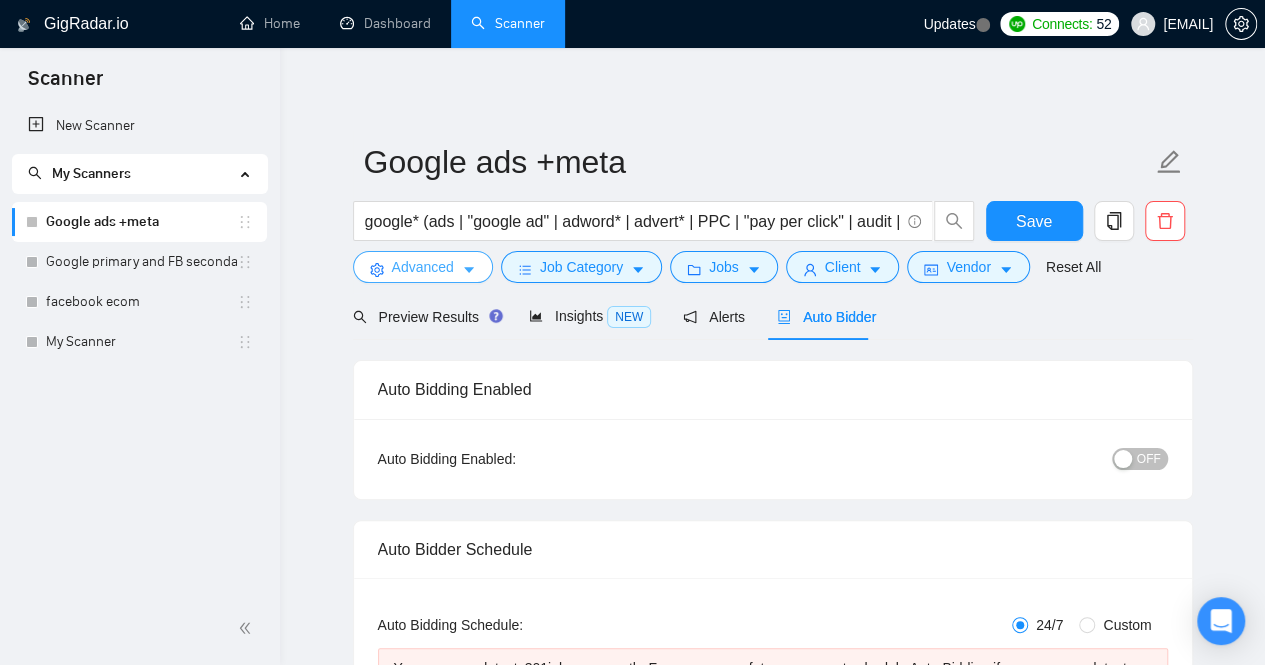click on "Advanced" at bounding box center (423, 267) 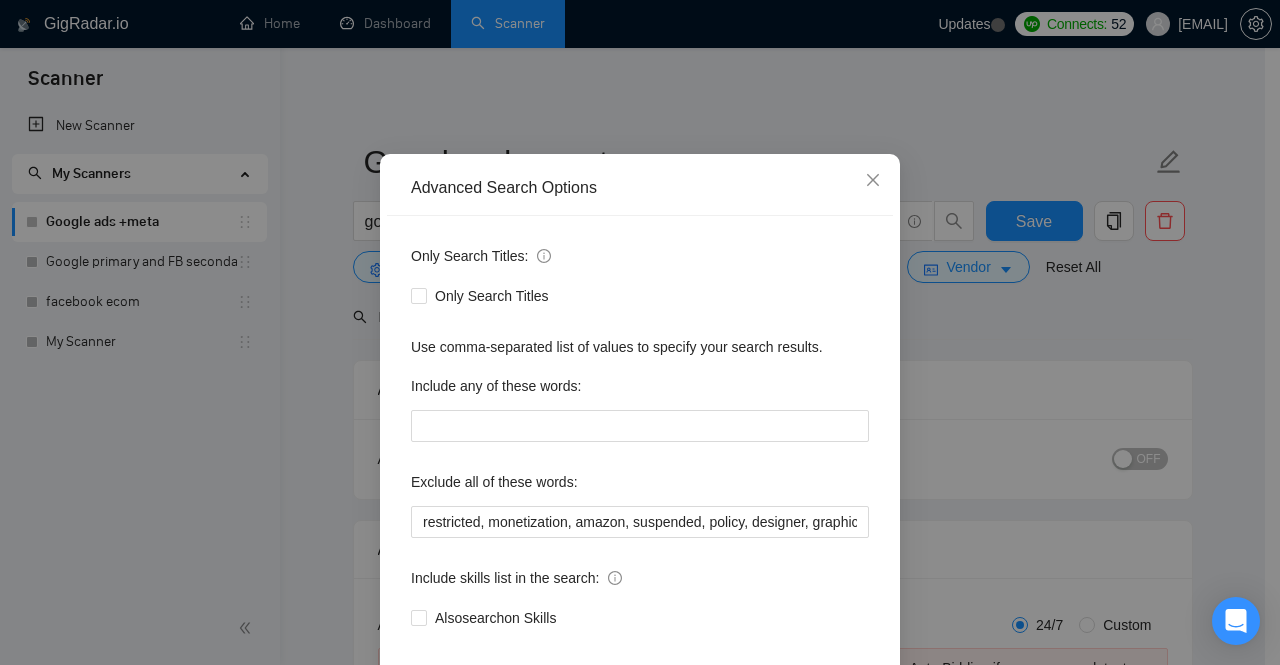 click on "Only Search Titles:" at bounding box center [640, 260] 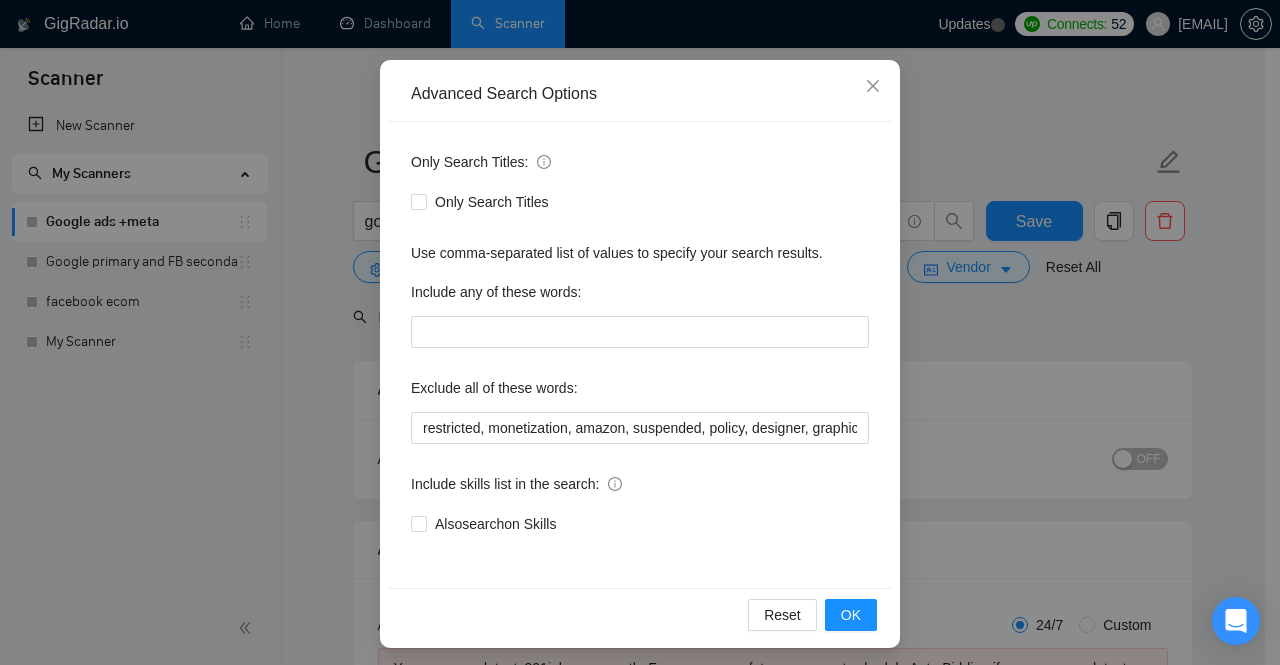 scroll, scrollTop: 166, scrollLeft: 0, axis: vertical 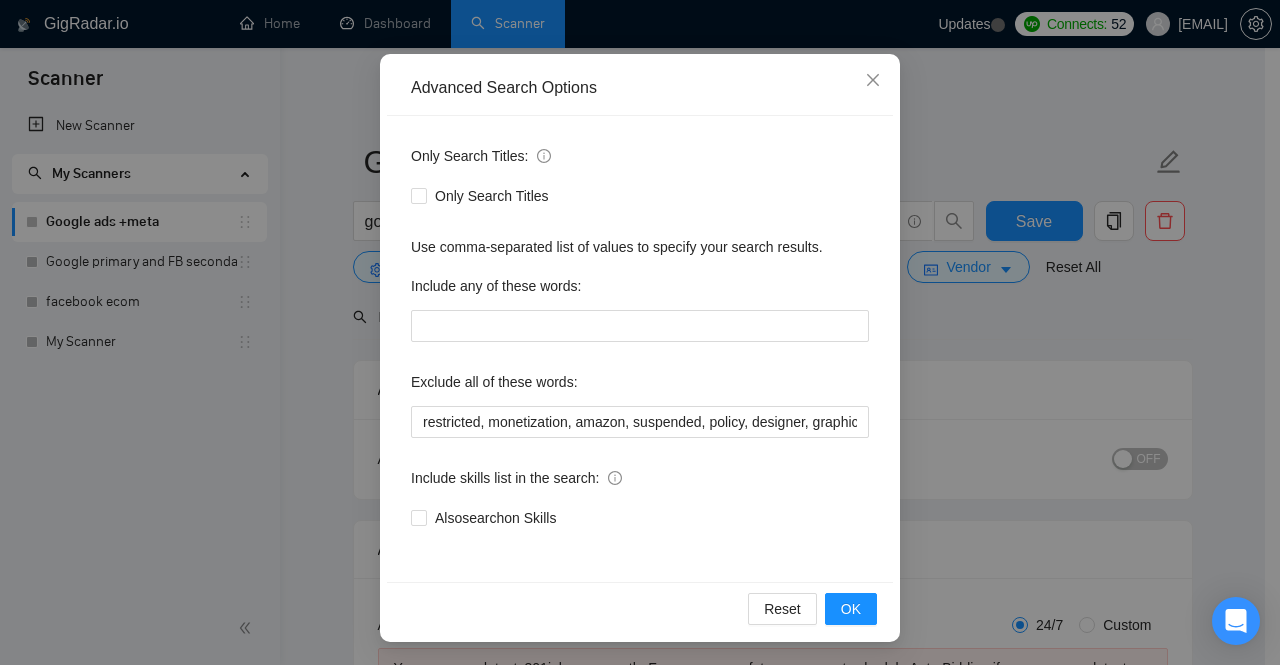 click on "Advanced Search Options Only Search Titles:   Only Search Titles Use comma-separated list of values to specify your search results. Include any of these words: Exclude all of these words: restricted, monetization, amazon, suspended, policy, designer, graphic, "video editor", "gtm expert", grant, "non profit", ranking, seo, "virtual assistant", dashboard, "Social Media Management", smm, "Looker Studio", "Creative Strategist", "tracking specialist" course, training, teach, social, "Email Deliverability", "CRM Setup", "CRM integration" tiktok, developer, "app promotion", nonprofit, "non profit", screenshare Include skills list in the search:   Also  search  on Skills Reset OK" at bounding box center (640, 332) 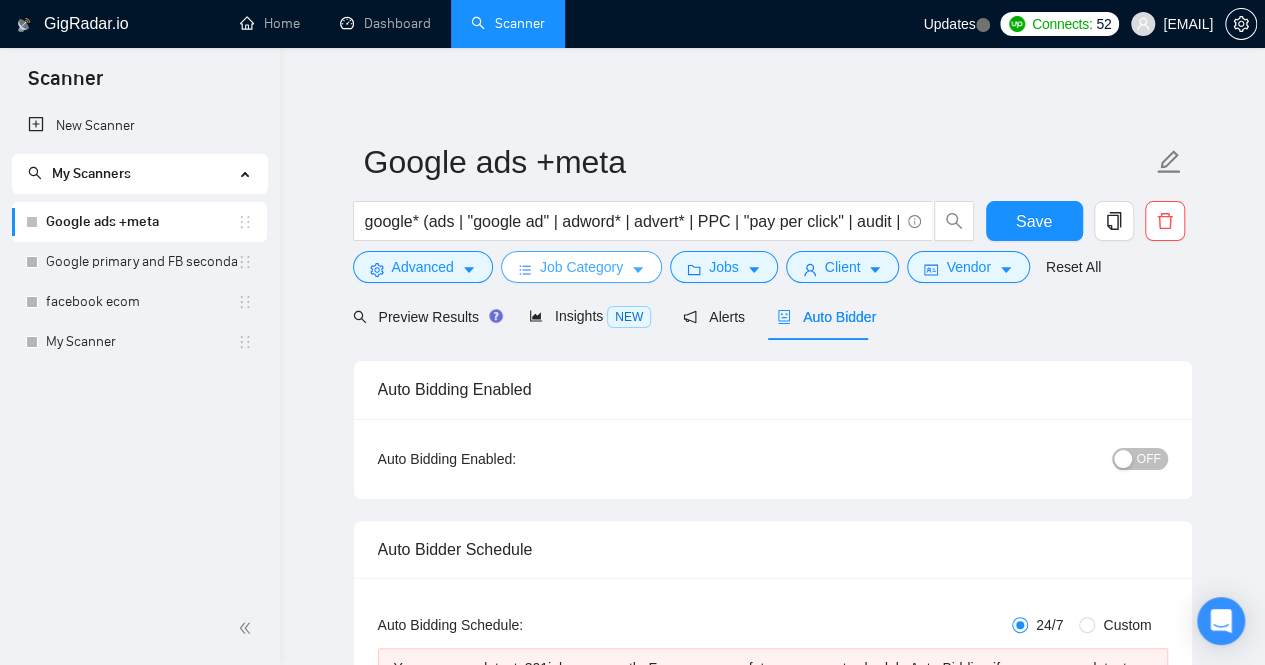 click on "Job Category" at bounding box center [581, 267] 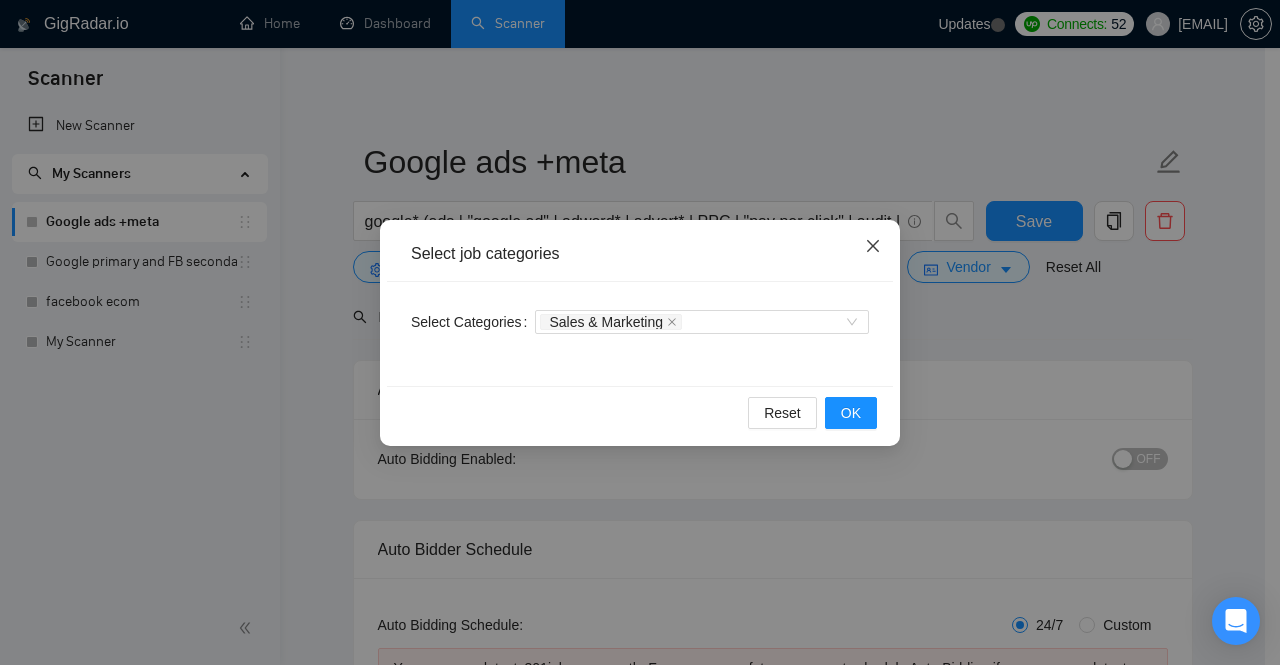 click 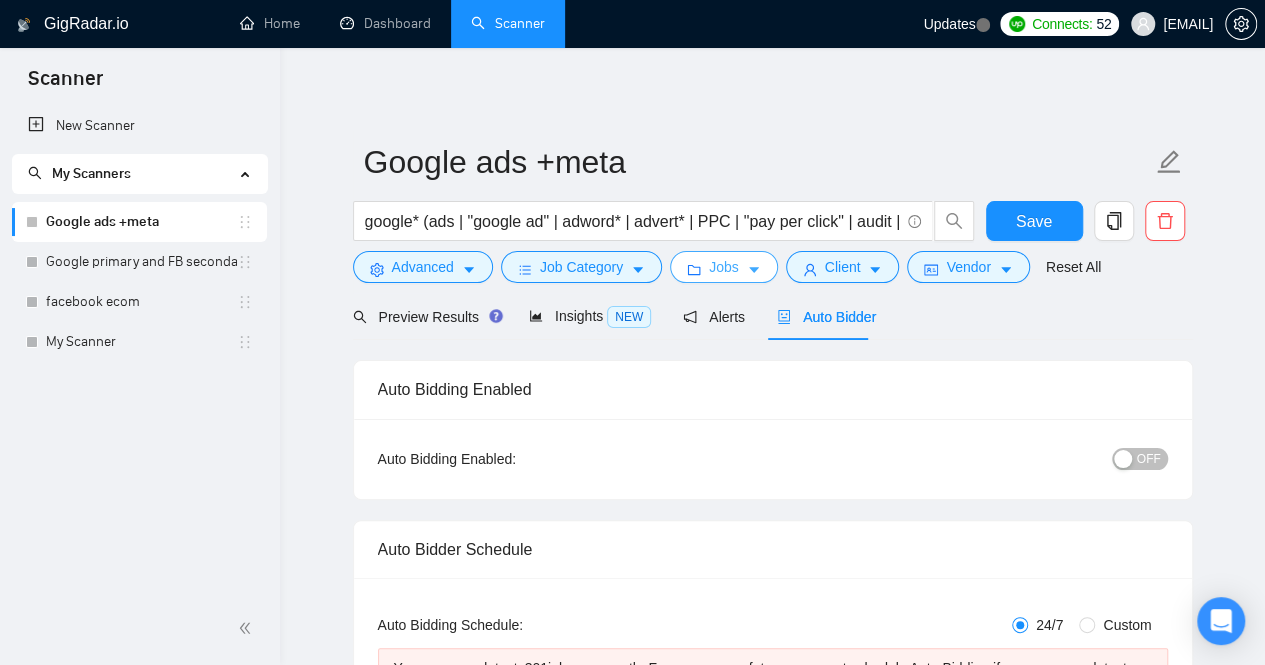 click on "Jobs" at bounding box center [724, 267] 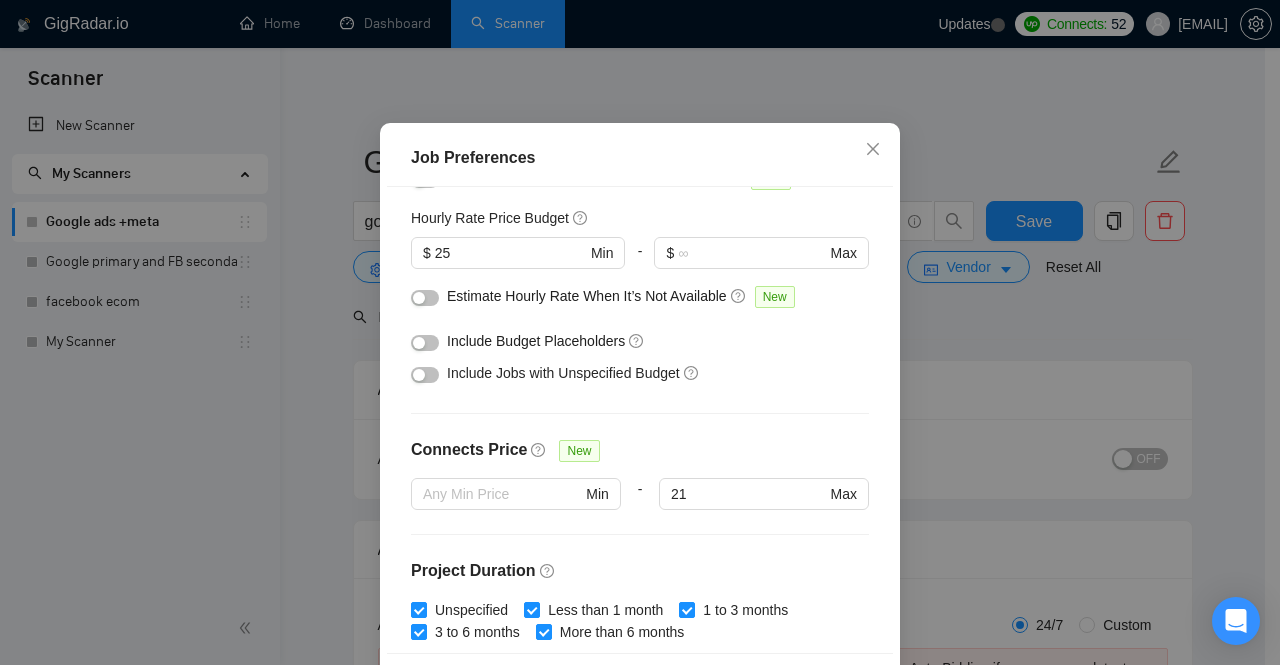 scroll, scrollTop: 258, scrollLeft: 0, axis: vertical 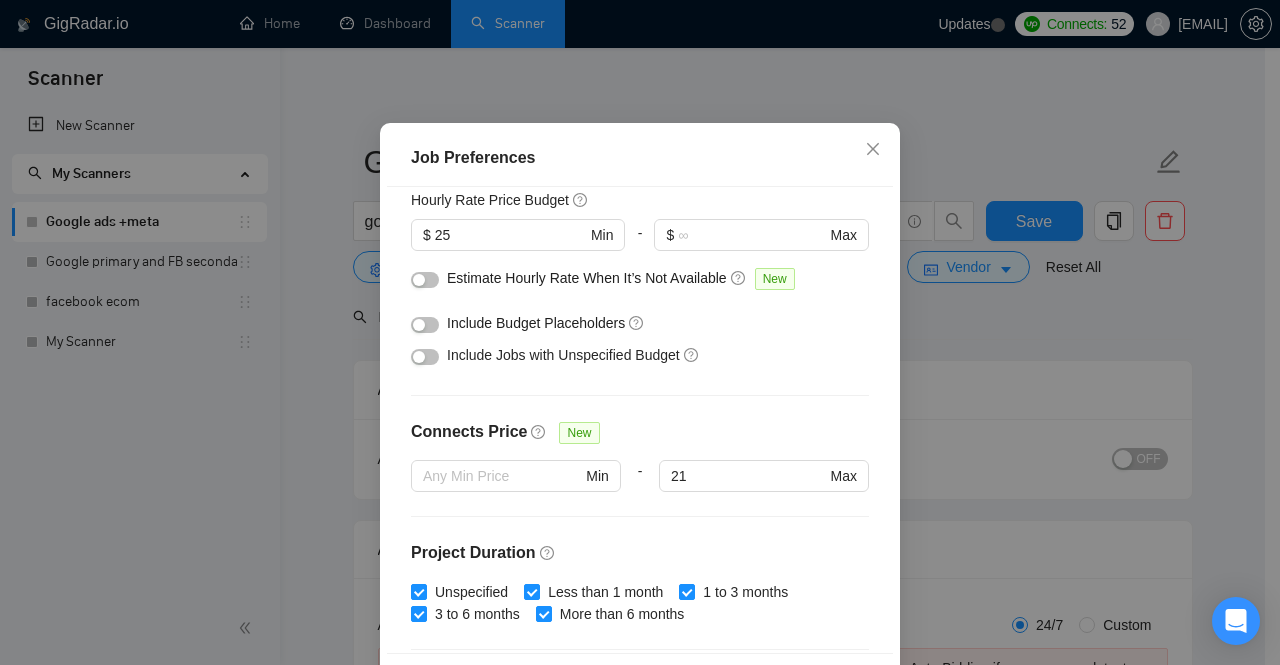 click at bounding box center [425, 280] 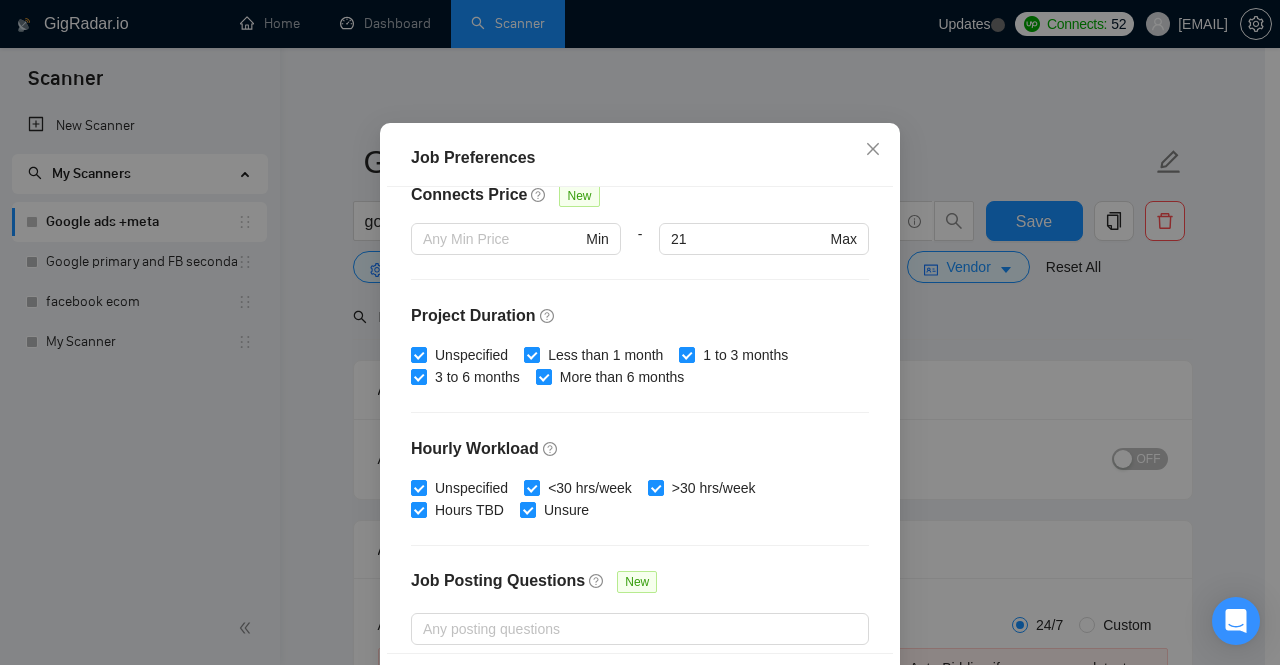 scroll, scrollTop: 483, scrollLeft: 0, axis: vertical 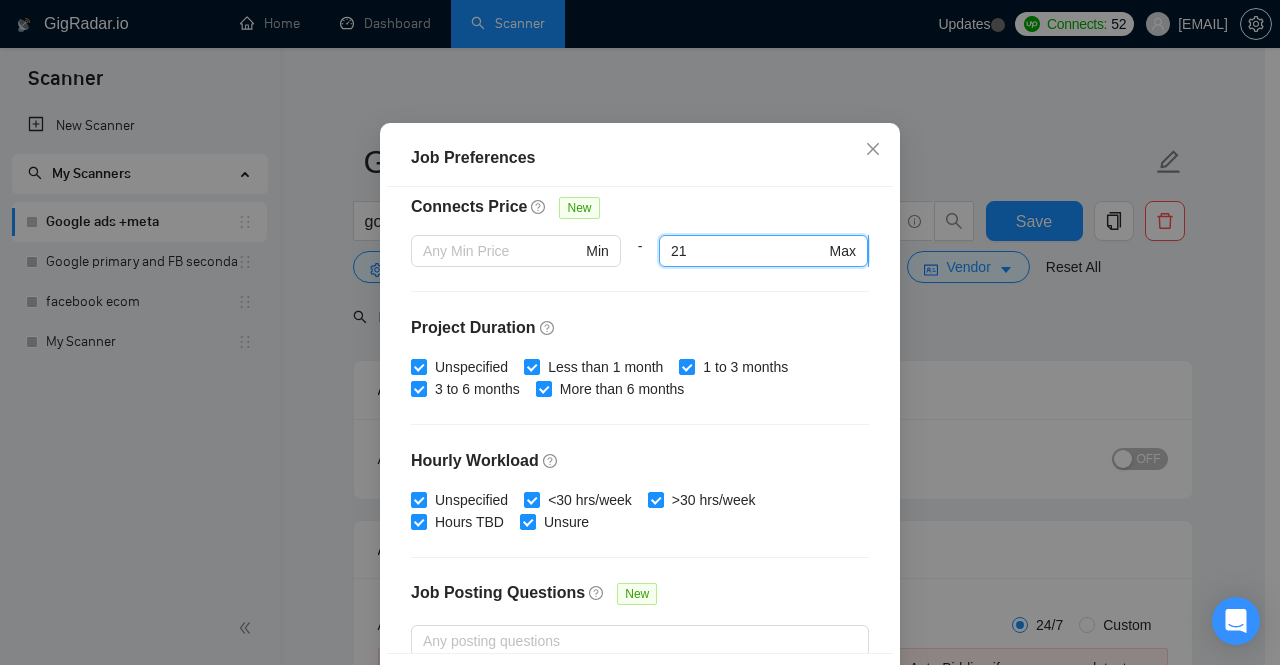 click on "21" at bounding box center (748, 251) 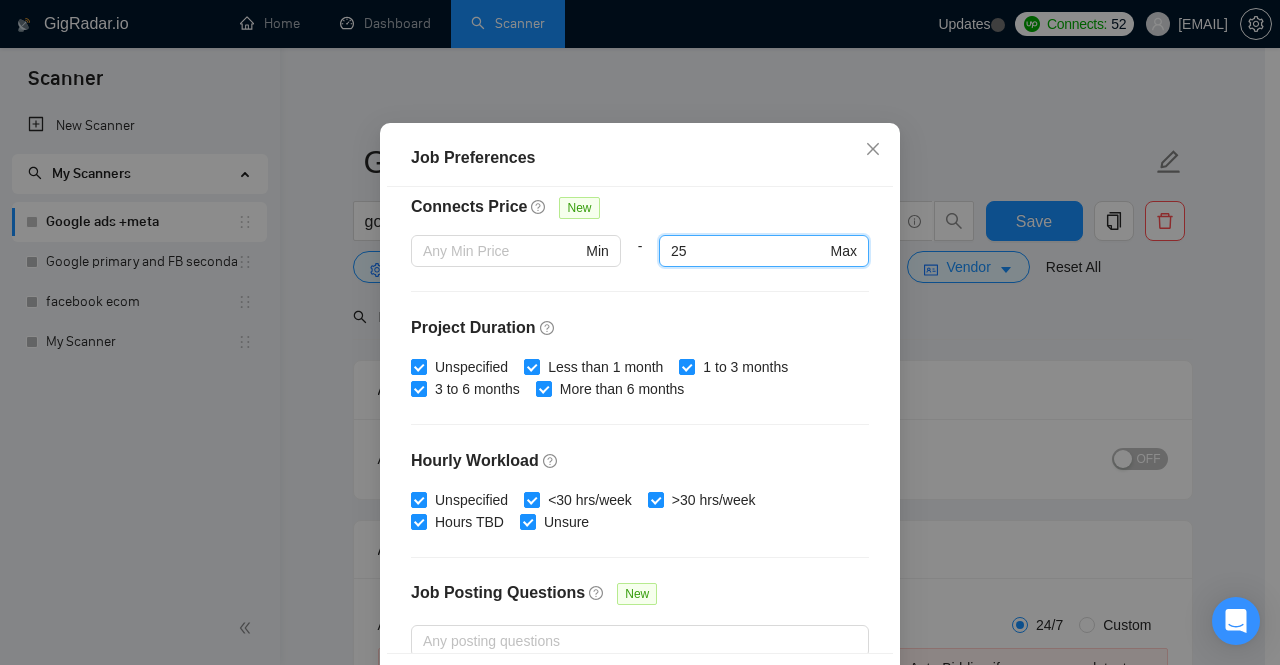 type on "25" 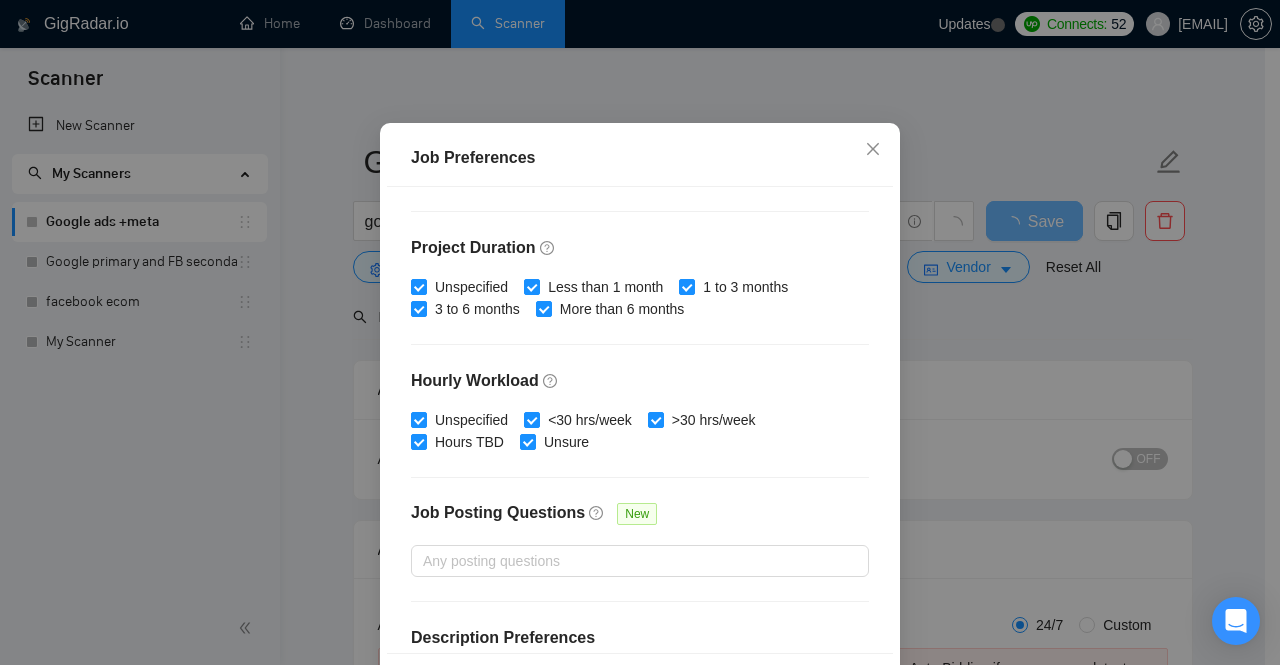 scroll, scrollTop: 660, scrollLeft: 0, axis: vertical 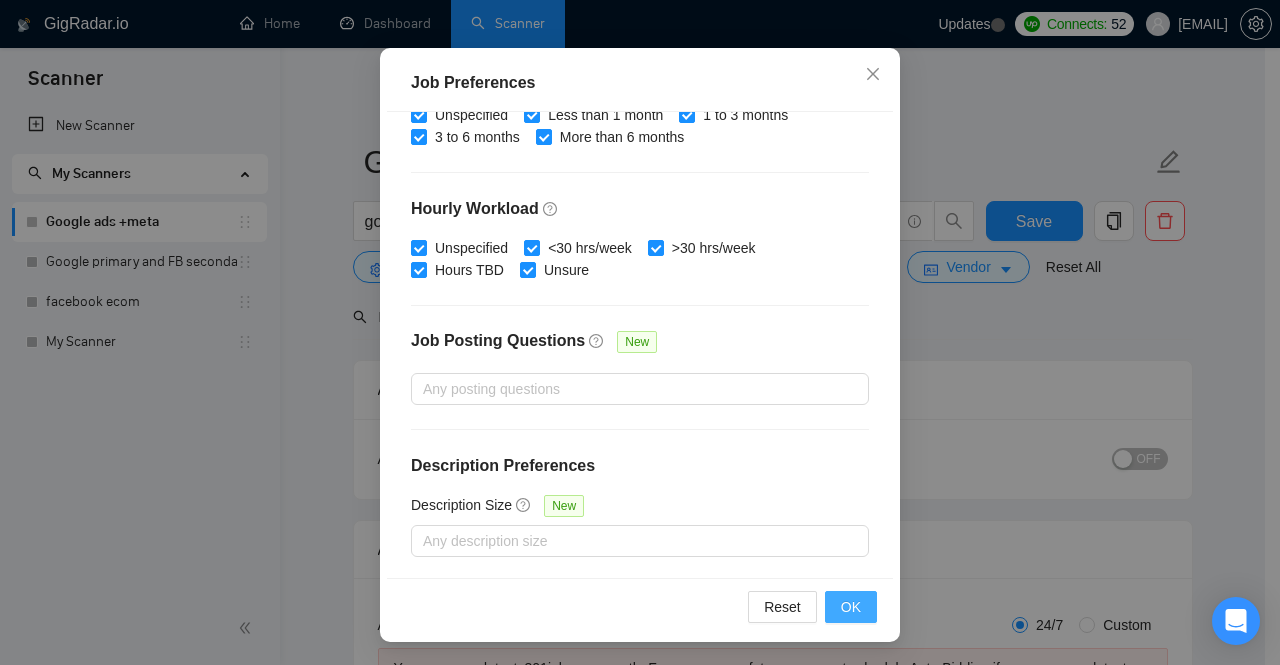 click on "OK" at bounding box center (851, 607) 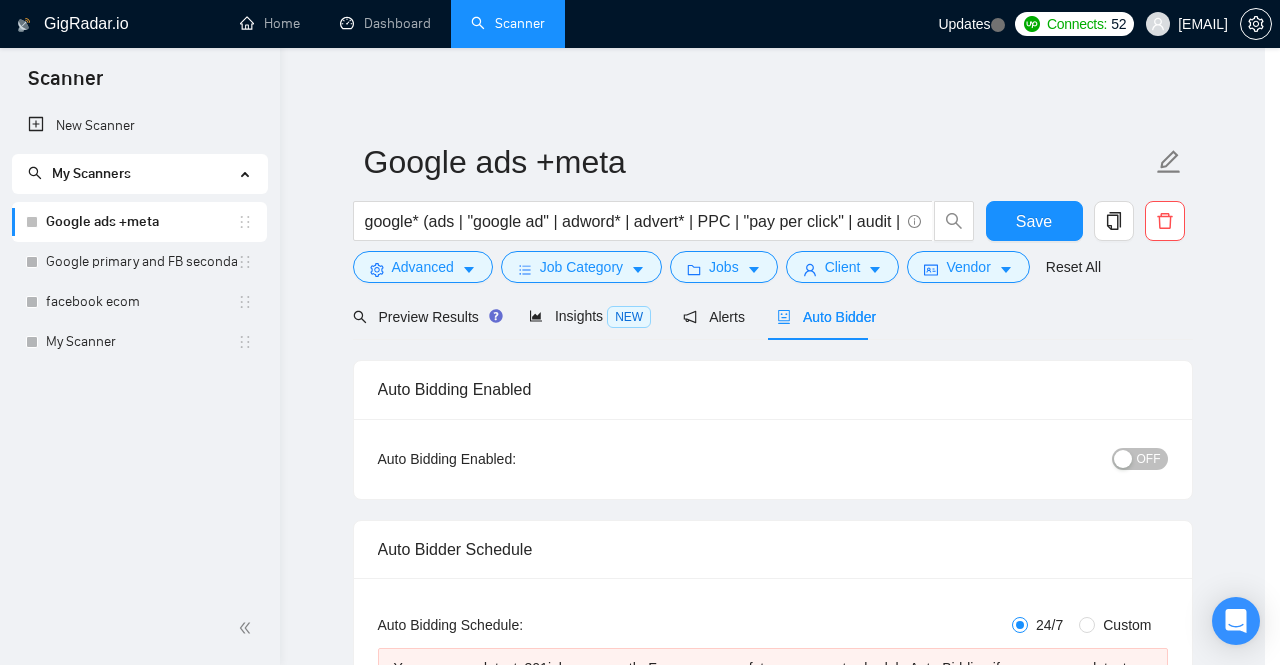 scroll, scrollTop: 72, scrollLeft: 0, axis: vertical 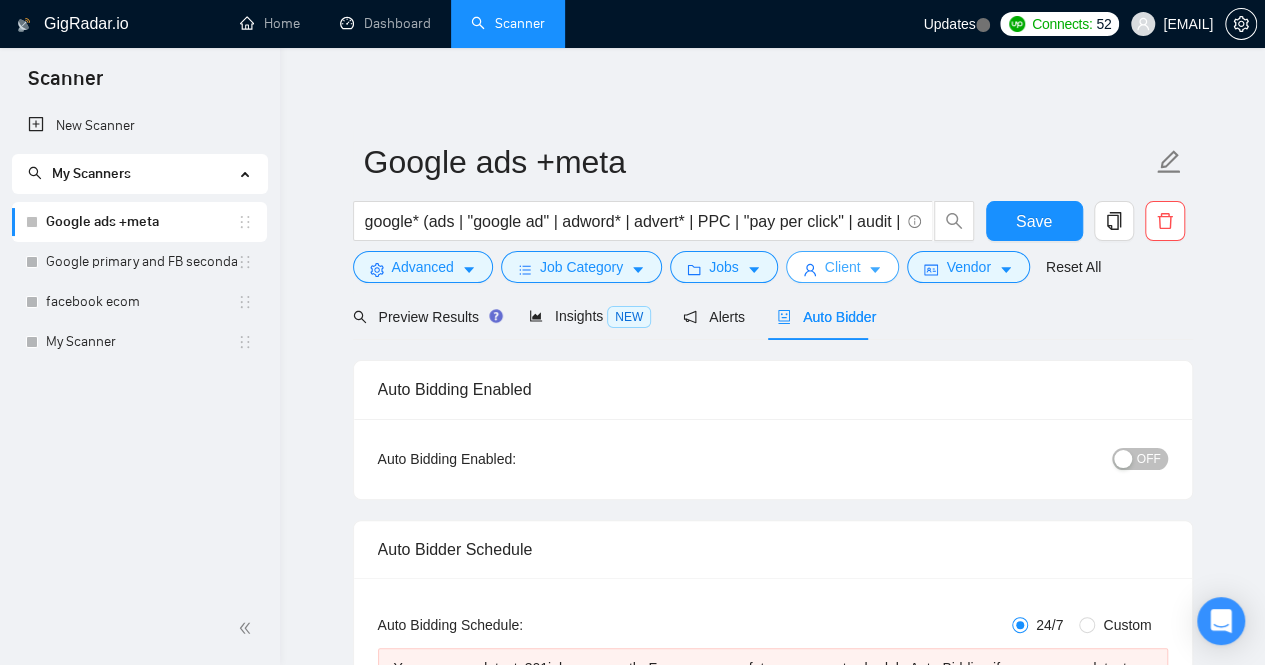 click on "Client" at bounding box center (843, 267) 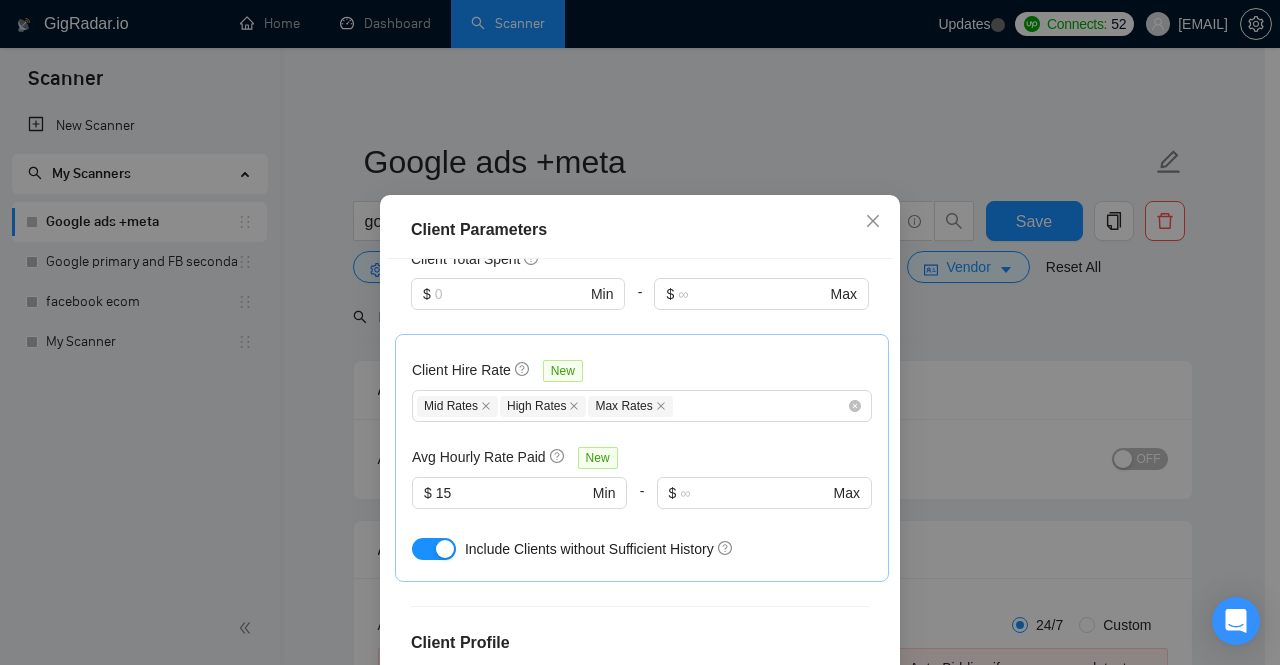 scroll, scrollTop: 600, scrollLeft: 0, axis: vertical 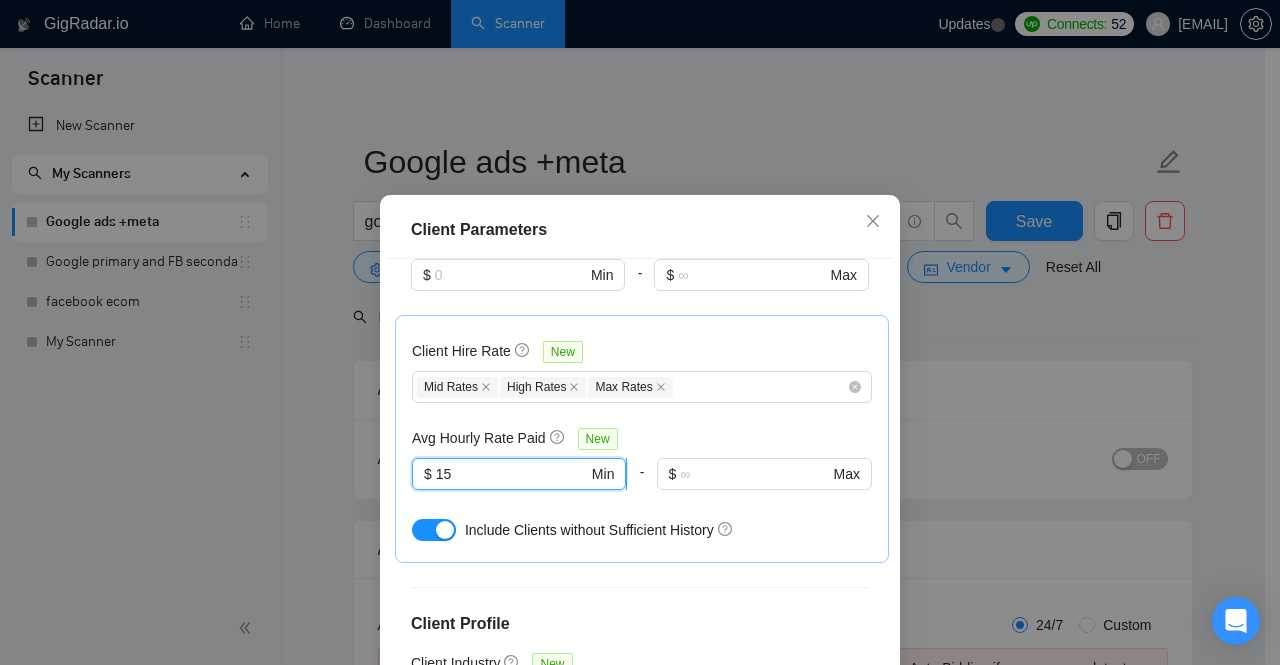 click on "15" at bounding box center [512, 474] 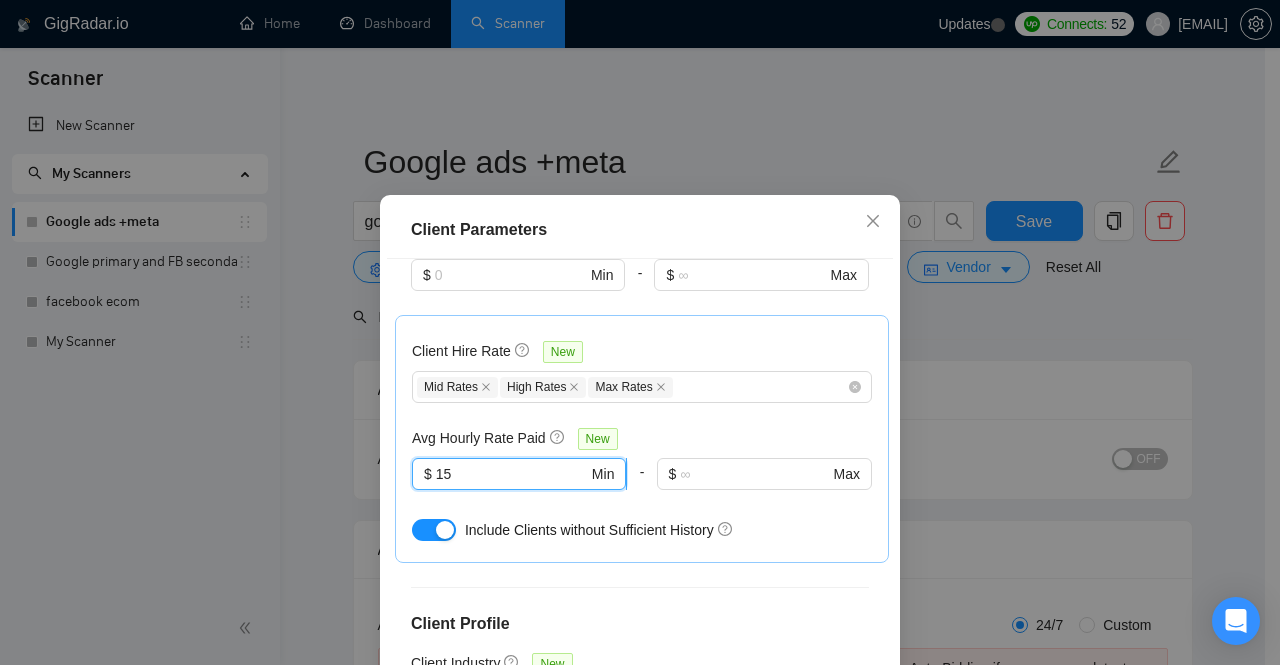 type on "1" 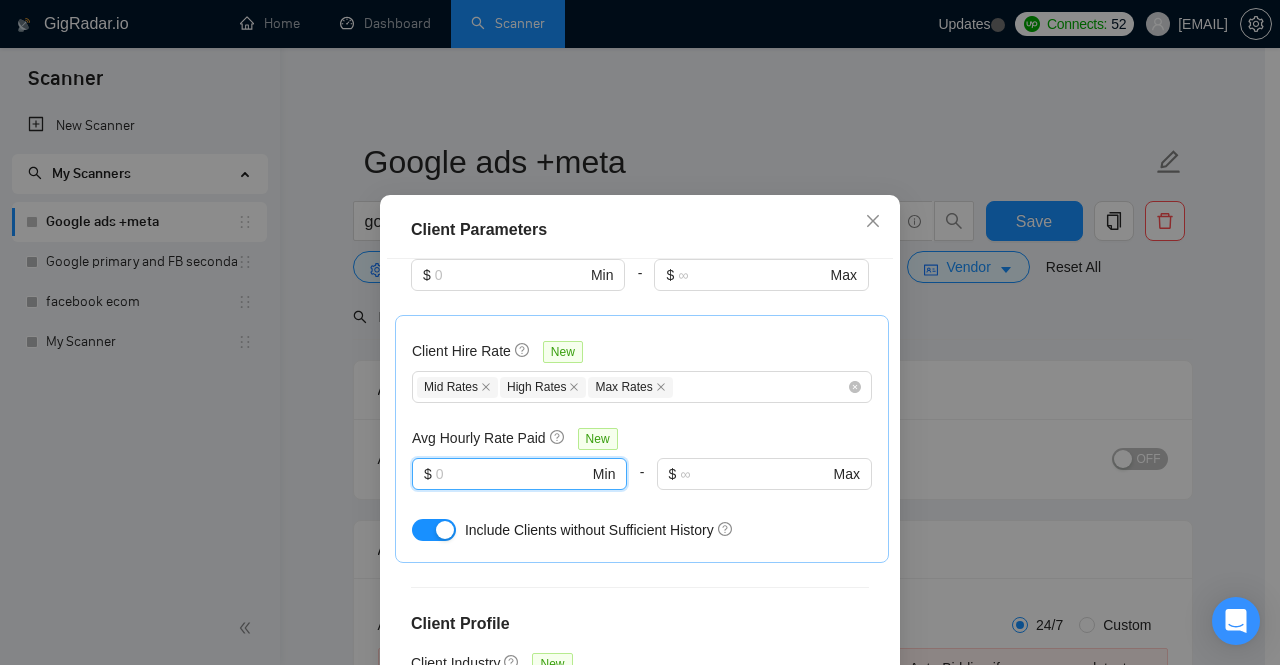 type 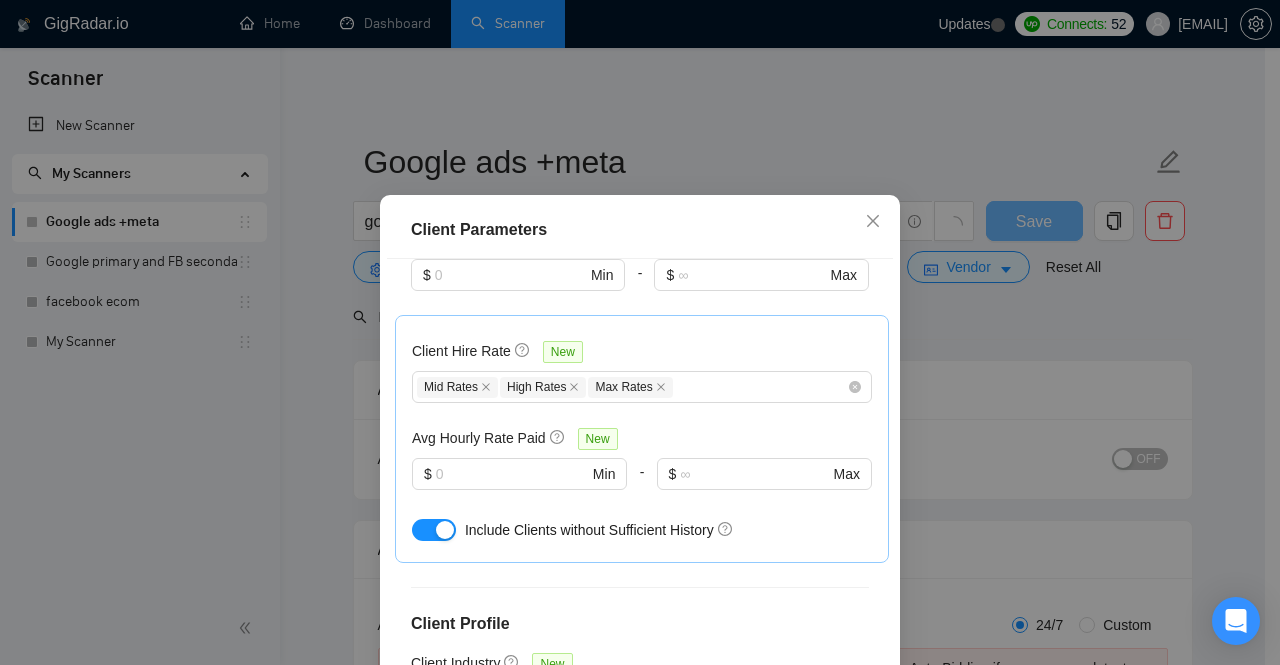 click on "Include Clients without Sufficient History" at bounding box center [668, 530] 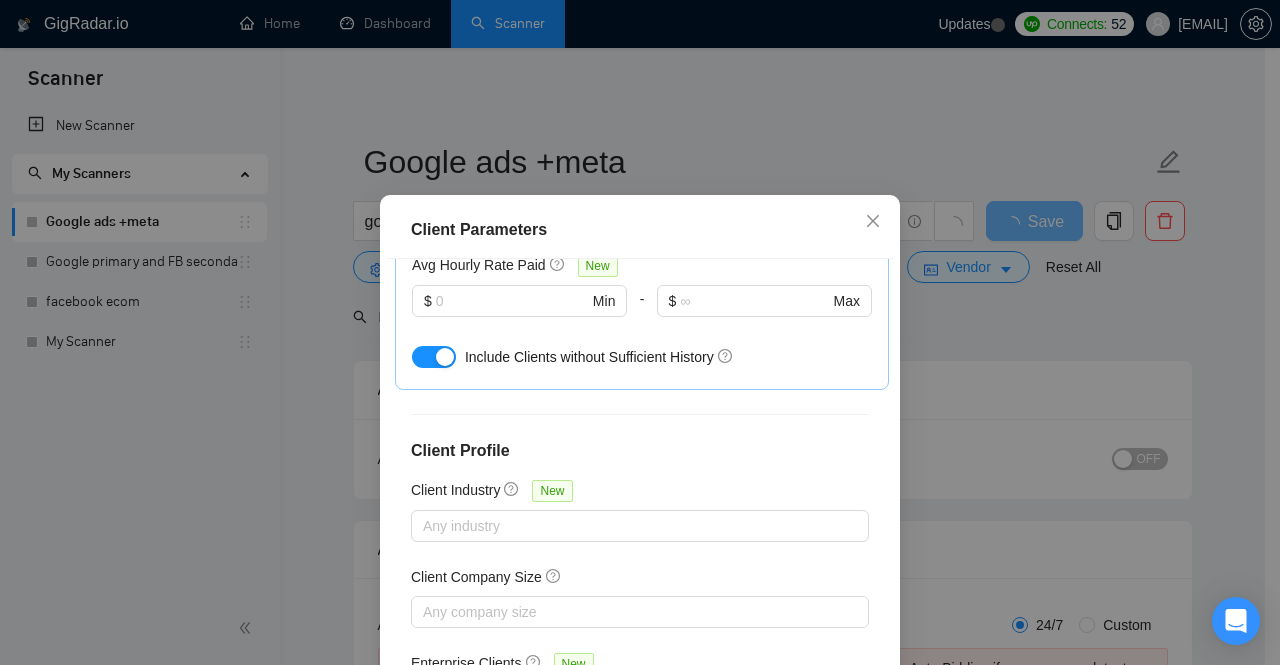 scroll, scrollTop: 806, scrollLeft: 0, axis: vertical 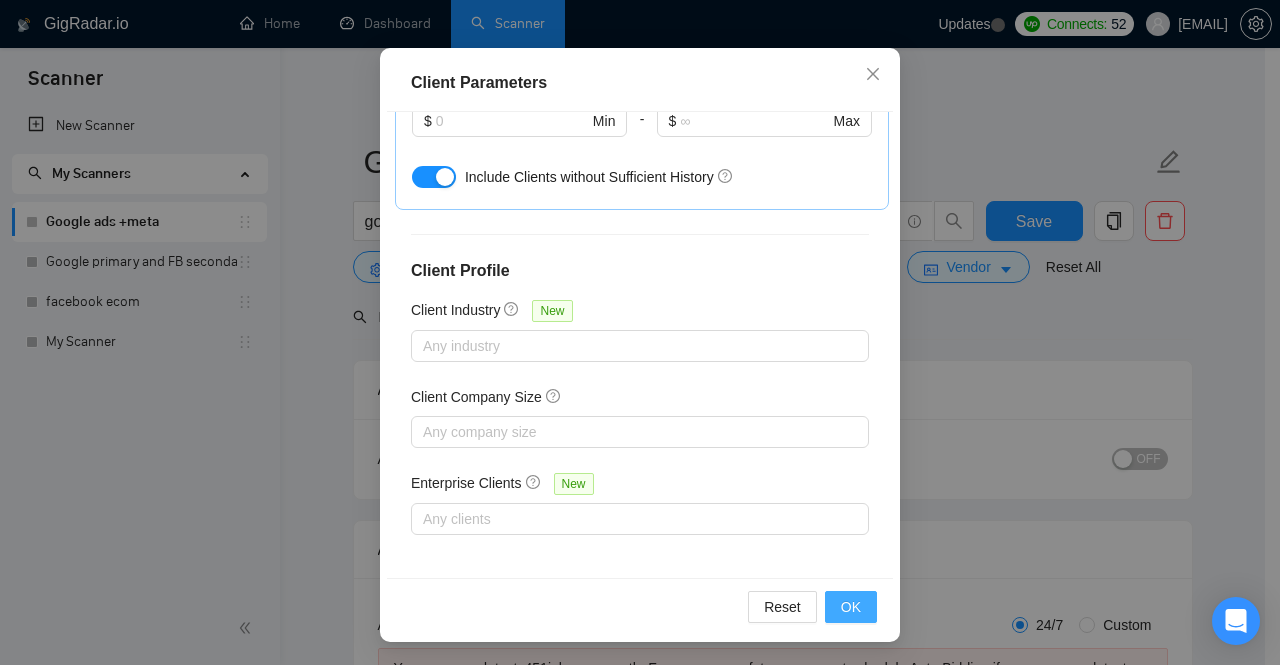 click on "OK" at bounding box center [851, 607] 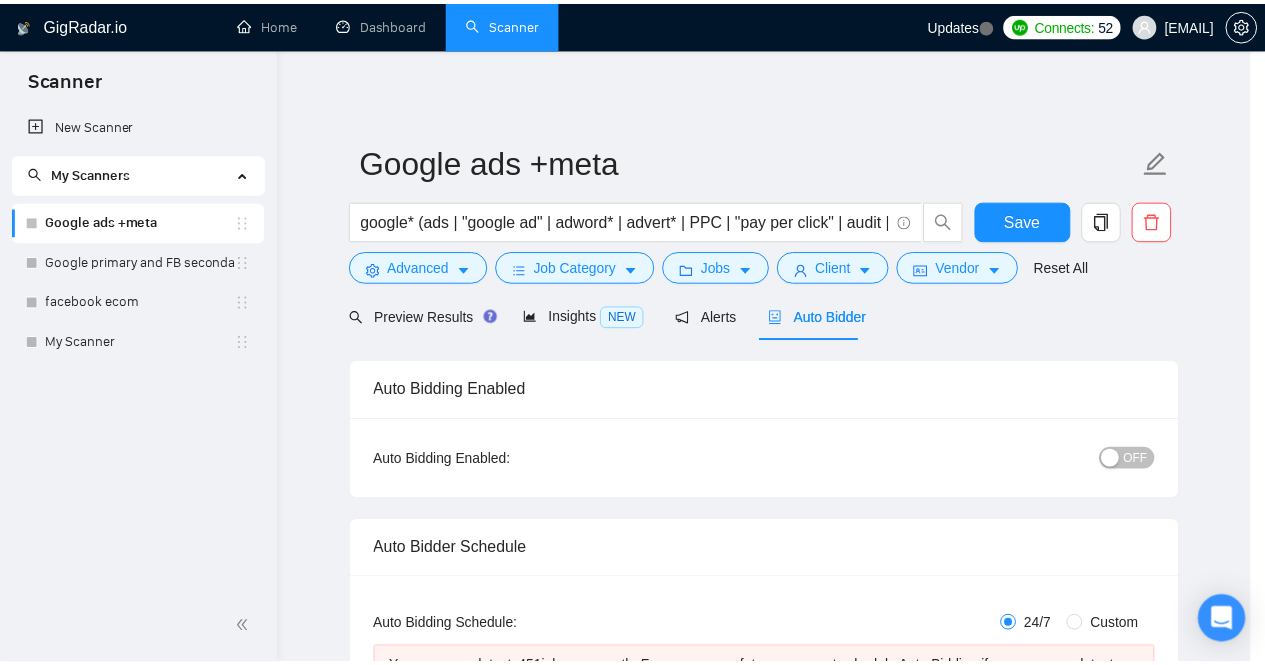 scroll, scrollTop: 72, scrollLeft: 0, axis: vertical 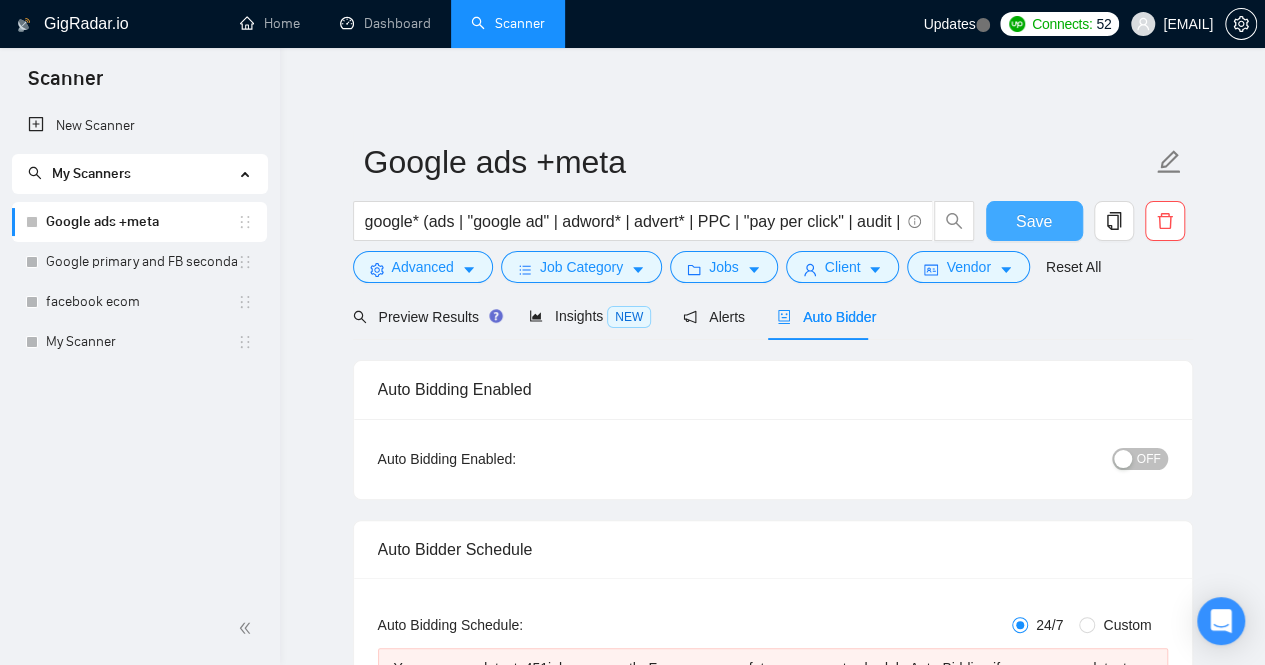 click on "Save" at bounding box center [1034, 221] 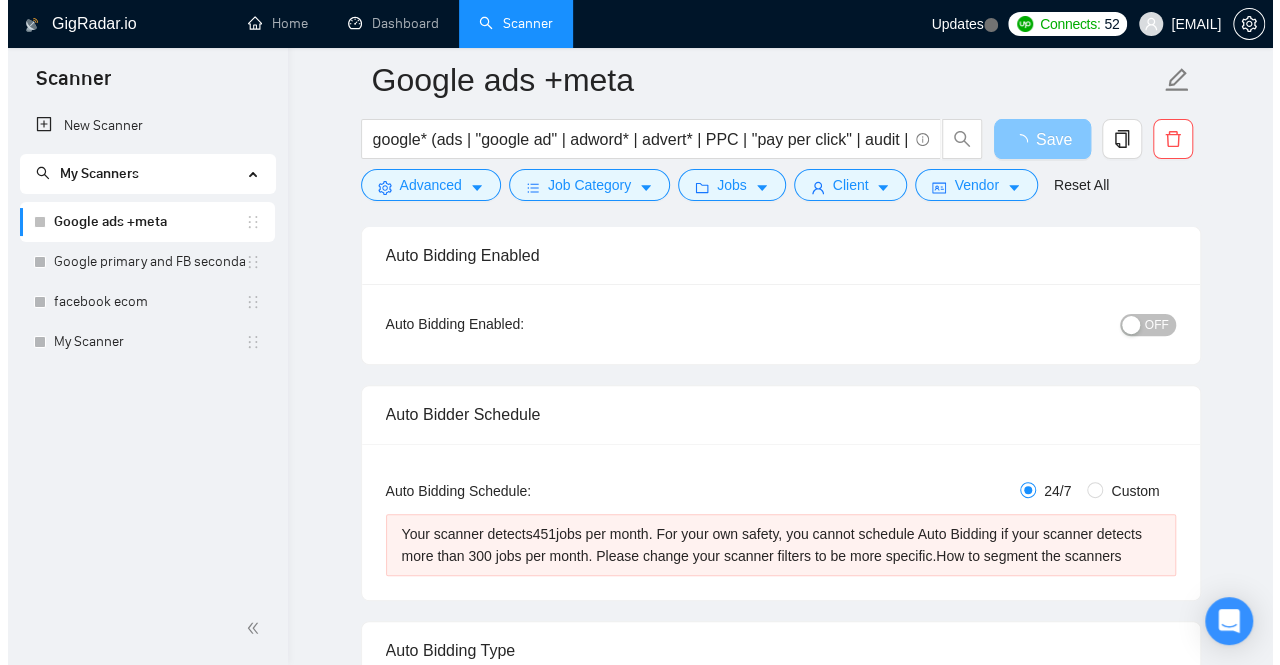 scroll, scrollTop: 0, scrollLeft: 0, axis: both 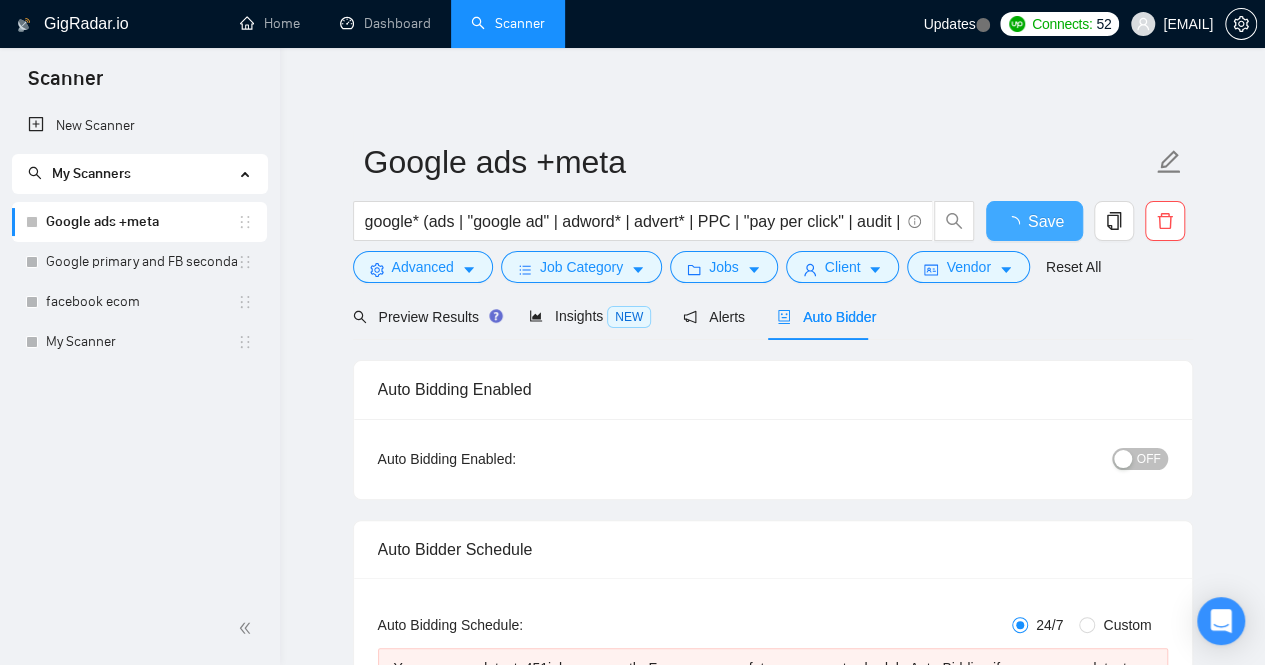 type 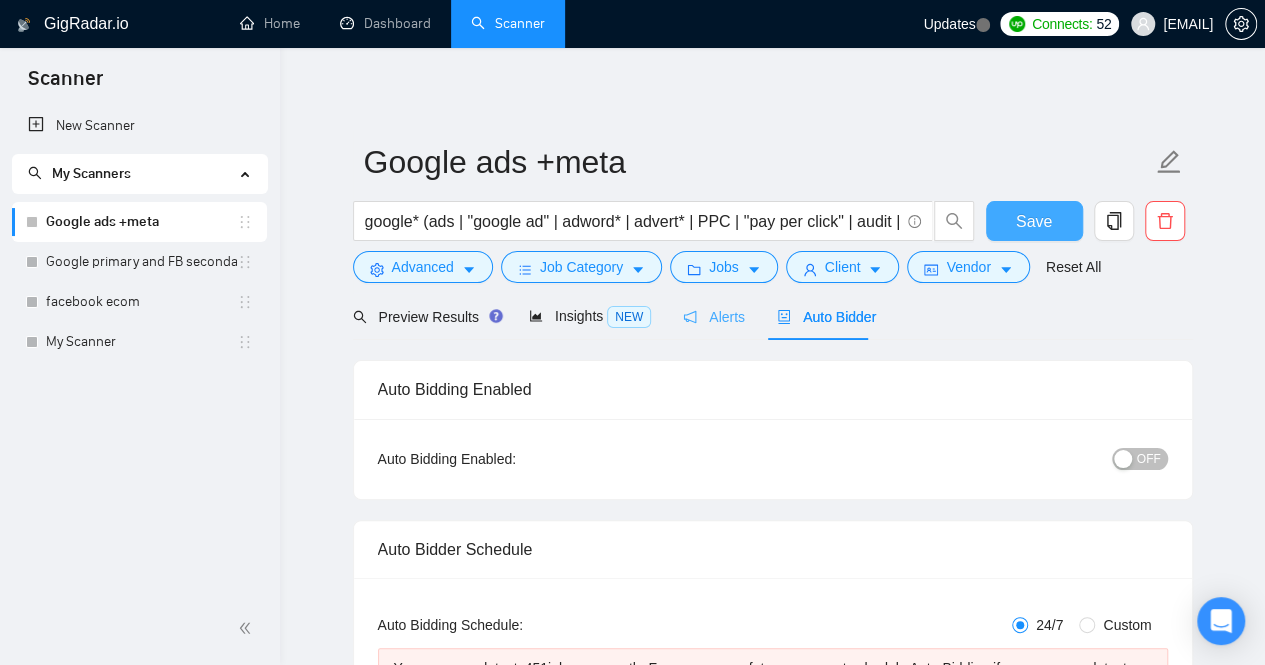 type 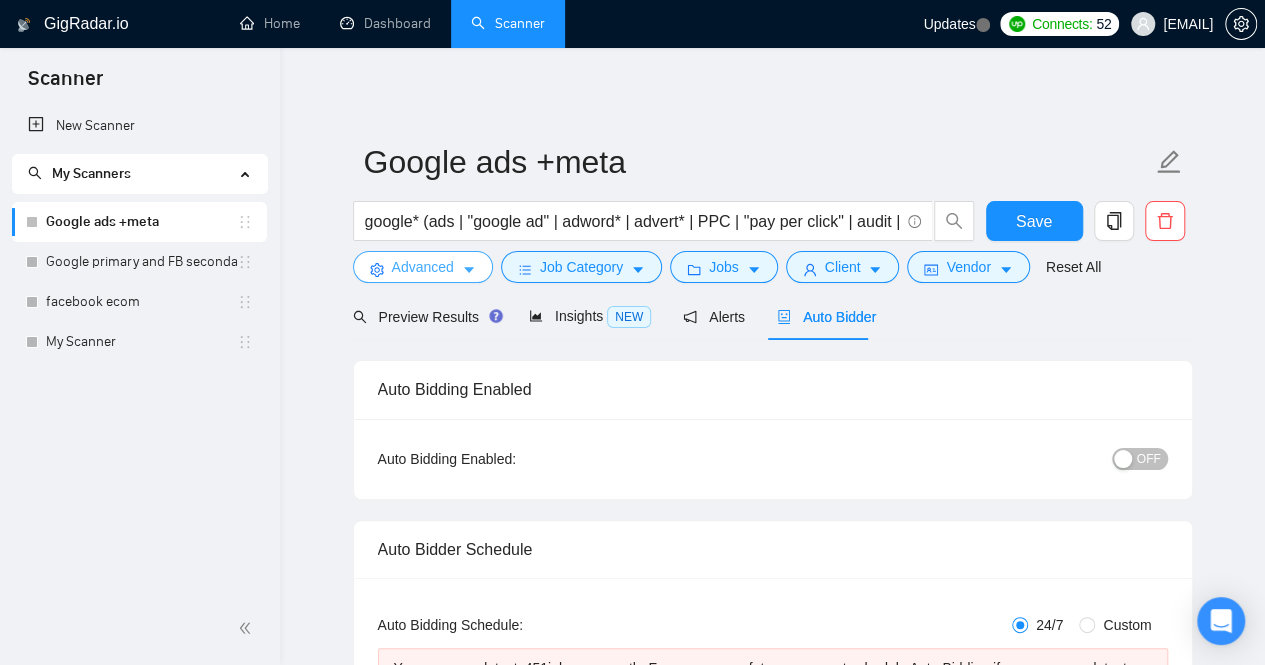 click on "Advanced" at bounding box center [423, 267] 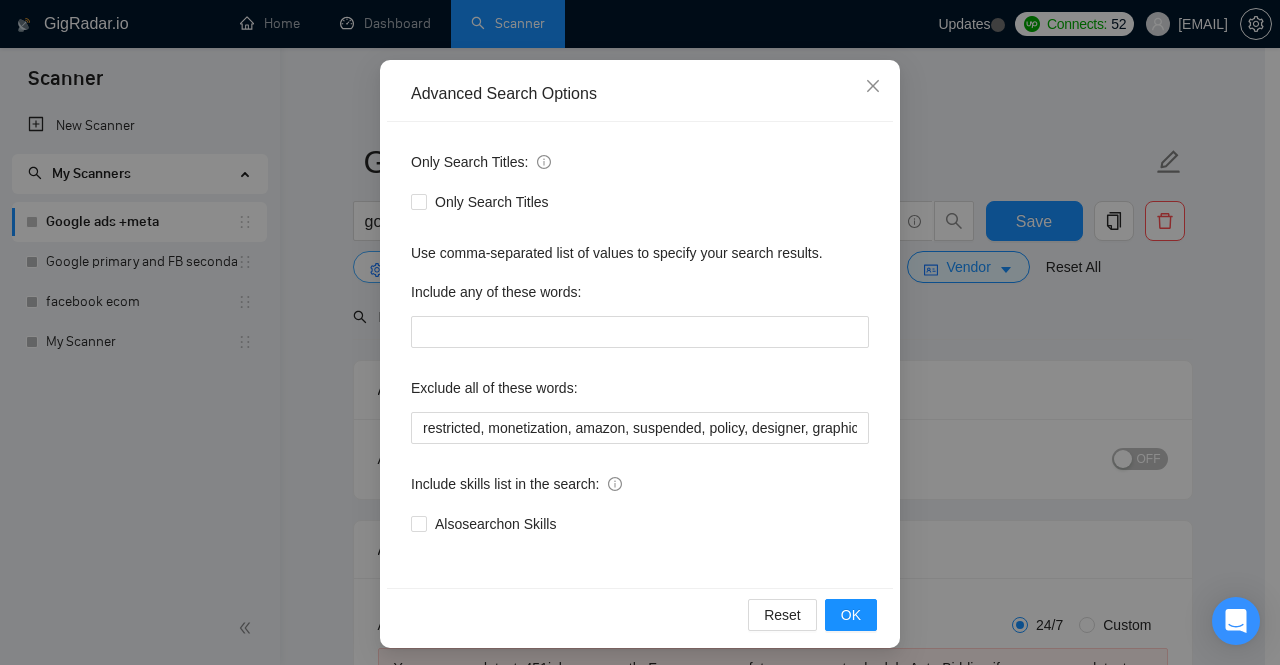 scroll, scrollTop: 166, scrollLeft: 0, axis: vertical 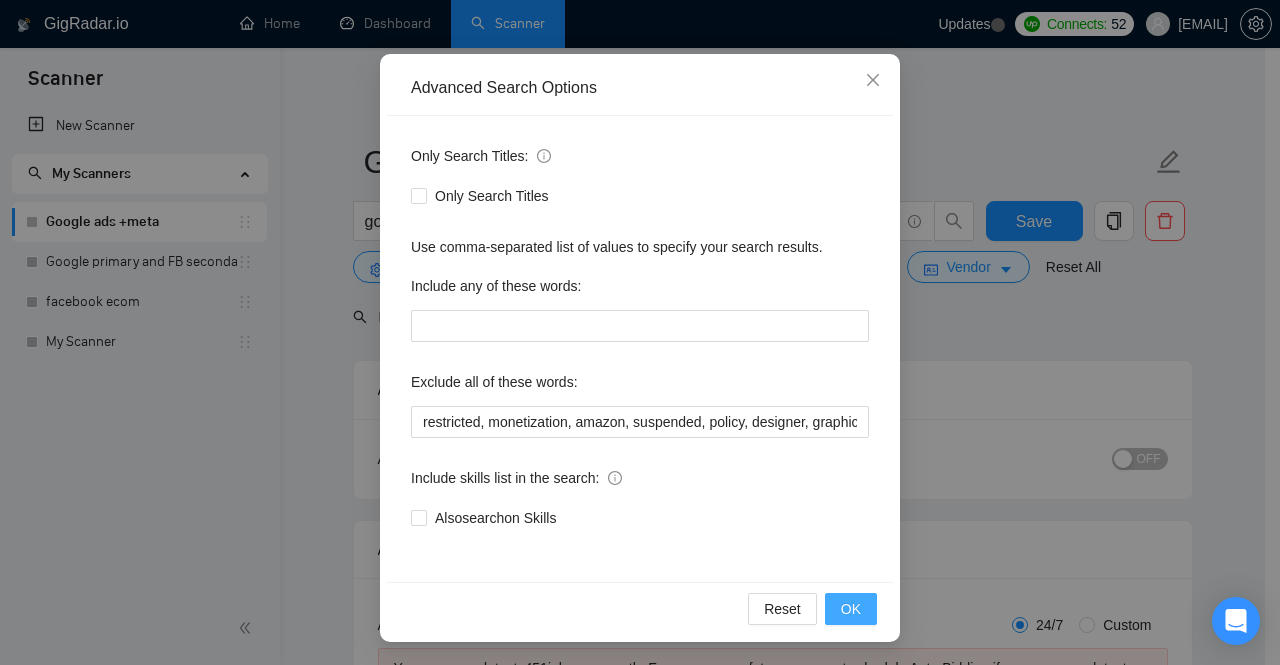 click on "OK" at bounding box center (851, 609) 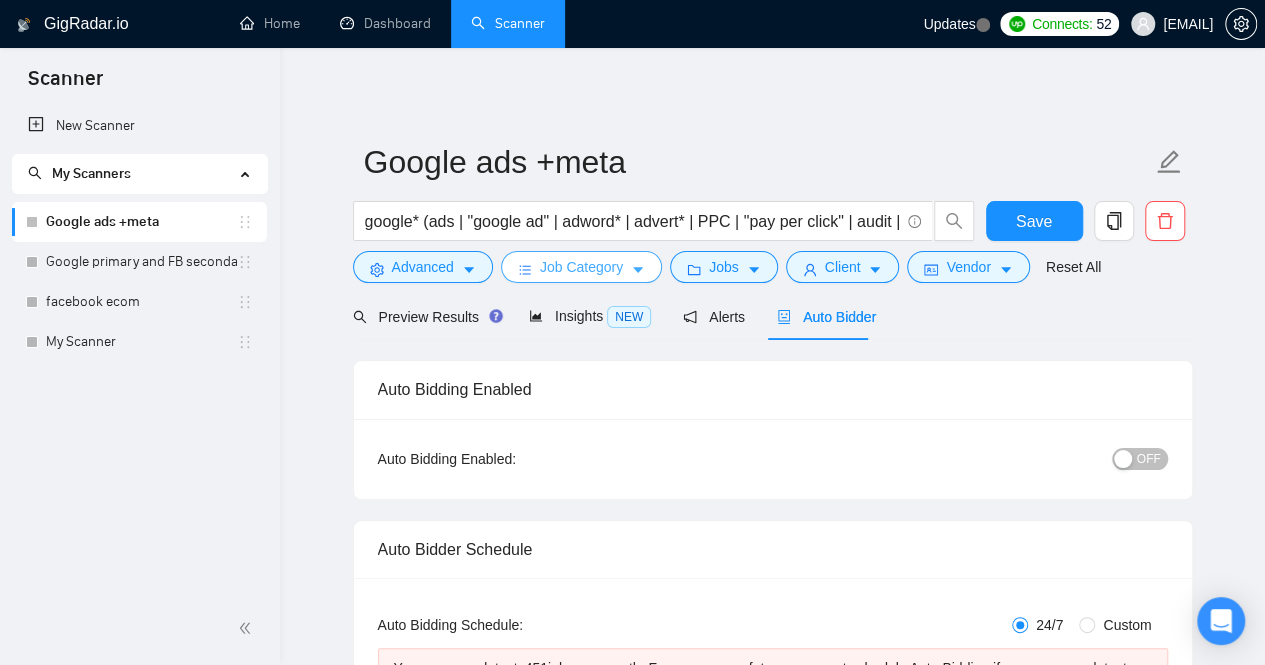 click on "Job Category" at bounding box center [581, 267] 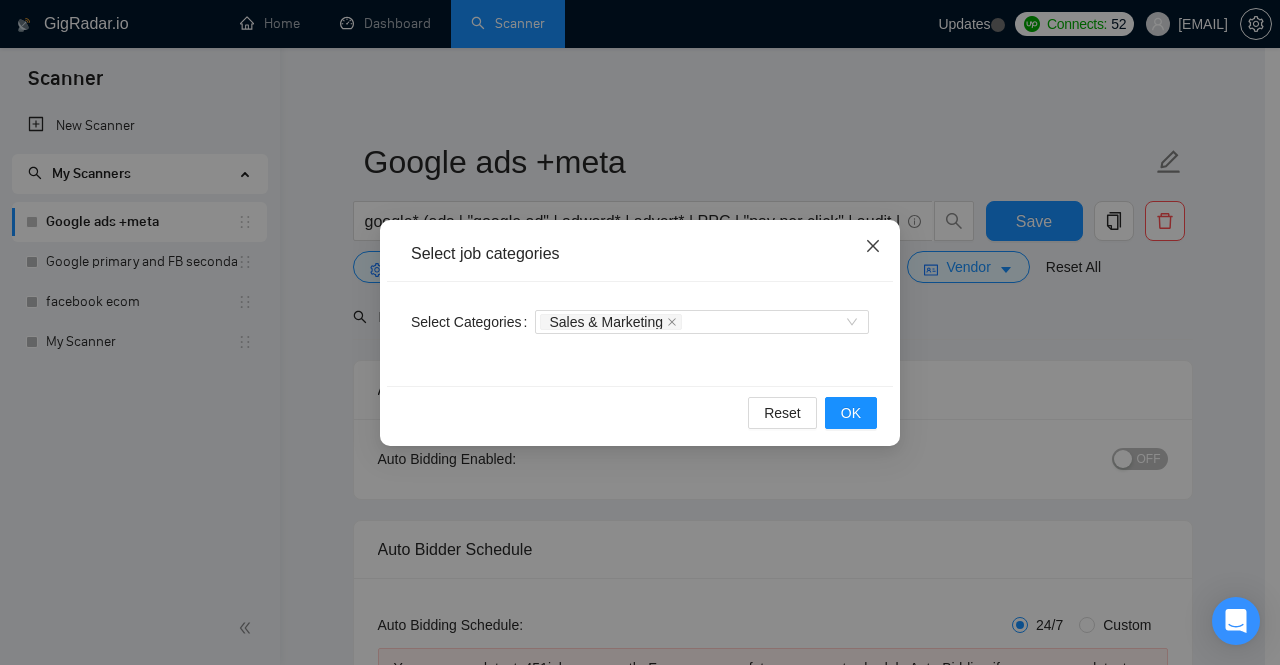 click 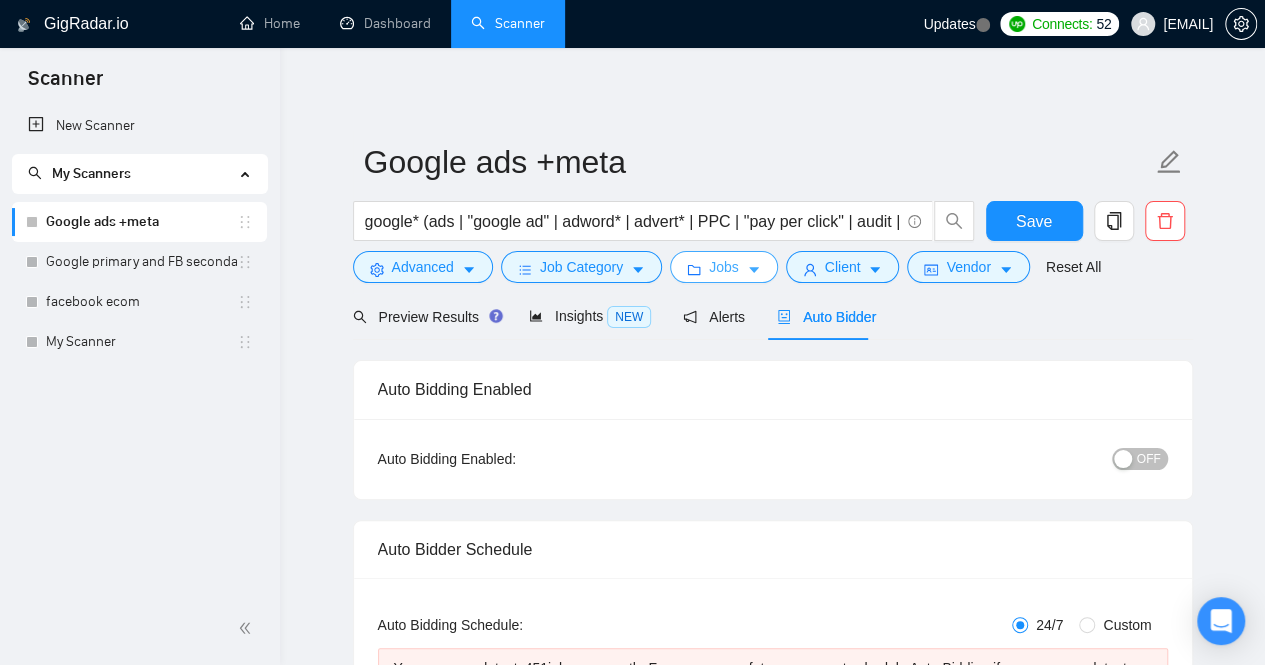 click on "Jobs" at bounding box center (724, 267) 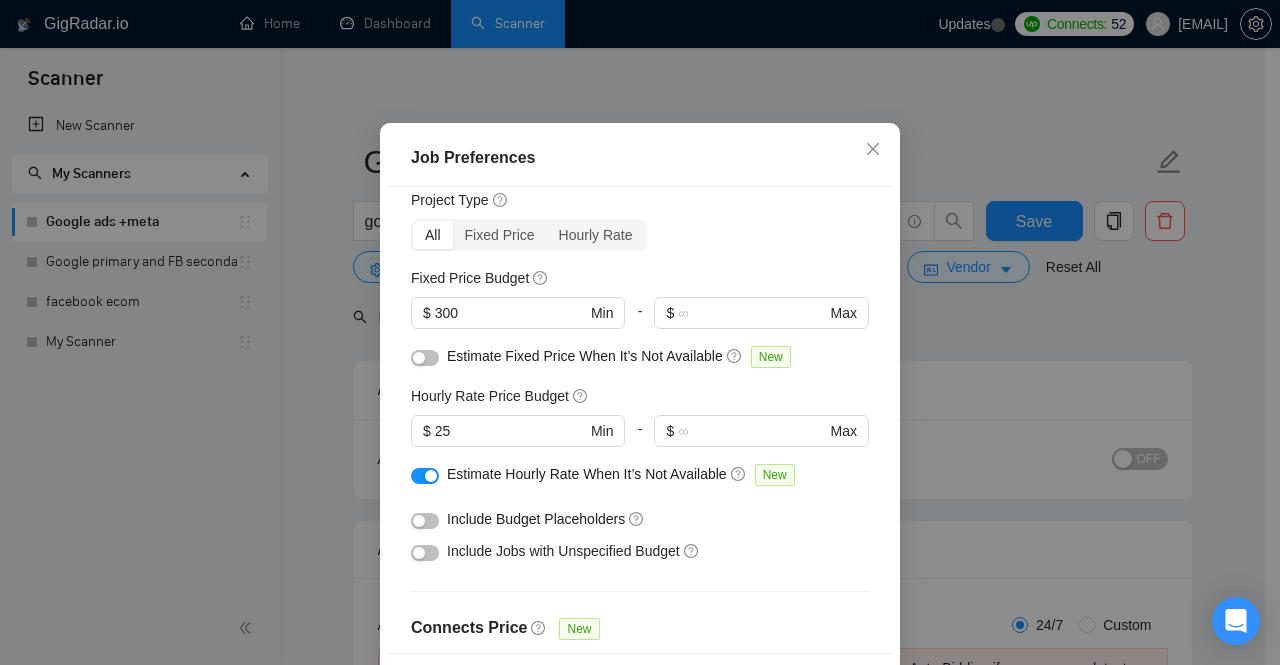 scroll, scrollTop: 0, scrollLeft: 0, axis: both 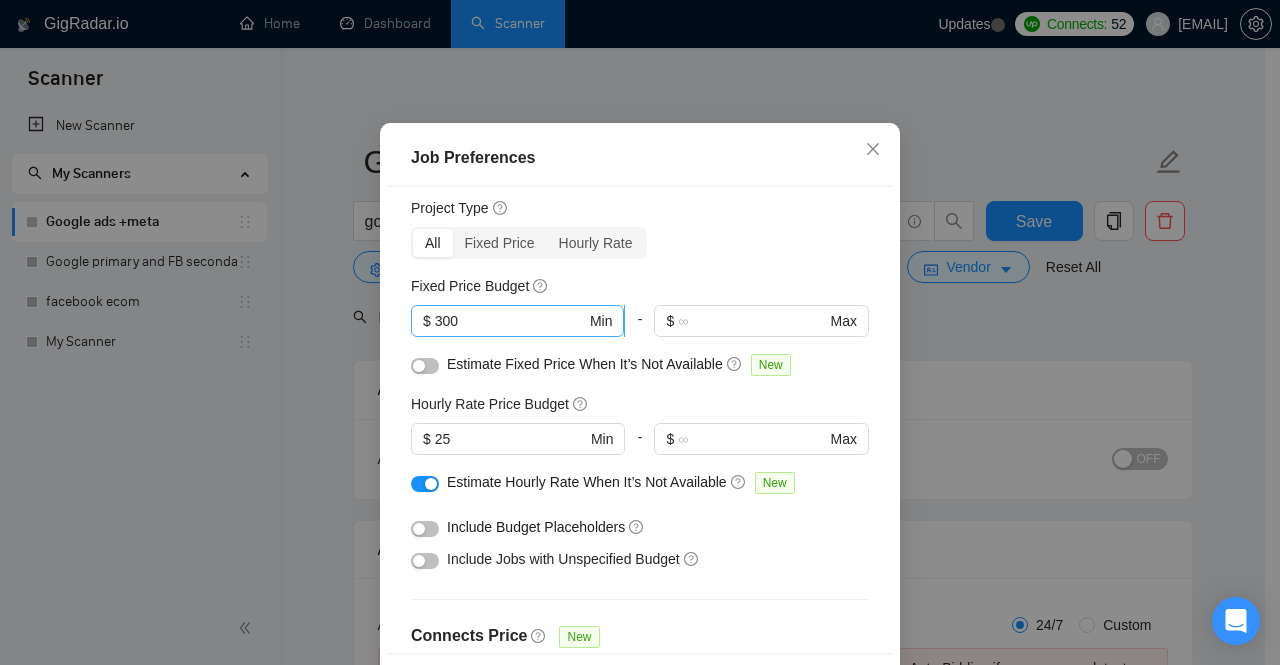 click on "300" at bounding box center (510, 321) 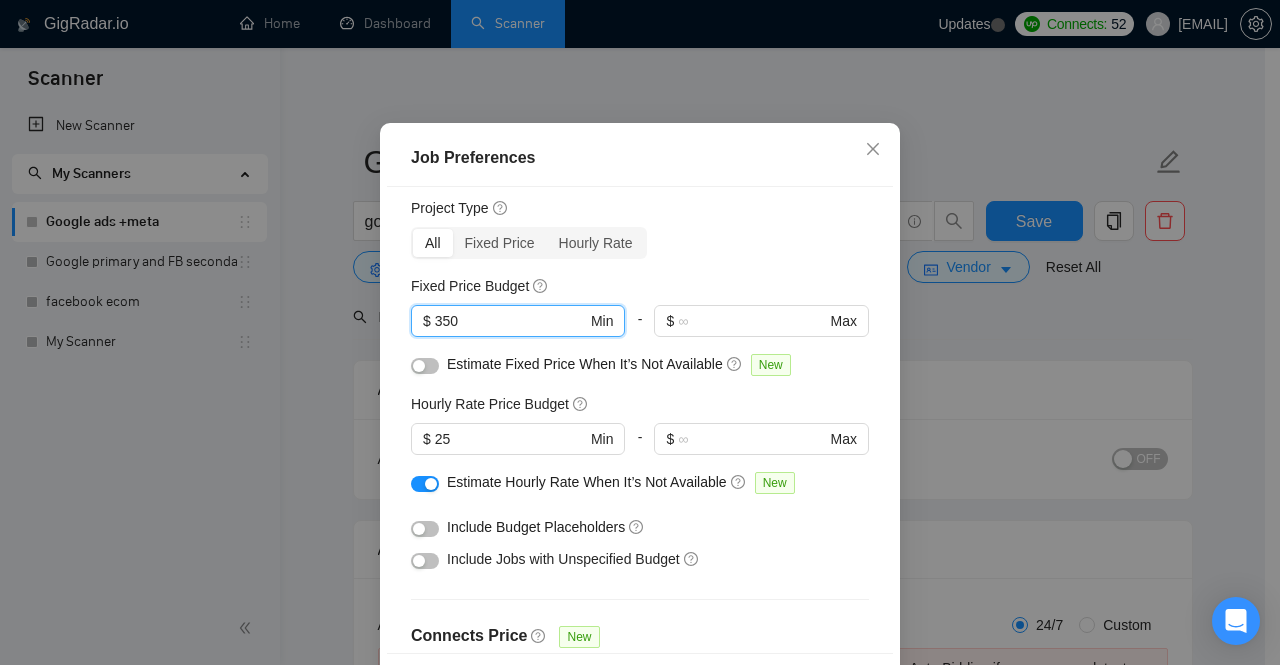 type on "350" 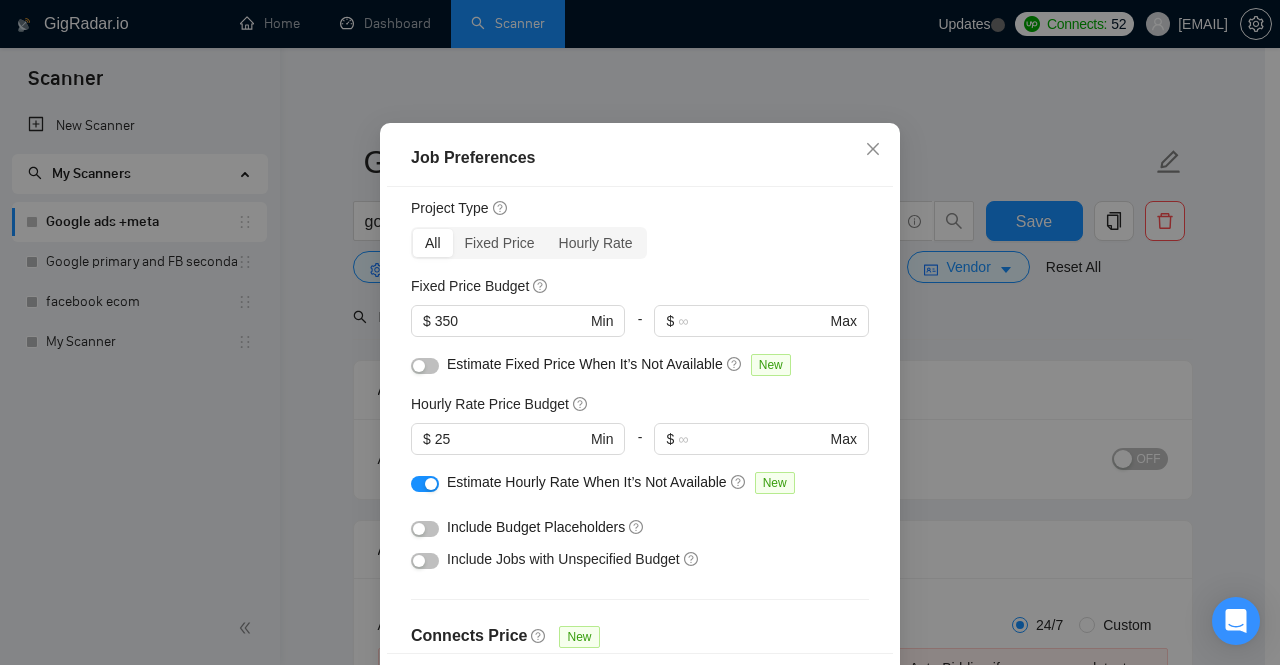 click on "Budget Project Type All Fixed Price Hourly Rate   Fixed Price Budget $ 350 Min - $ Max Estimate Fixed Price When It’s Not Available New   Hourly Rate Price Budget $ 25 Min - $ Max Estimate Hourly Rate When It’s Not Available New Include Budget Placeholders Include Jobs with Unspecified Budget   Connects Price New Min - 25 Max Project Duration   Unspecified Less than 1 month 1 to 3 months 3 to 6 months More than 6 months Hourly Workload   Unspecified <30 hrs/week >30 hrs/week Hours TBD Unsure Job Posting Questions New   Any posting questions Description Preferences Description Size New   Any description size" at bounding box center [640, 420] 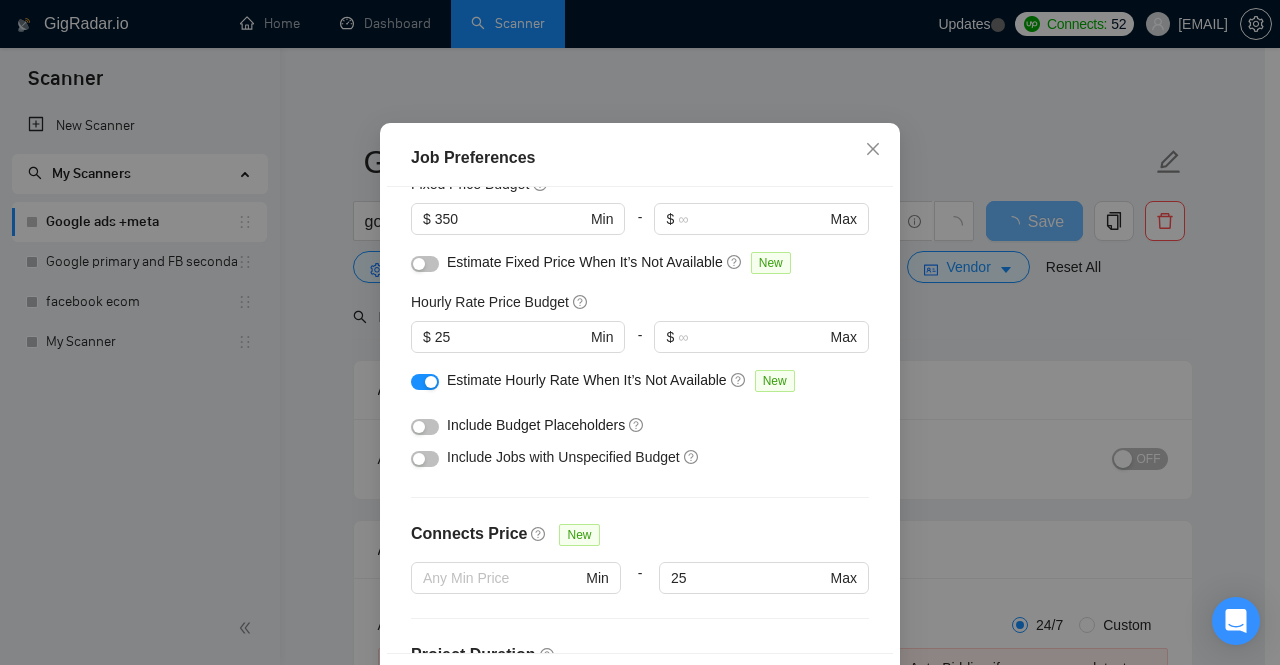 scroll, scrollTop: 169, scrollLeft: 0, axis: vertical 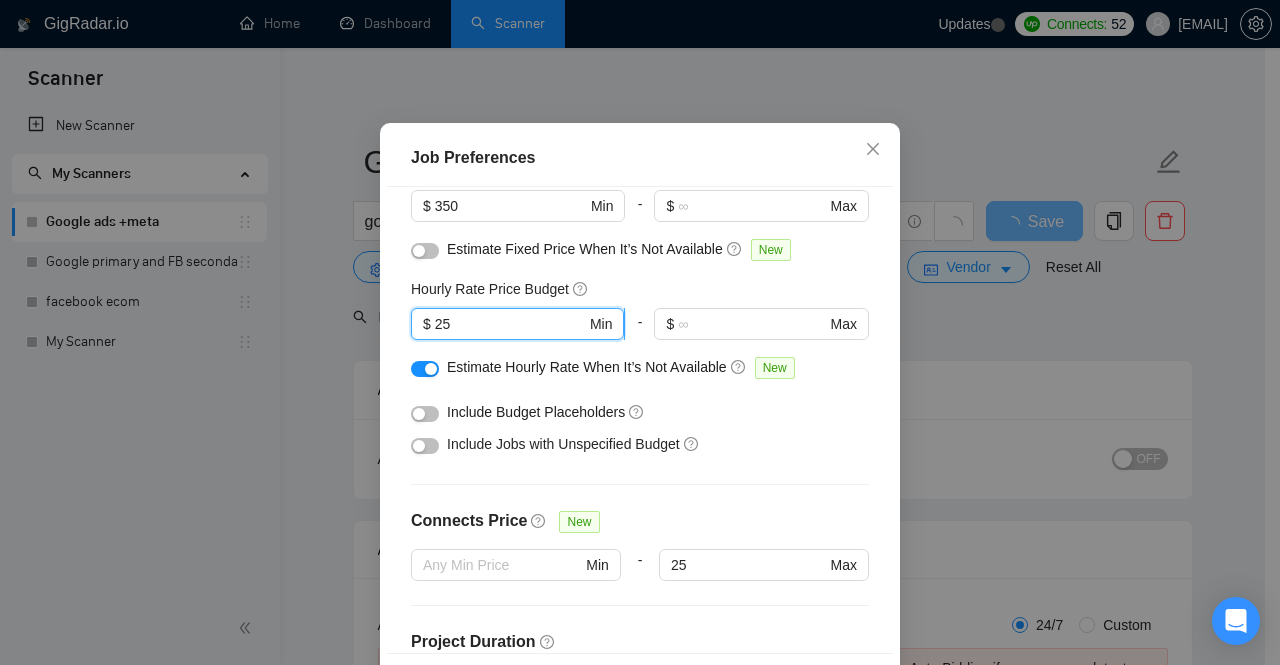 click on "25" at bounding box center [510, 324] 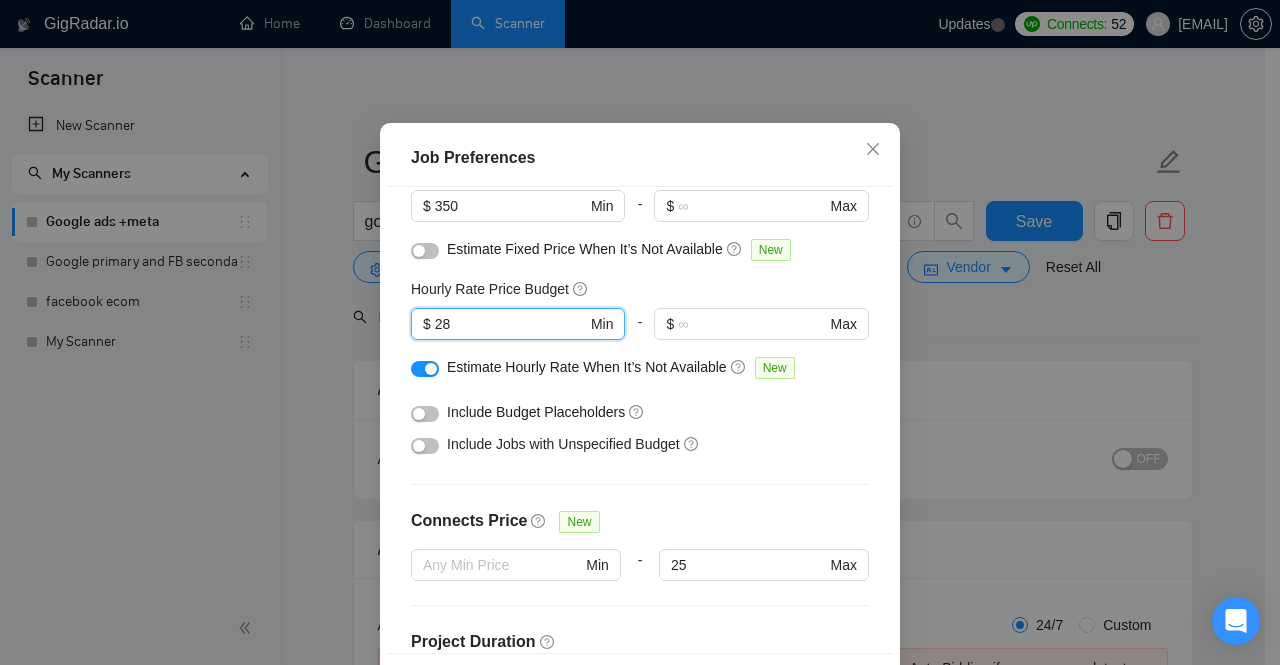 type on "28" 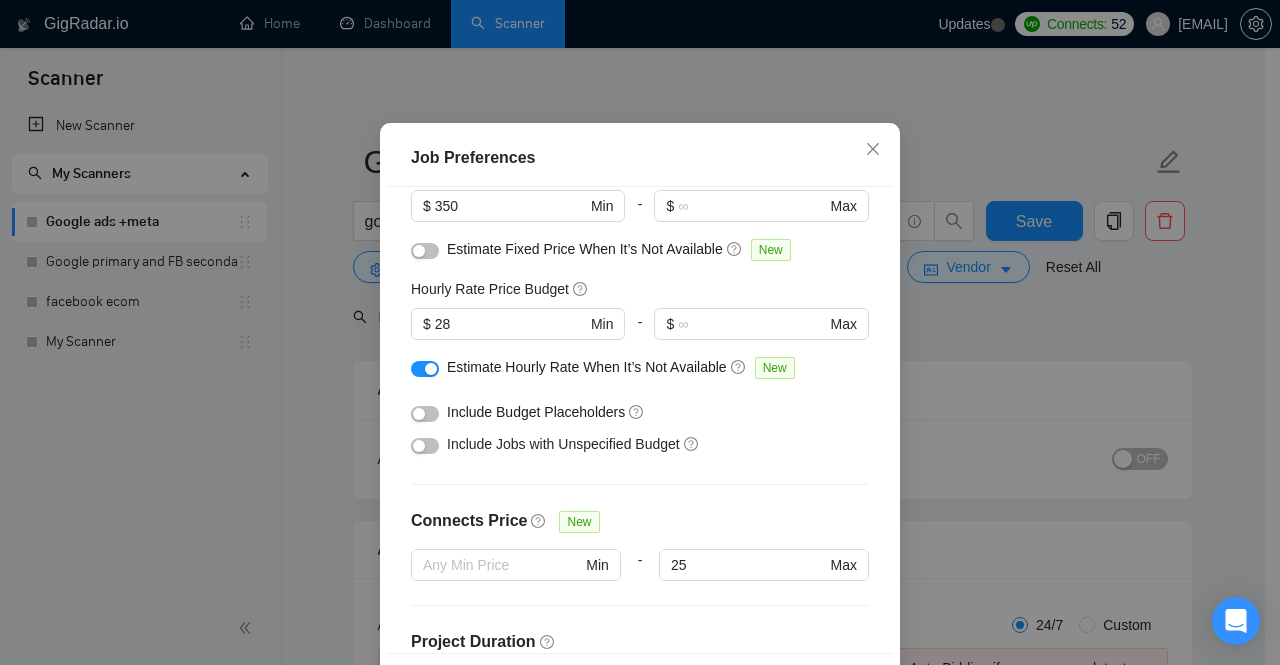 click on "Estimate Fixed Price When It’s Not Available New" at bounding box center (647, 249) 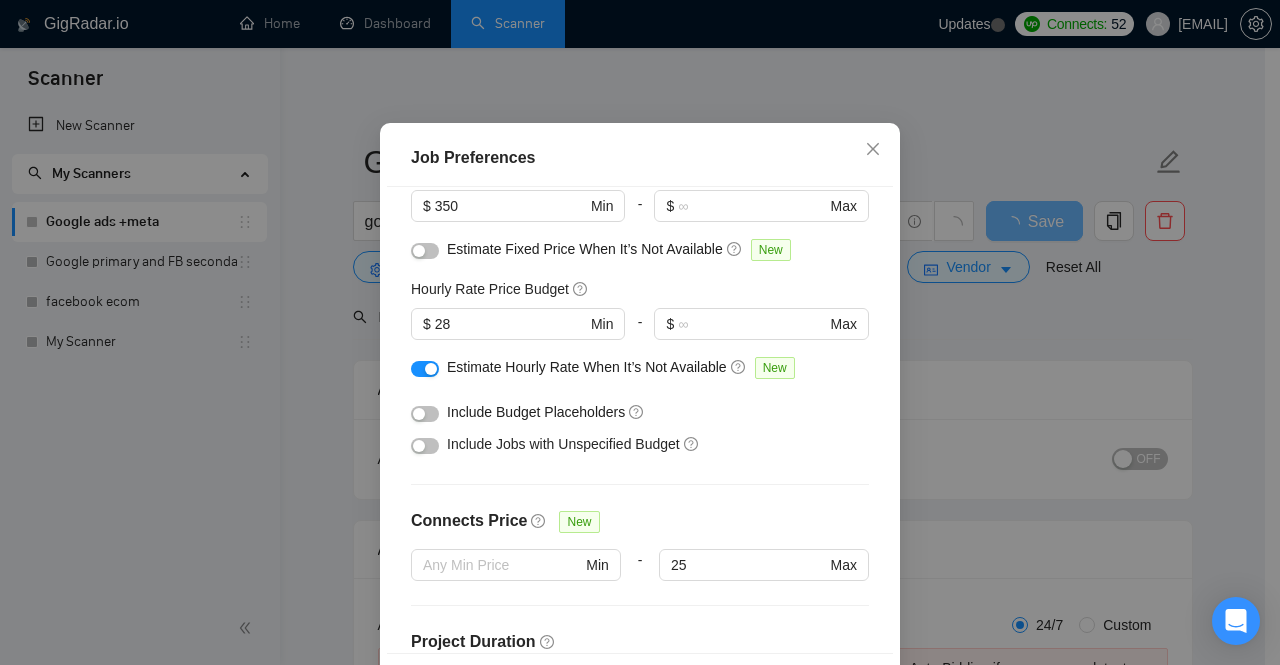 click on "Job Preferences Budget Project Type All Fixed Price Hourly Rate   Fixed Price Budget $ 350 Min - $ Max Estimate Fixed Price When It’s Not Available New   Hourly Rate Price Budget $ 28 Min - $ Max Estimate Hourly Rate When It’s Not Available New Include Budget Placeholders Include Jobs with Unspecified Budget   Connects Price New Min - 25 Max Project Duration   Unspecified Less than 1 month 1 to 3 months 3 to 6 months More than 6 months Hourly Workload   Unspecified <30 hrs/week >30 hrs/week Hours TBD Unsure Job Posting Questions New   Any posting questions Description Preferences Description Size New   Any description size Reset OK" at bounding box center [640, 420] 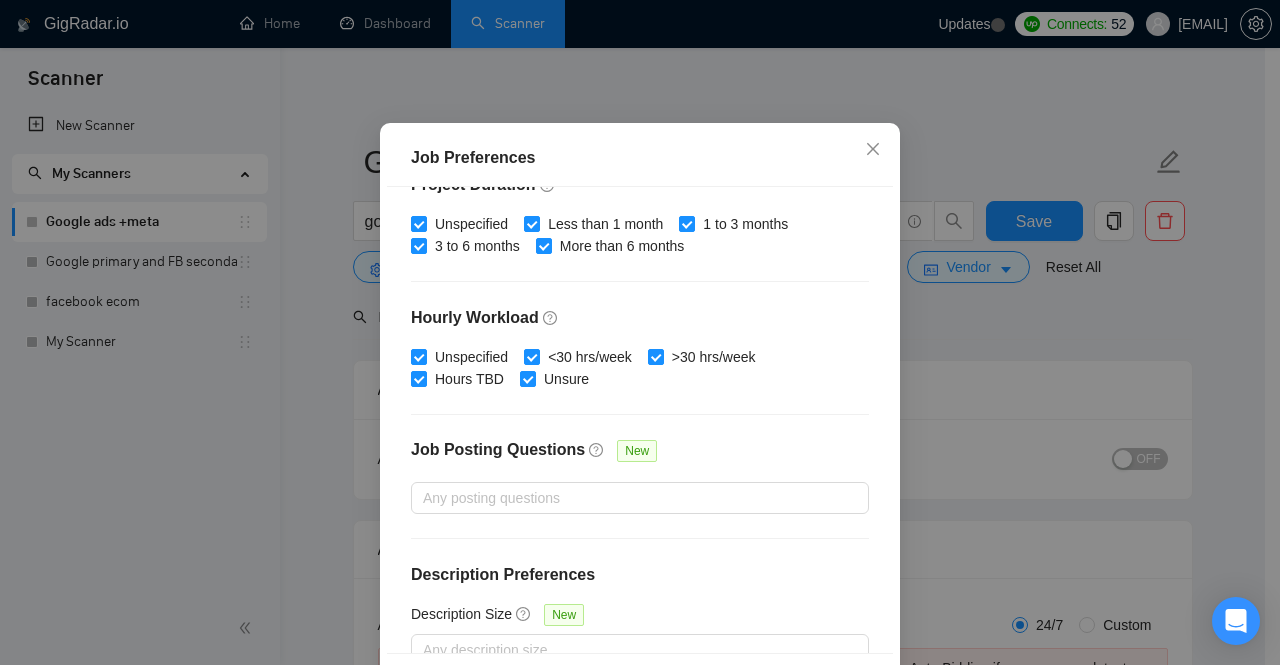 scroll, scrollTop: 660, scrollLeft: 0, axis: vertical 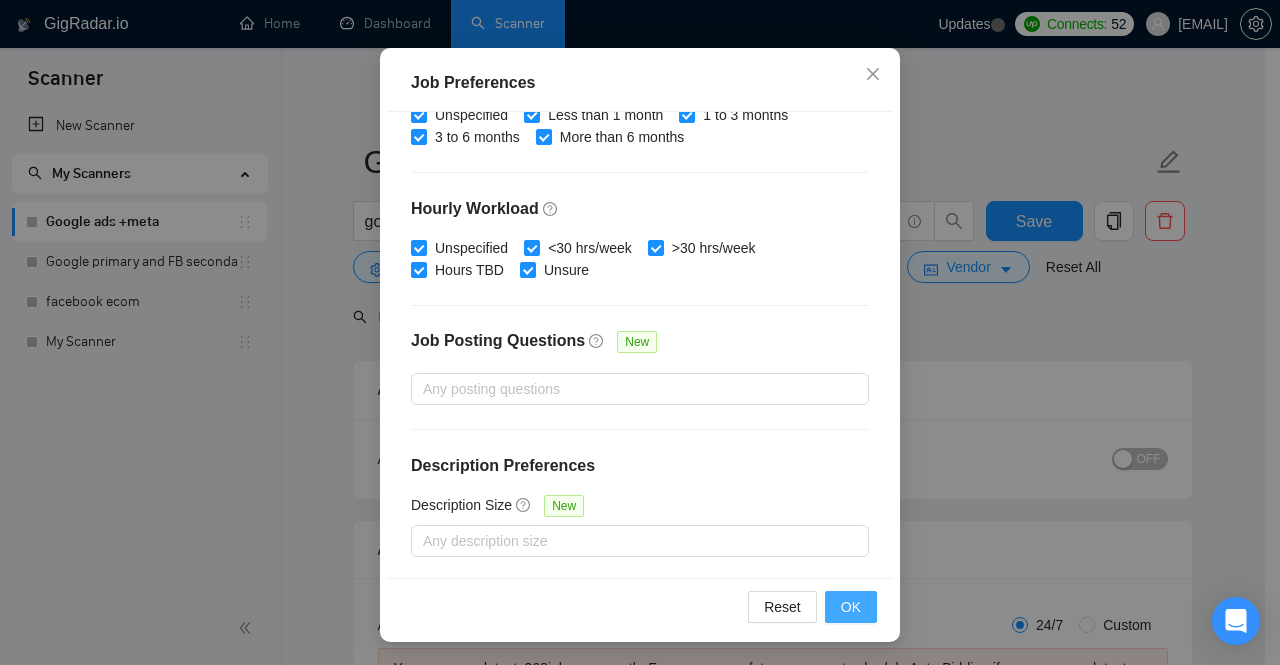 click on "OK" at bounding box center (851, 607) 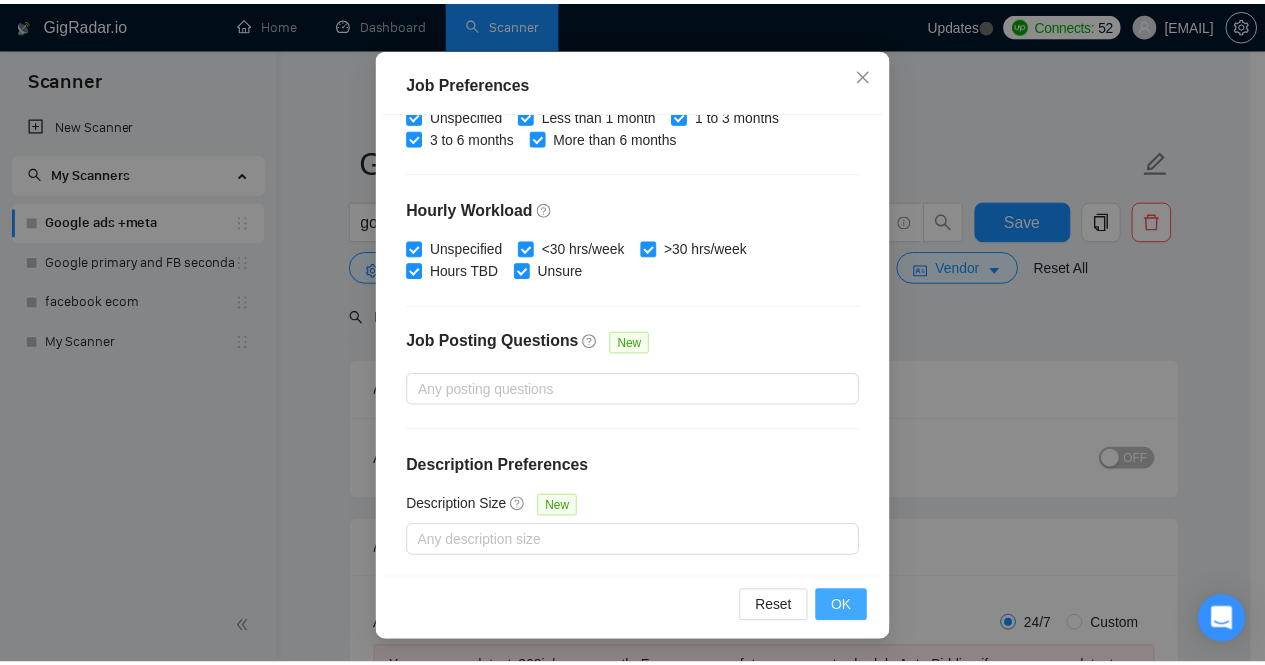 scroll, scrollTop: 72, scrollLeft: 0, axis: vertical 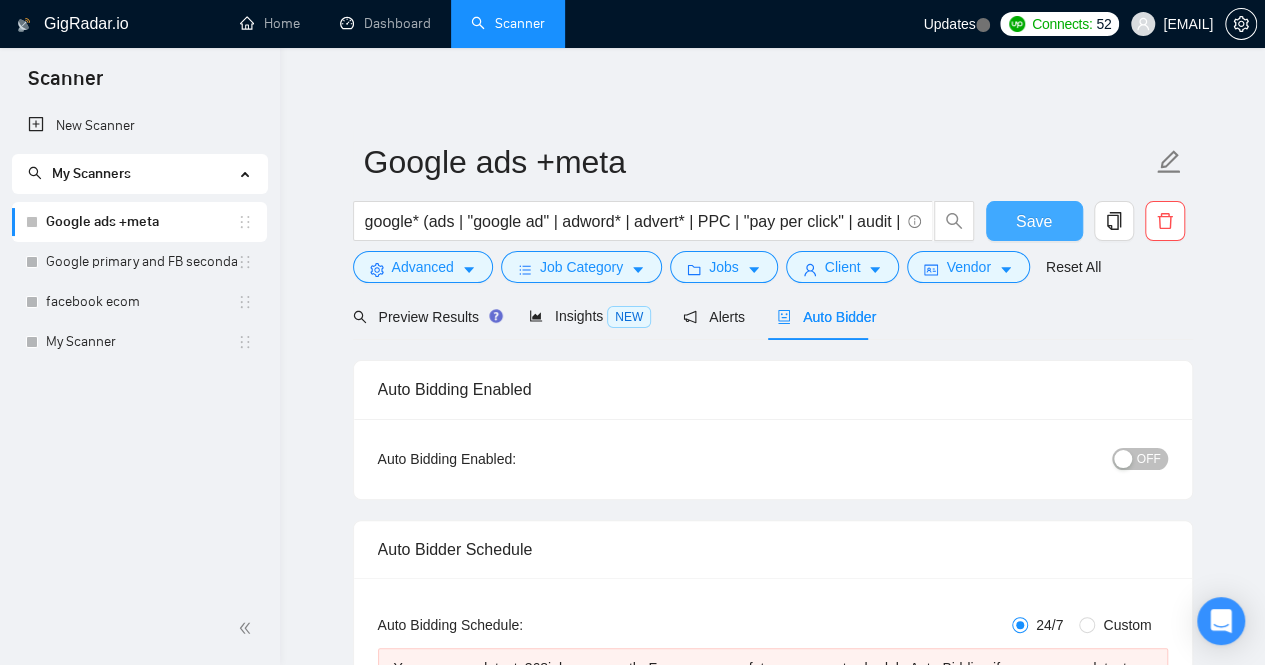 click on "Save" at bounding box center [1034, 221] 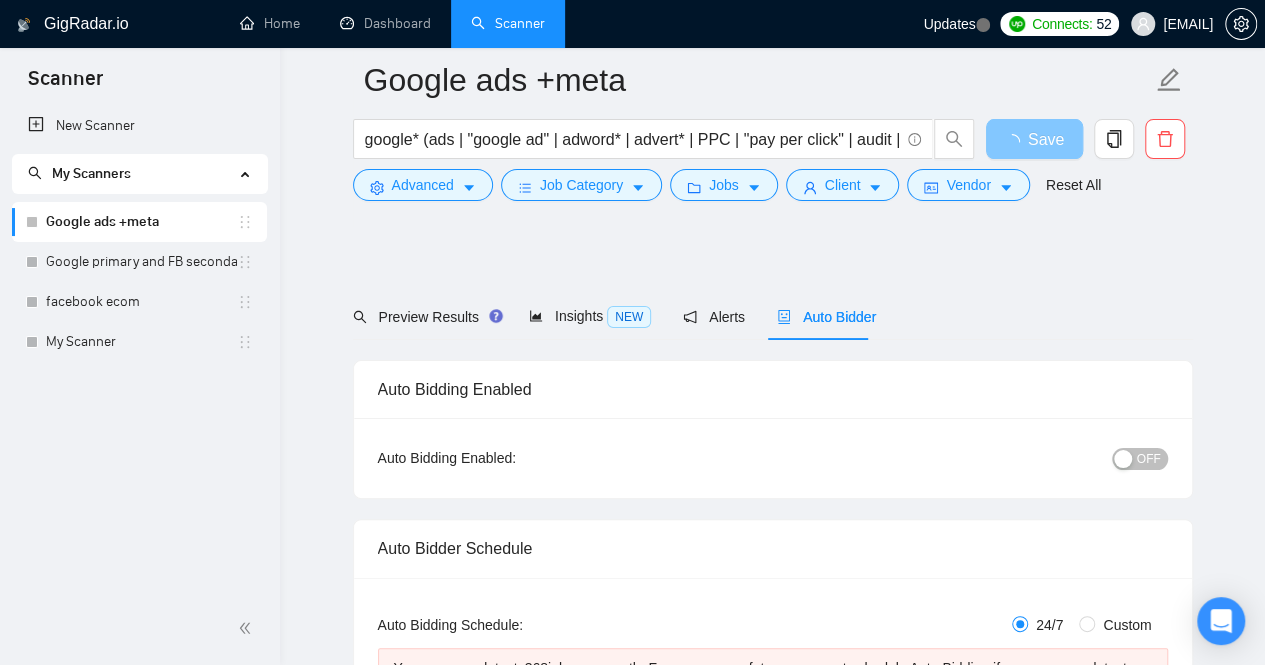 scroll, scrollTop: 286, scrollLeft: 0, axis: vertical 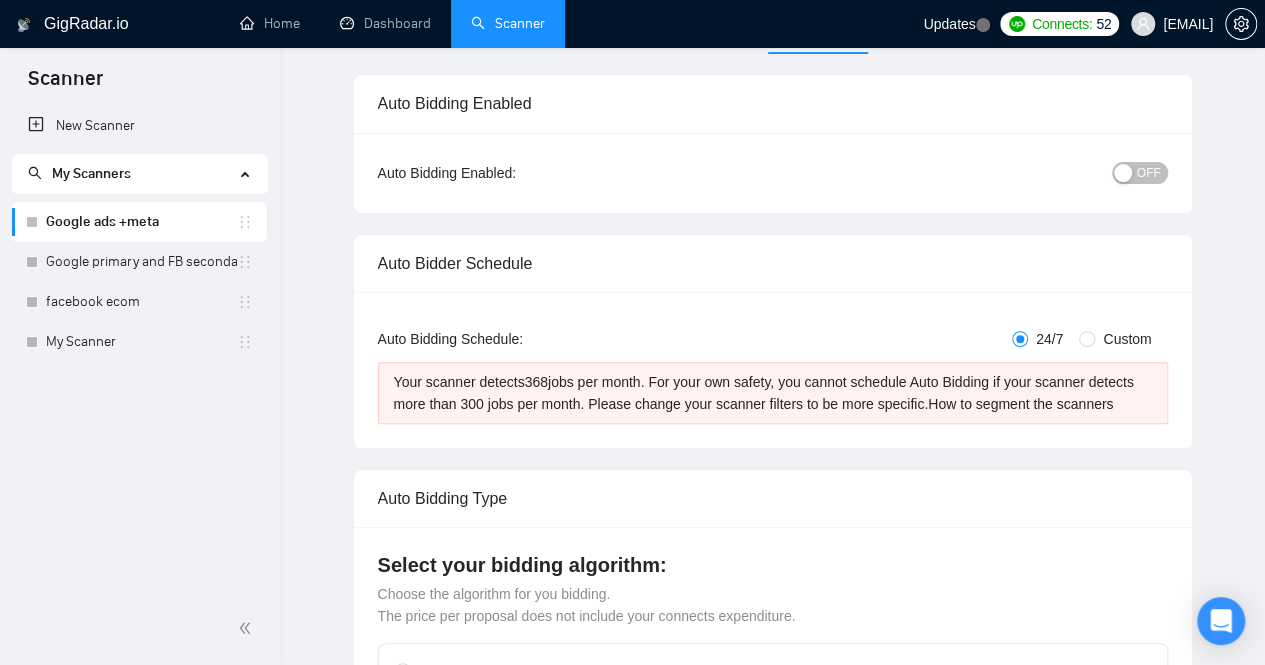 type 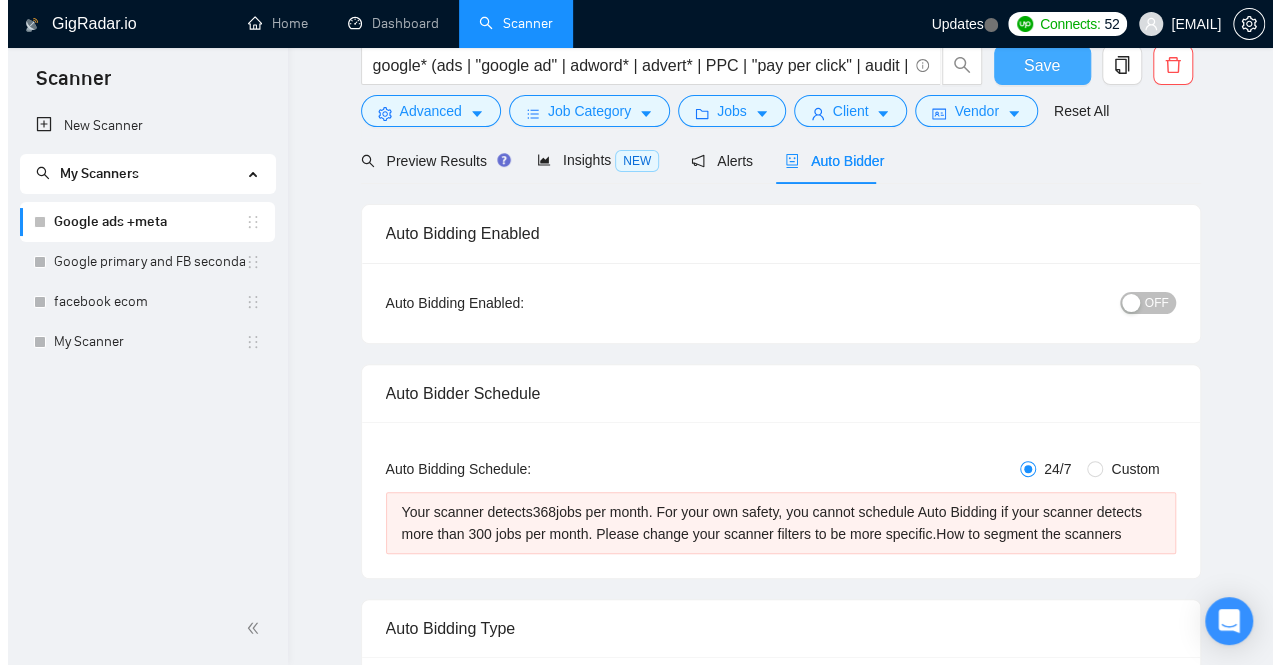 scroll, scrollTop: 0, scrollLeft: 0, axis: both 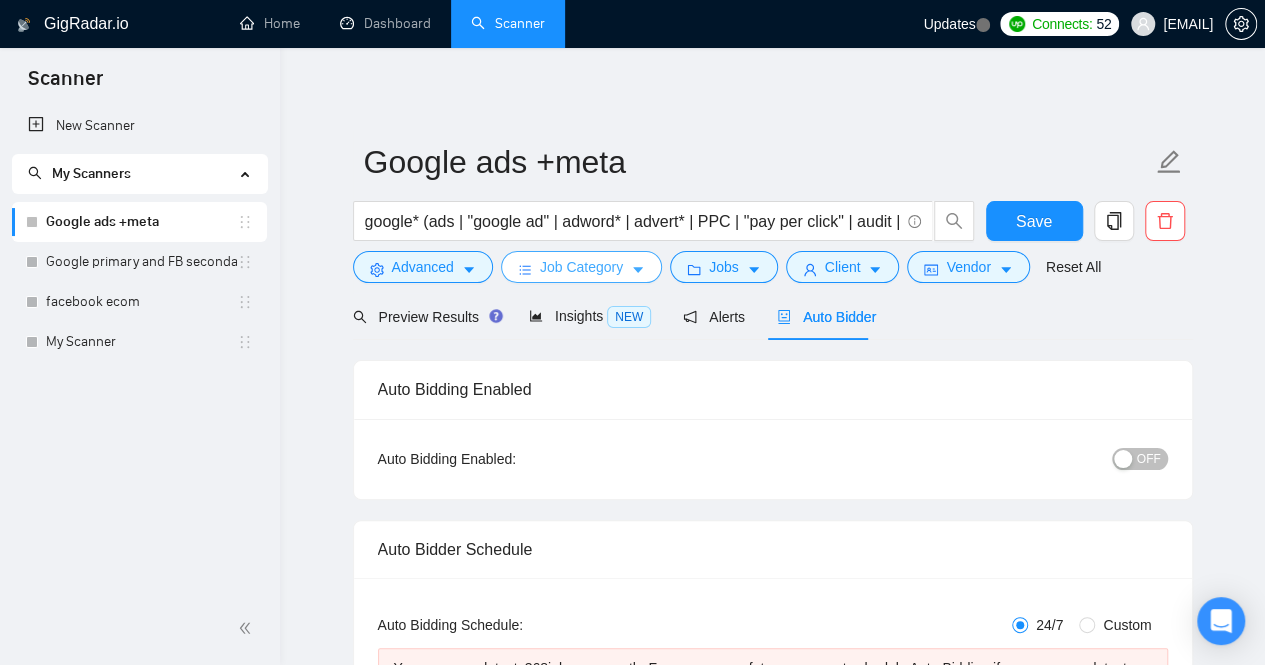 click on "Job Category" at bounding box center [581, 267] 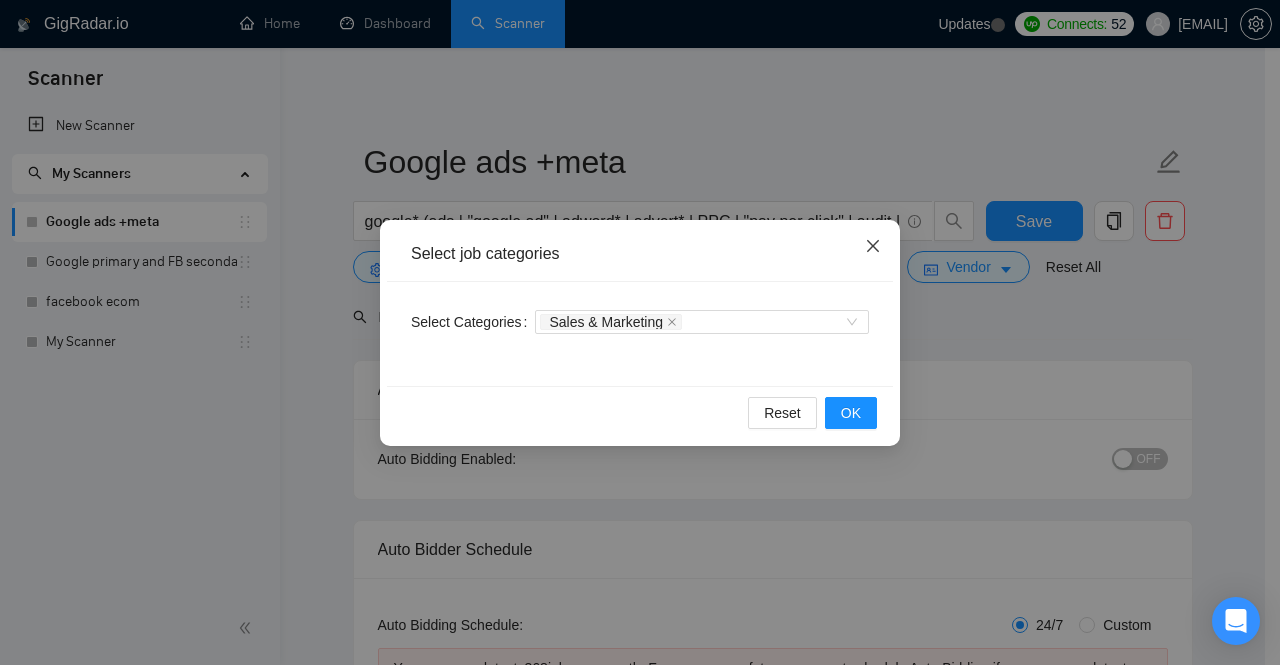 click 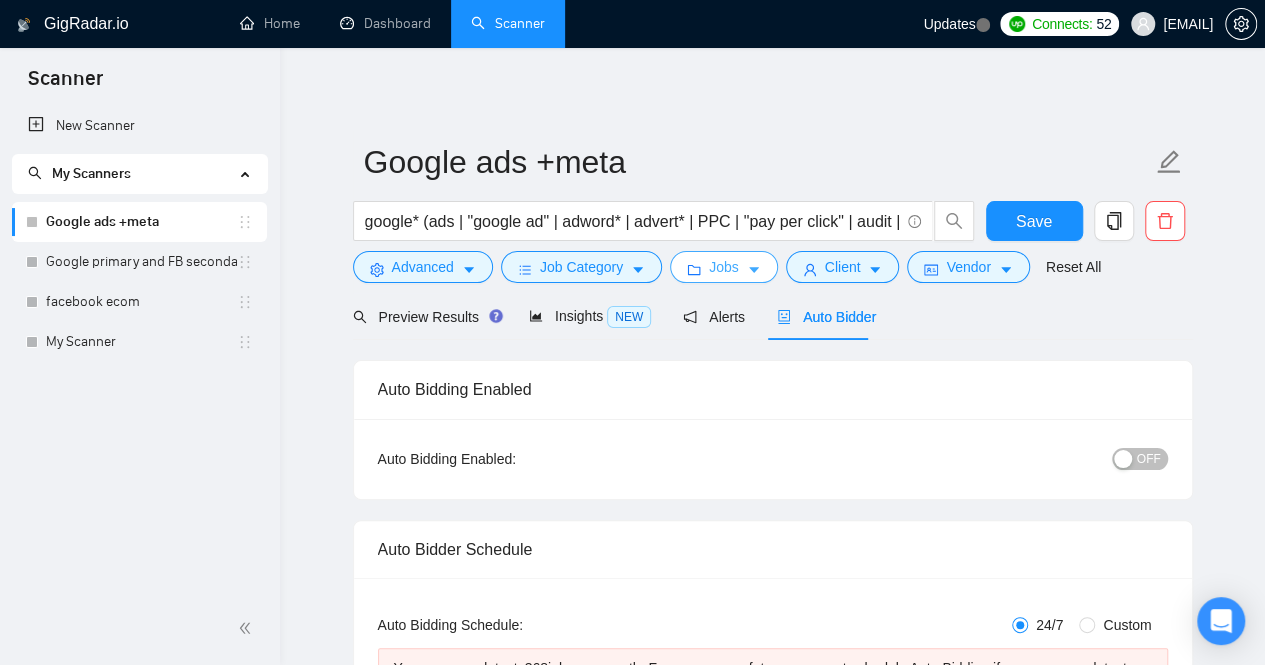 click on "Jobs" at bounding box center [724, 267] 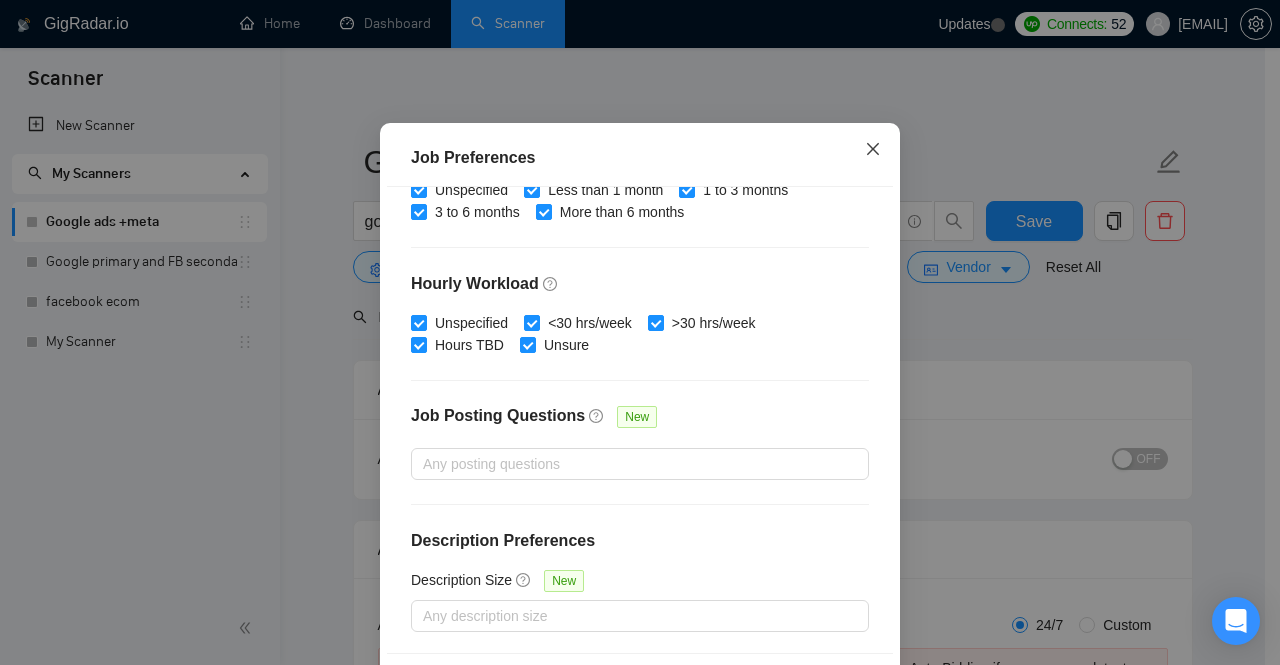 click at bounding box center (873, 150) 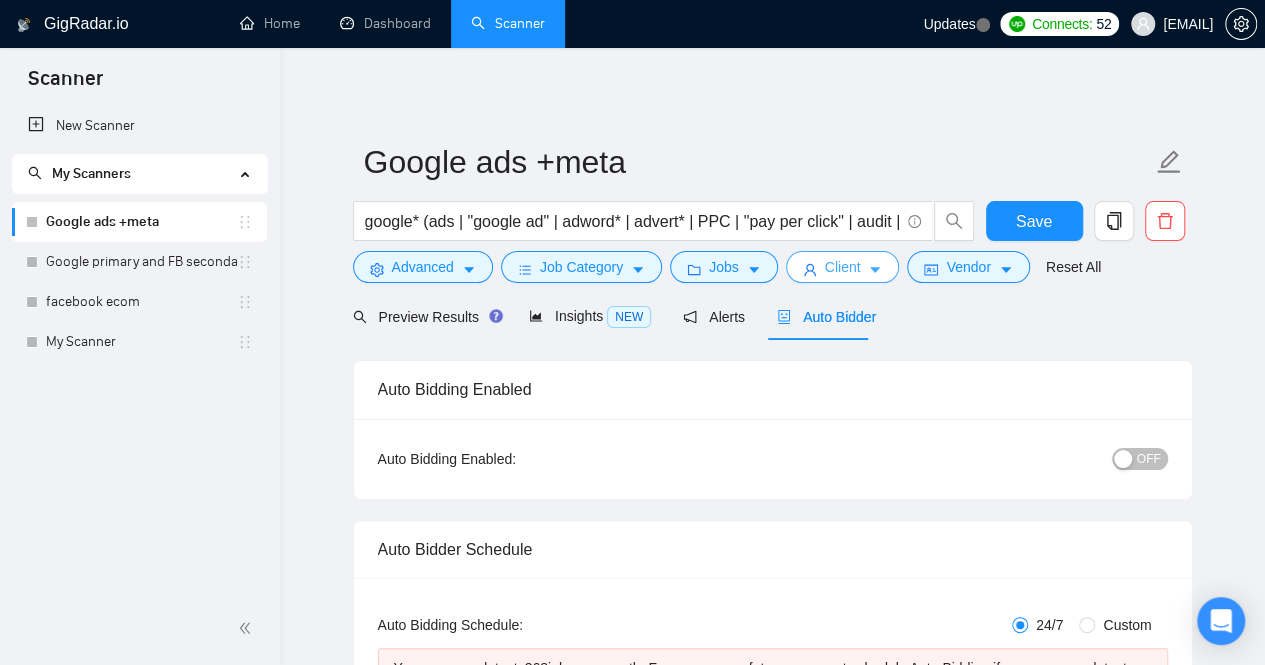 click on "Client" at bounding box center (843, 267) 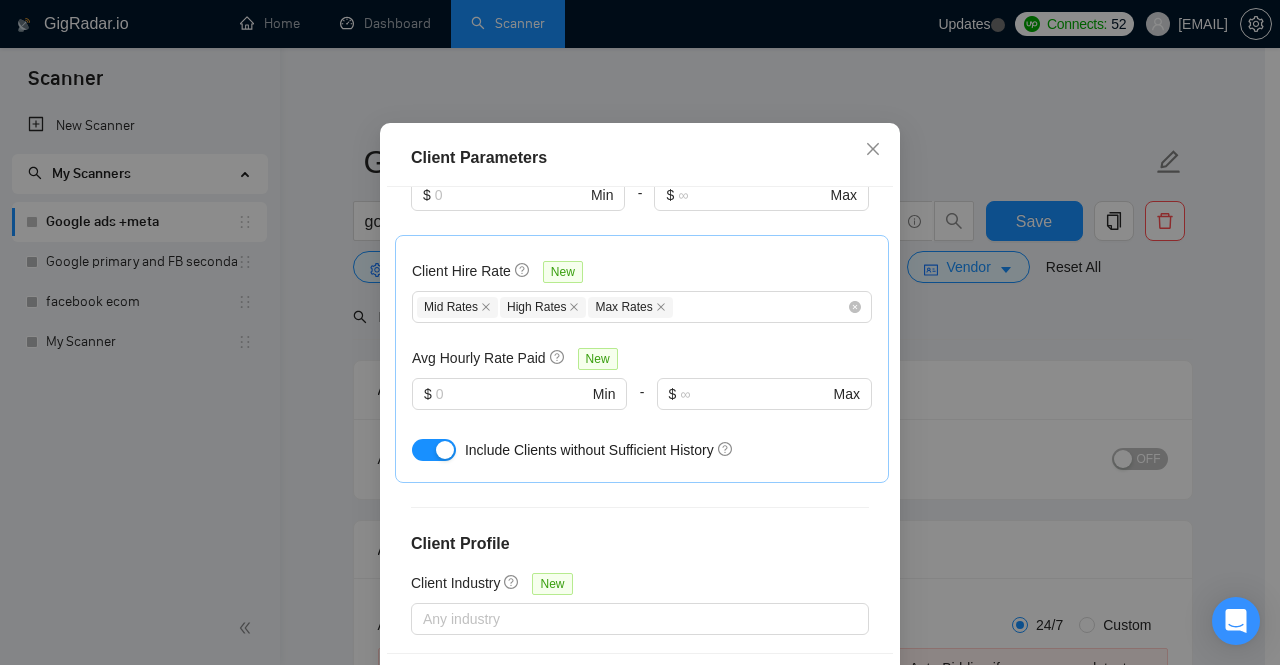 scroll, scrollTop: 610, scrollLeft: 0, axis: vertical 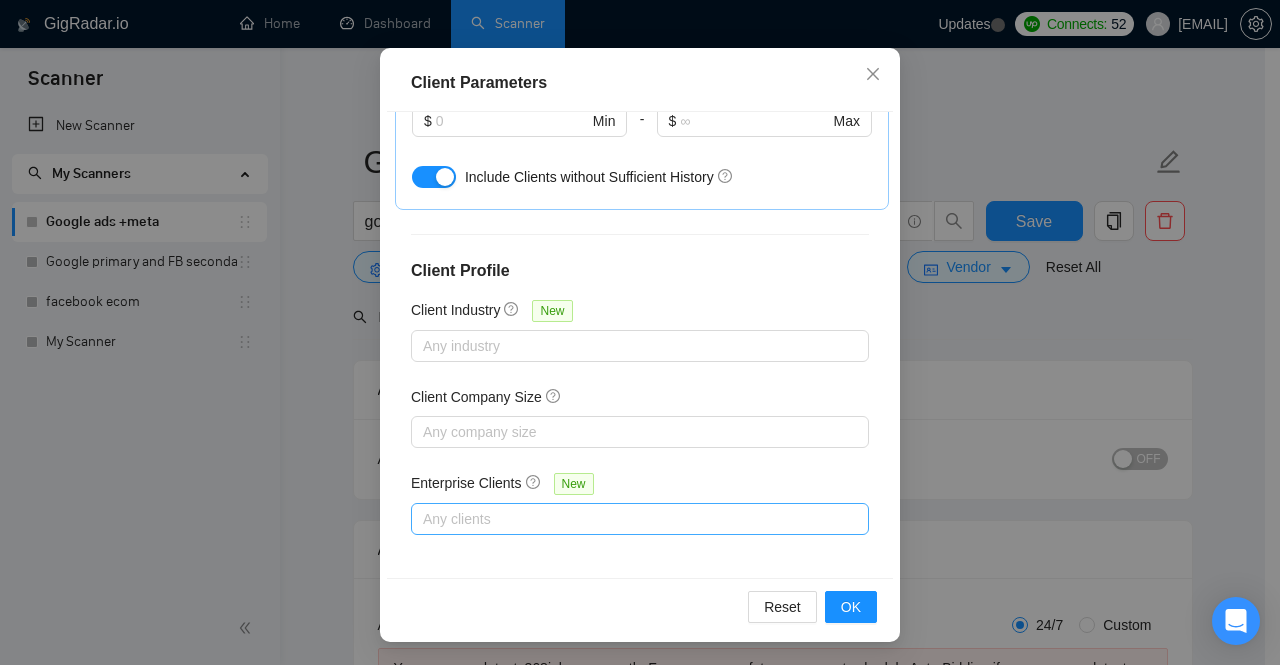 click at bounding box center [630, 519] 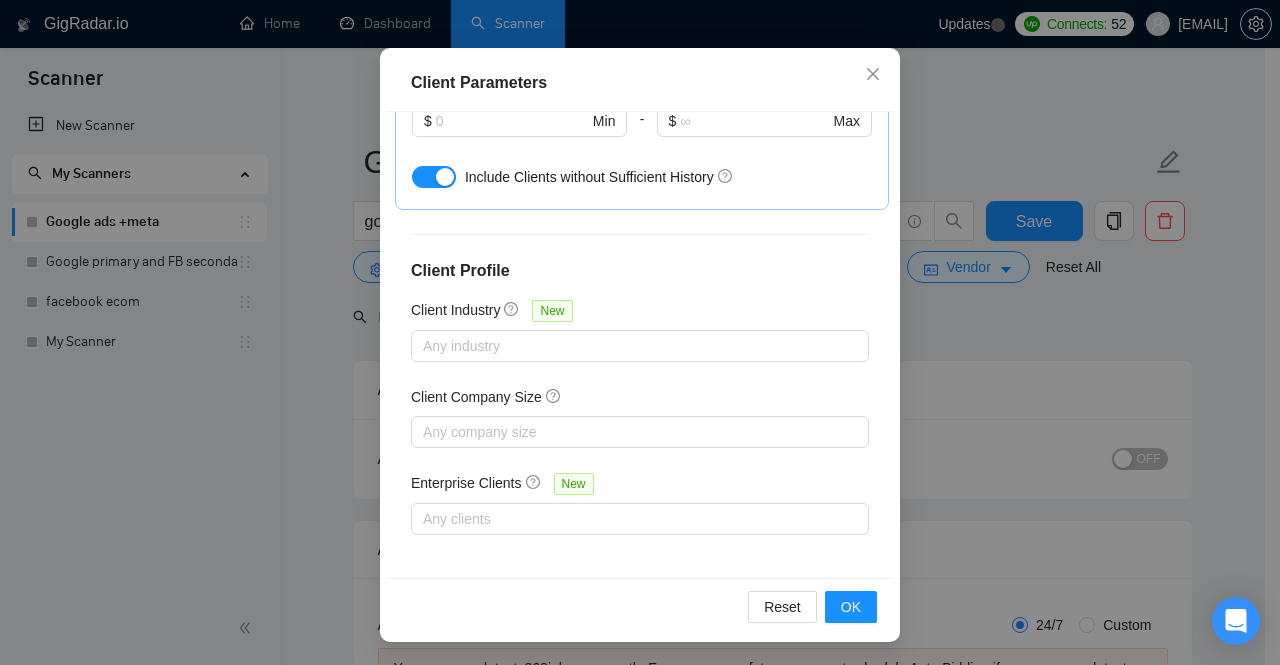 click on "Client Location Include Client Countries United States Canada Singapore New Zealand Australia   Exclude Client Countries   Select Client Rating Client Min Average Feedback Include clients with no feedback Client Payment Details Payment Verified Hire Rate Stats   Client Total Spent $ Min - $ Max Client Hire Rate New Mid Rates High Rates Max Rates   Avg Hourly Rate Paid New $ Min - $ Max Include Clients without Sufficient History Client Profile Client Industry New   Any industry Client Company Size   Any company size Enterprise Clients New   Any clients" at bounding box center [640, 345] 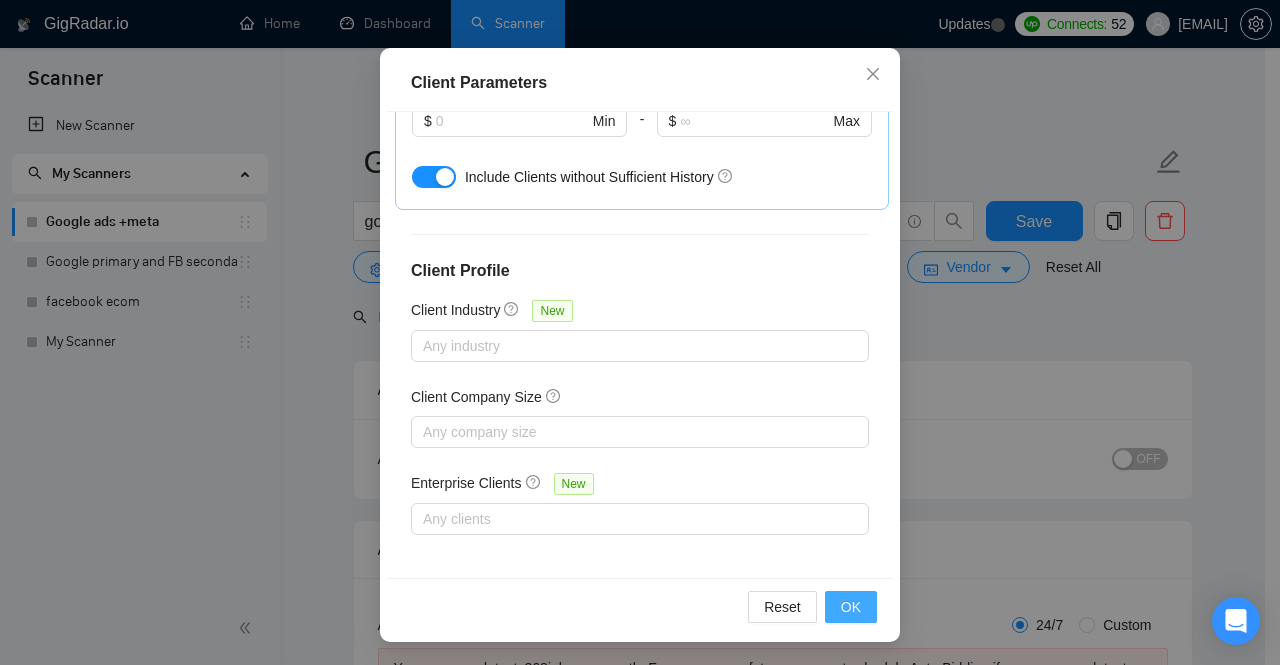 click on "OK" at bounding box center [851, 607] 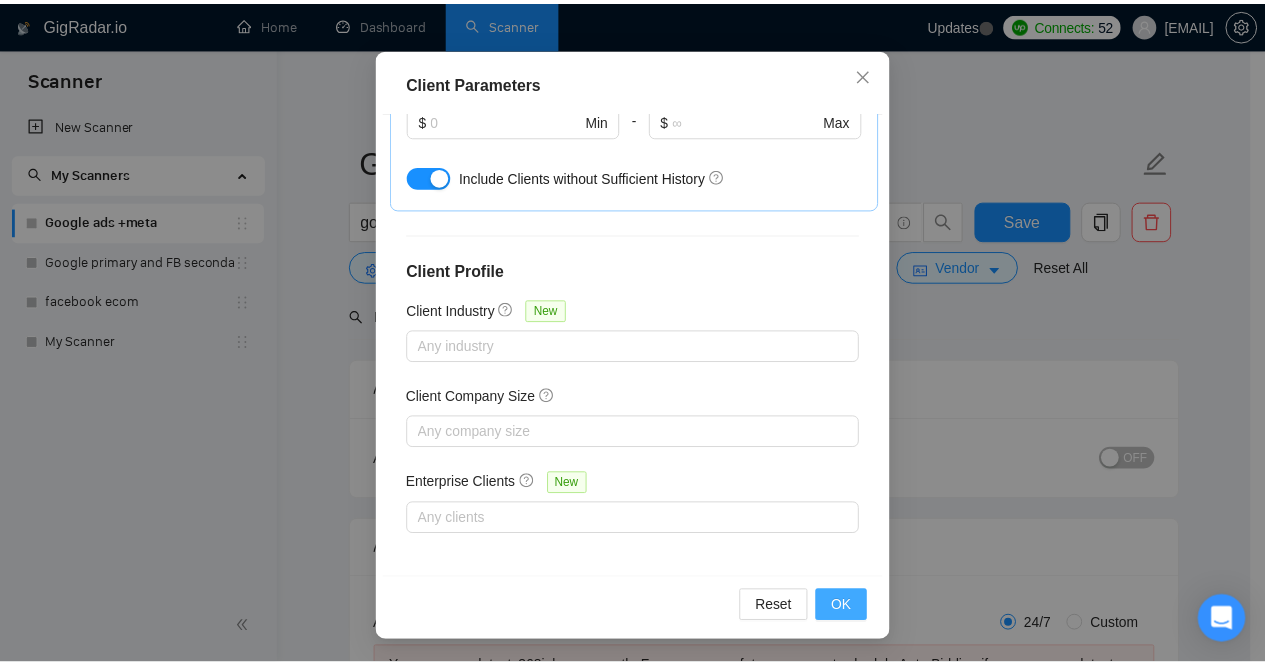 scroll, scrollTop: 72, scrollLeft: 0, axis: vertical 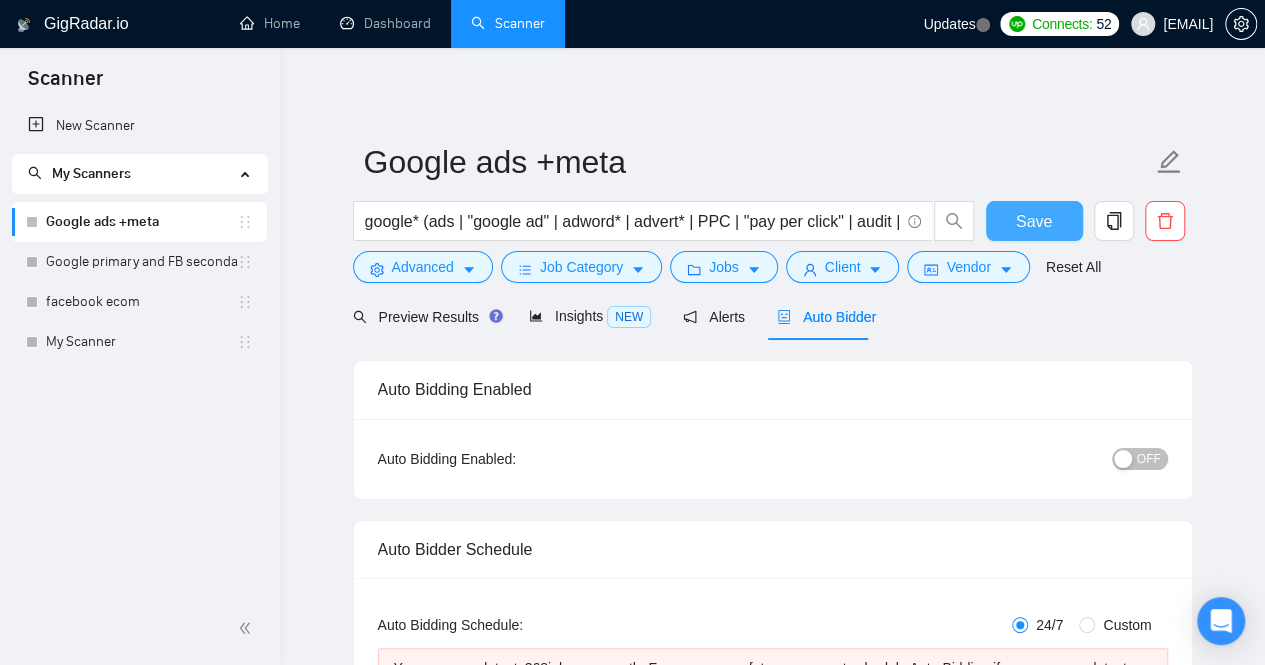 click on "Save" at bounding box center [1034, 221] 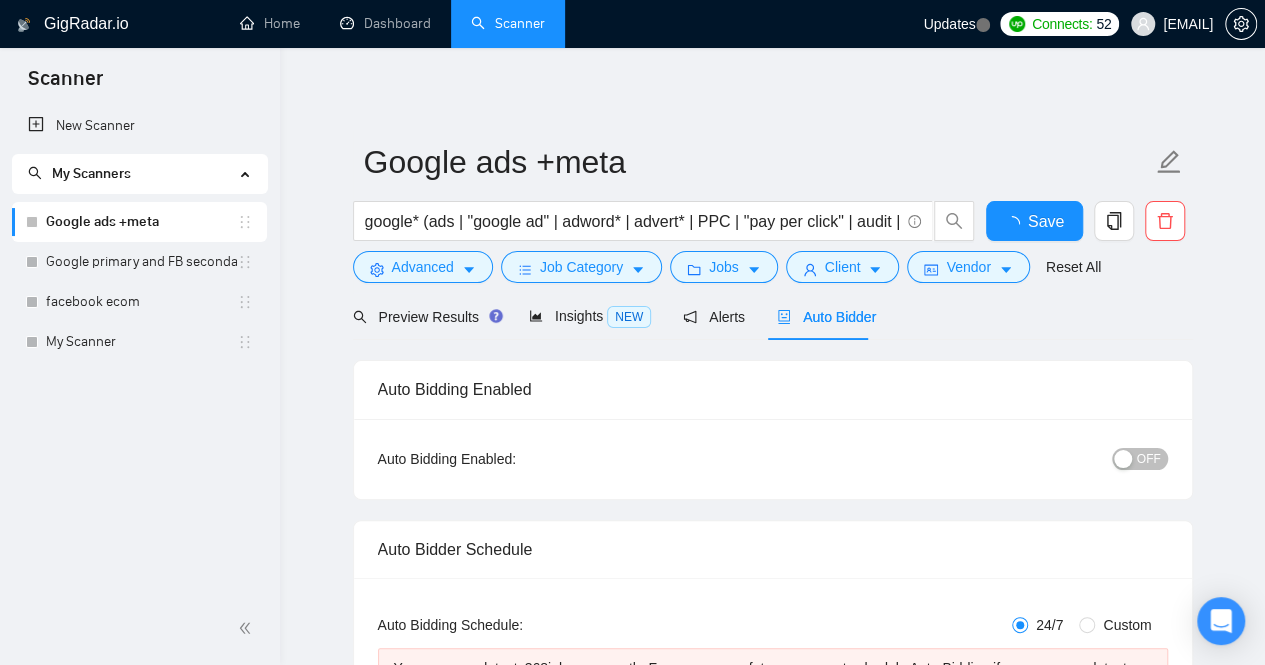 type 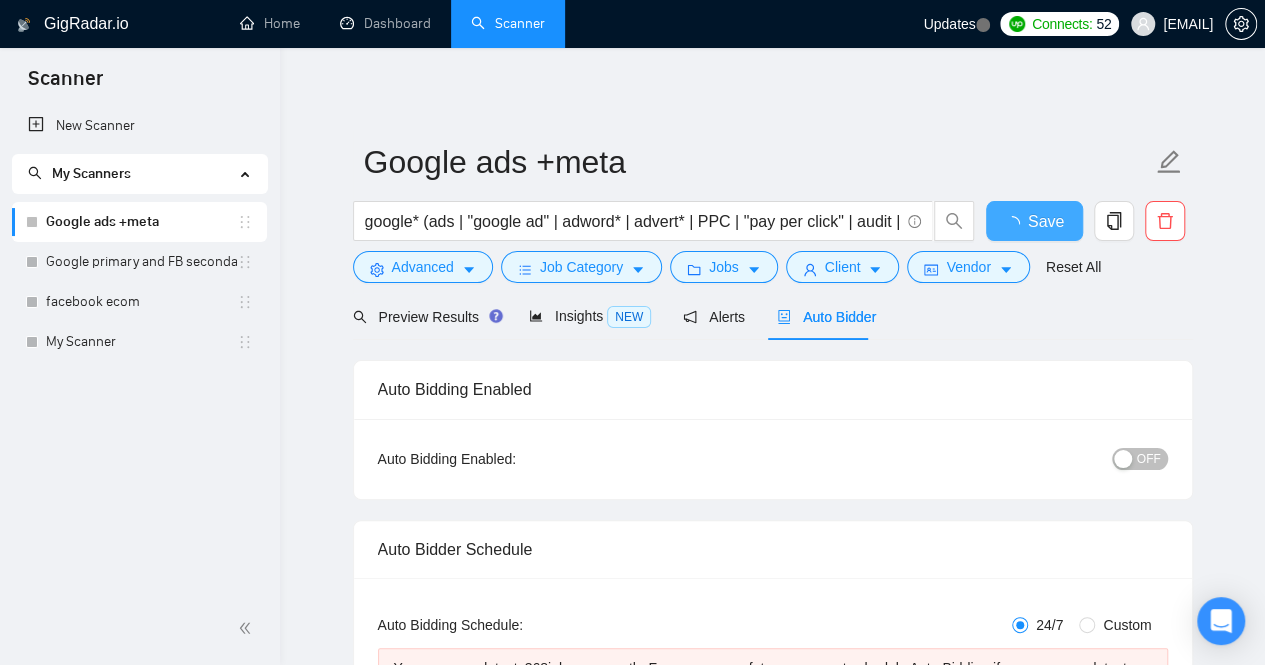 type 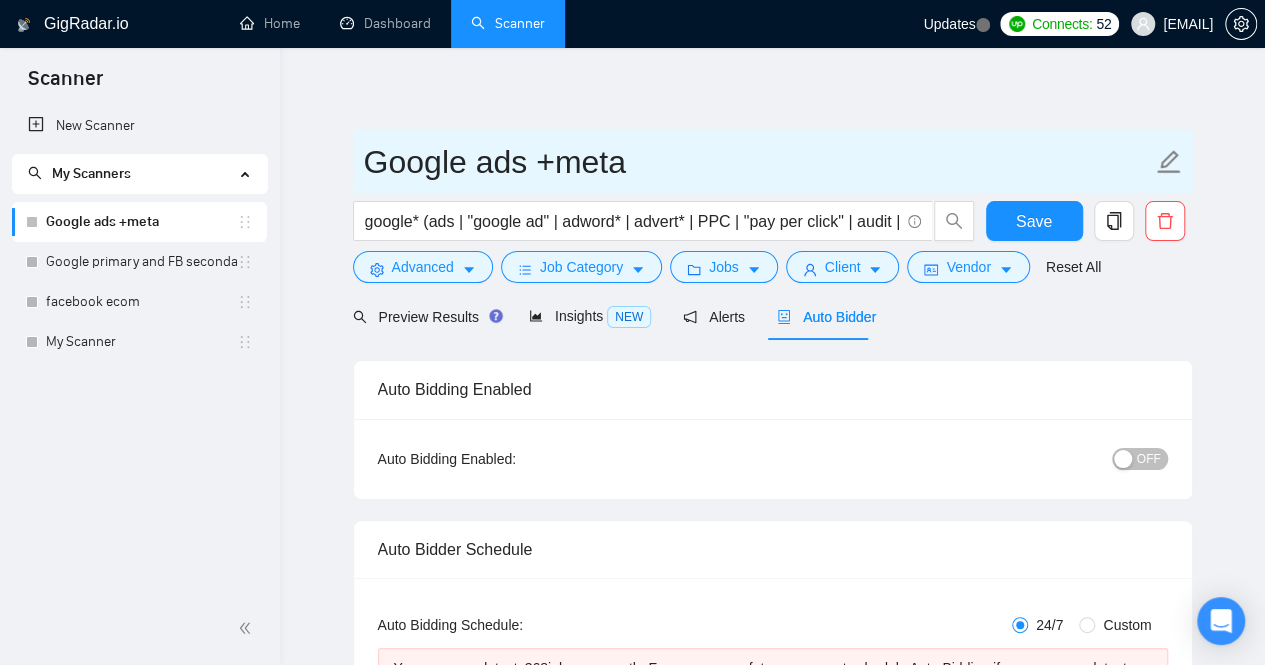 drag, startPoint x: 1271, startPoint y: 57, endPoint x: 834, endPoint y: 132, distance: 443.38922 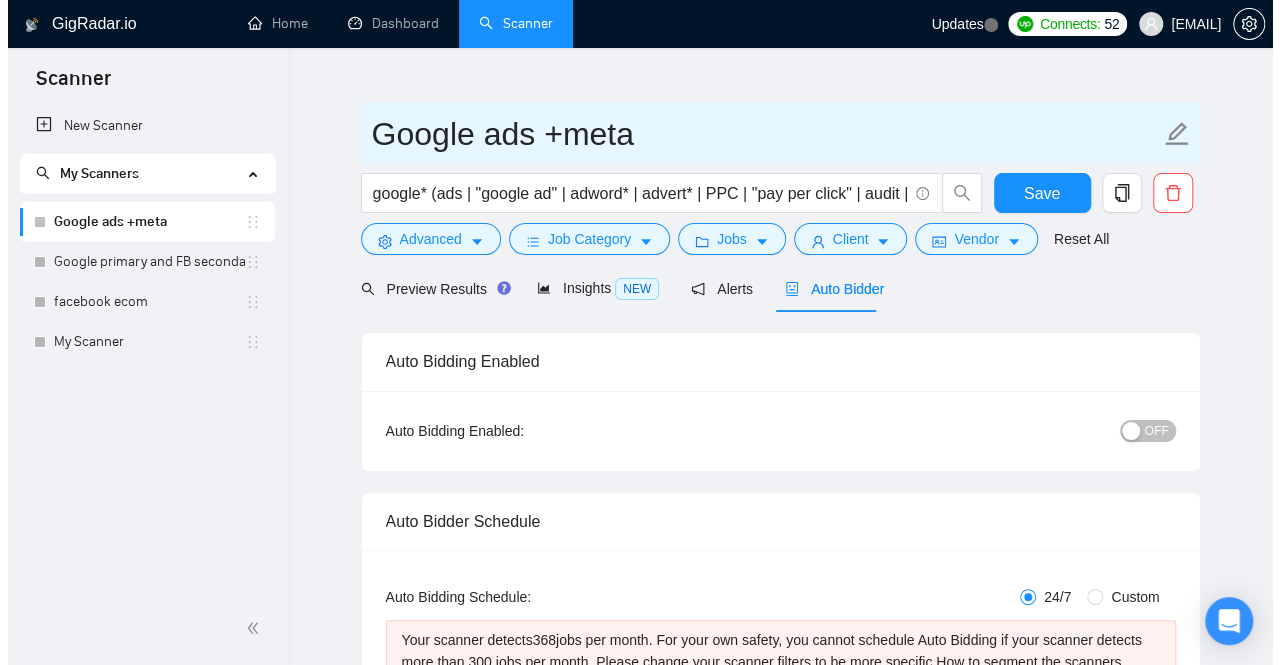 scroll, scrollTop: 0, scrollLeft: 0, axis: both 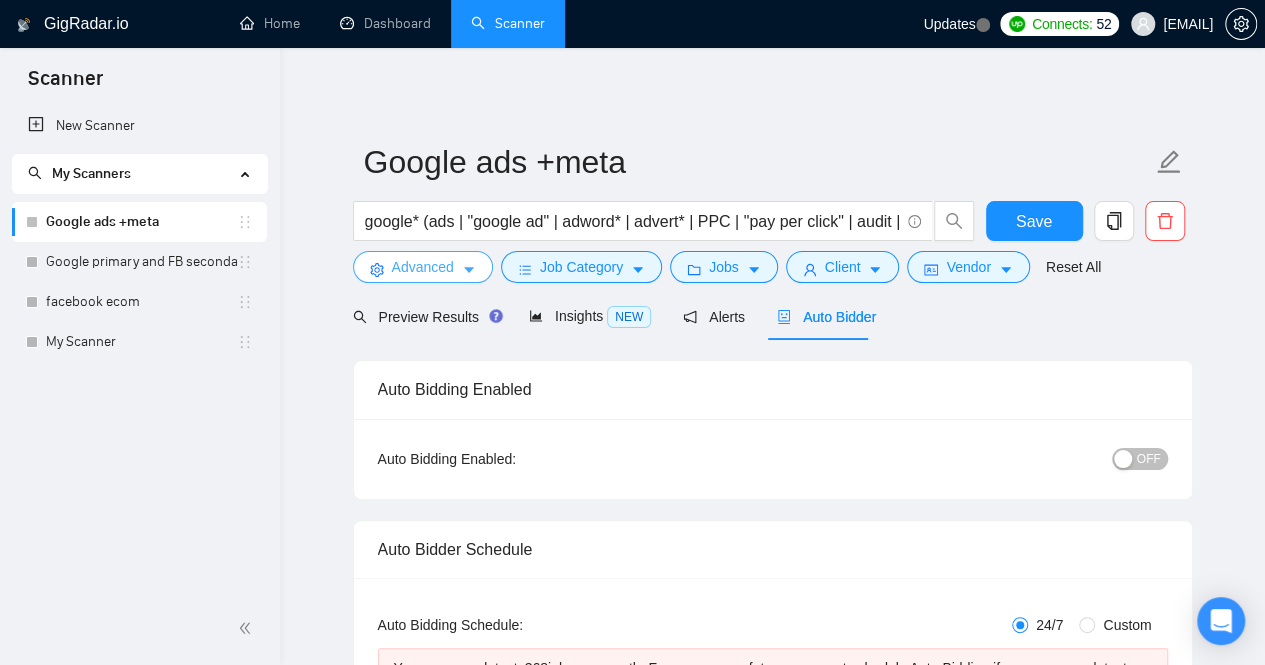 click on "Advanced" at bounding box center [423, 267] 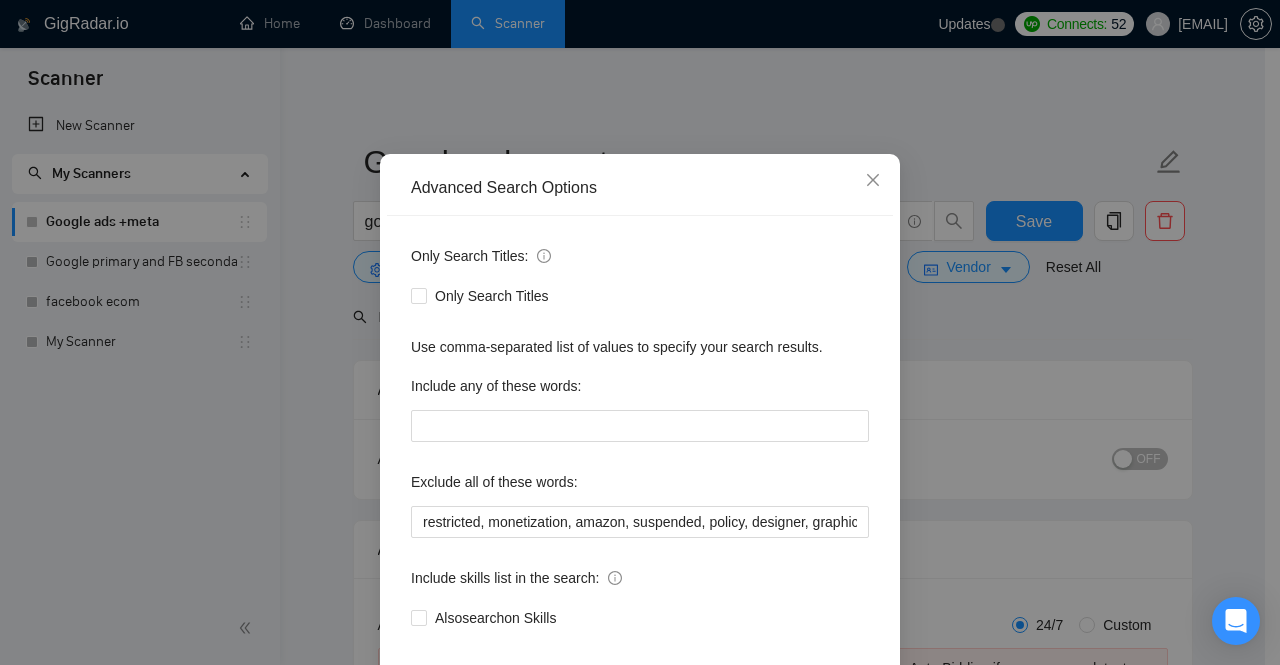 click on "Only Search Titles:" at bounding box center [640, 260] 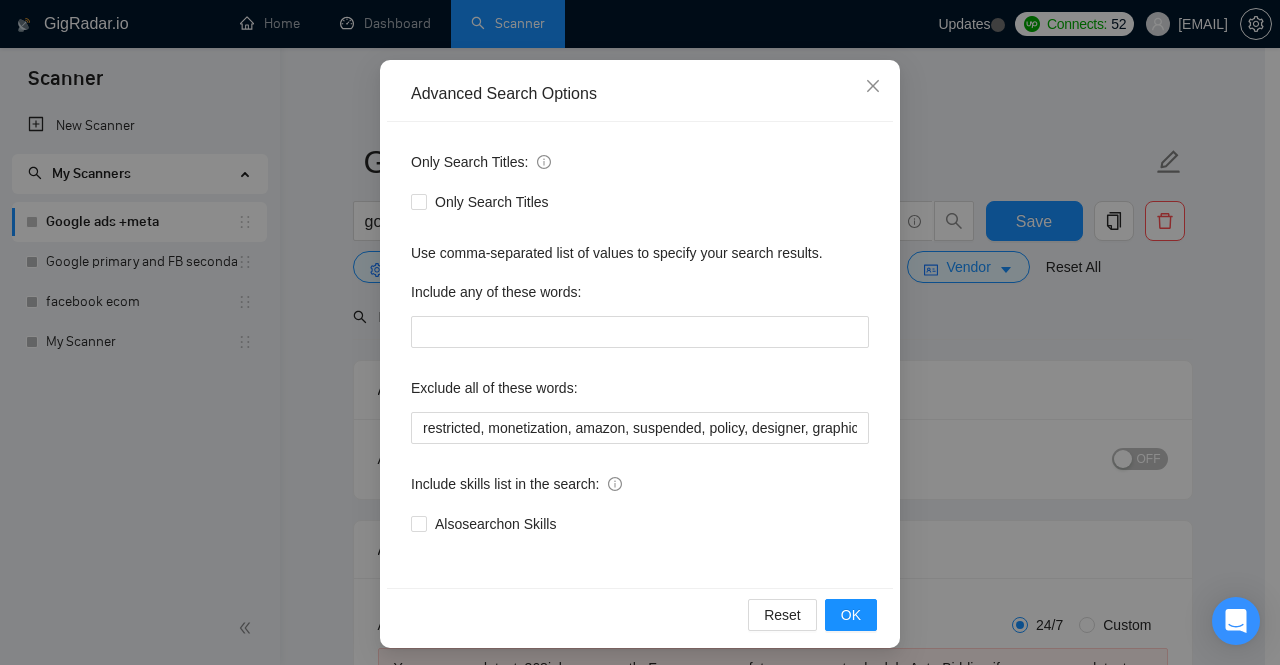 scroll, scrollTop: 166, scrollLeft: 0, axis: vertical 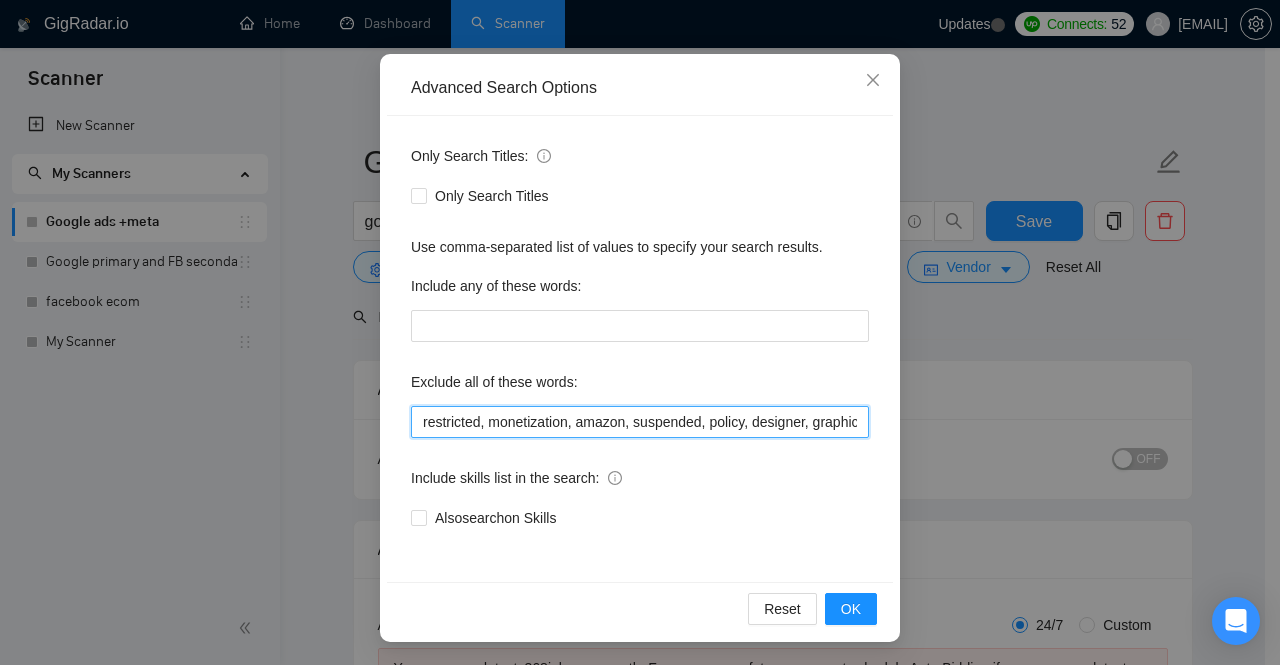 click on "restricted, monetization, amazon, suspended, policy, designer, graphic, "video editor", "gtm expert", grant, "non profit", ranking, seo, "virtual assistant", dashboard, "Social Media Management", smm, "Looker Studio", "Creative Strategist", "tracking specialist" course, training, teach, social, "Email Deliverability", "CRM Setup", "CRM integration" tiktok, developer, "app promotion", nonprofit, "non profit", screenshare" at bounding box center [640, 422] 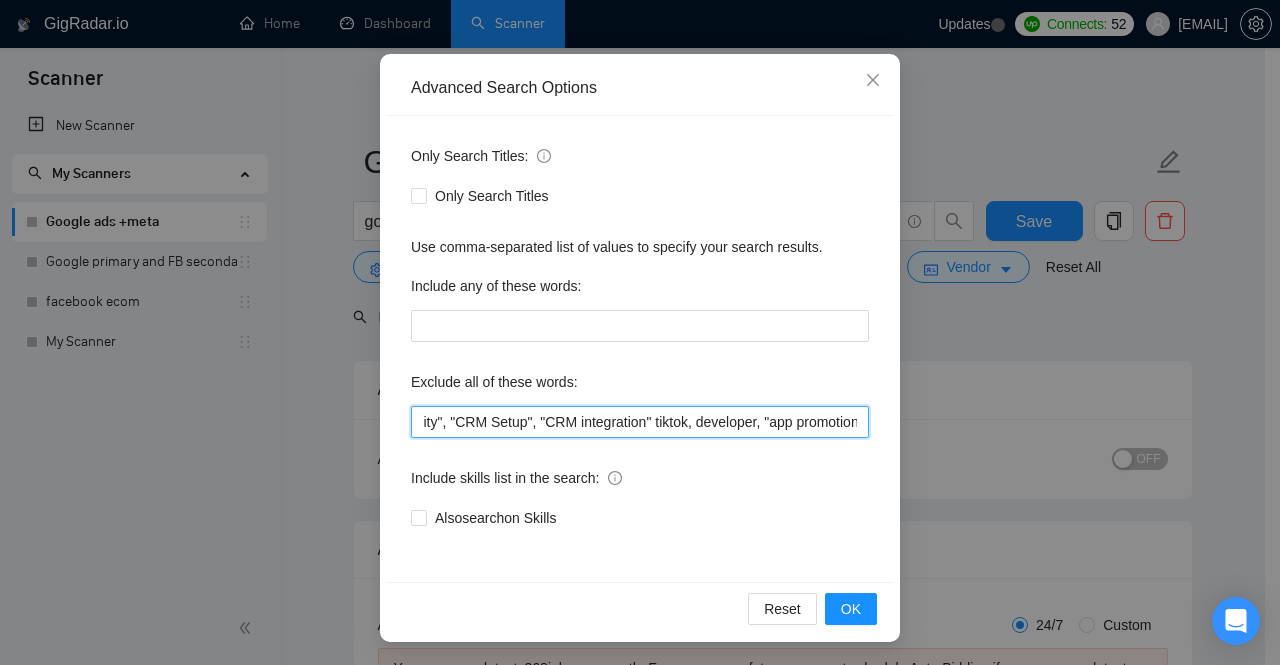 scroll, scrollTop: 0, scrollLeft: 1914, axis: horizontal 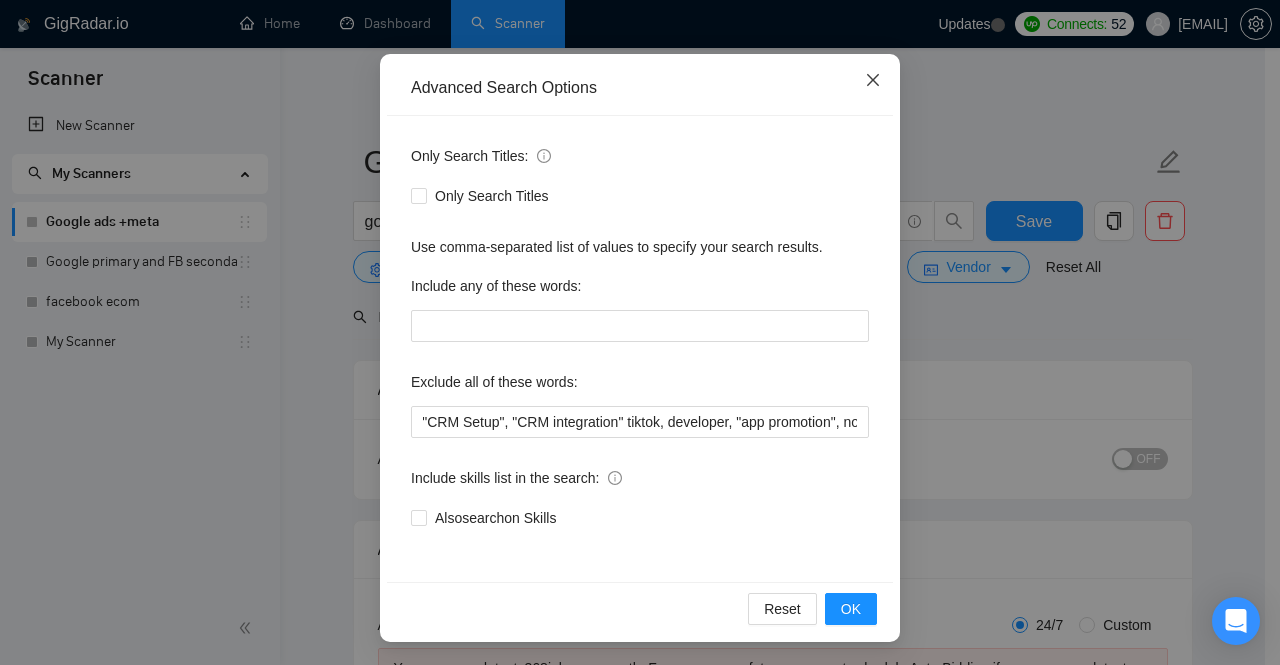 click 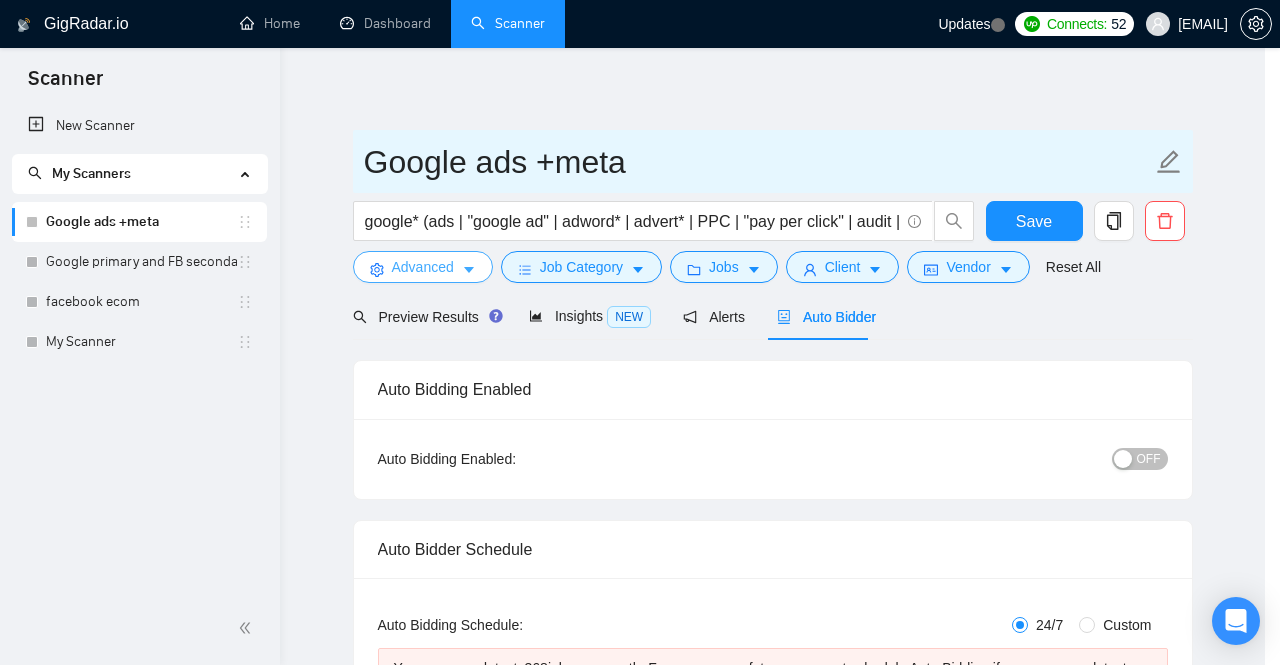 scroll, scrollTop: 0, scrollLeft: 0, axis: both 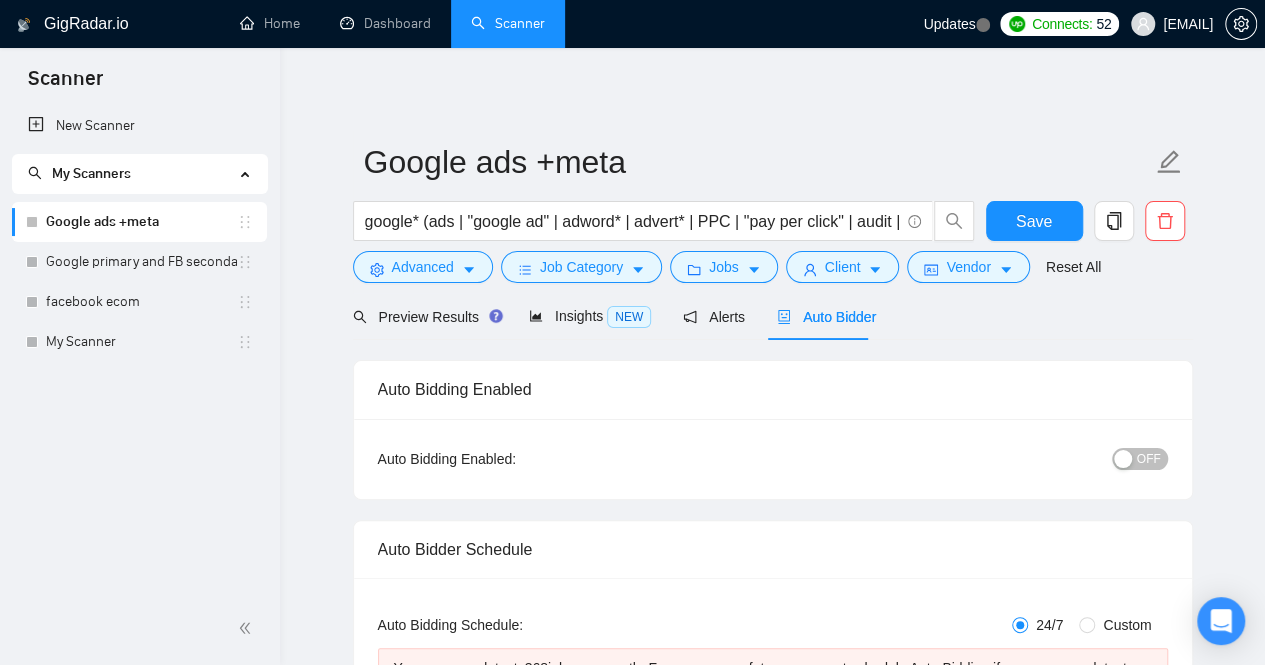 click on "Google ads +meta google* (ads | "google ad" | adword* | advert* | PPC | "pay per click" | audit | "google marketing") Save Advanced   Job Category   Jobs   Client   Vendor   Reset All" at bounding box center (773, 211) 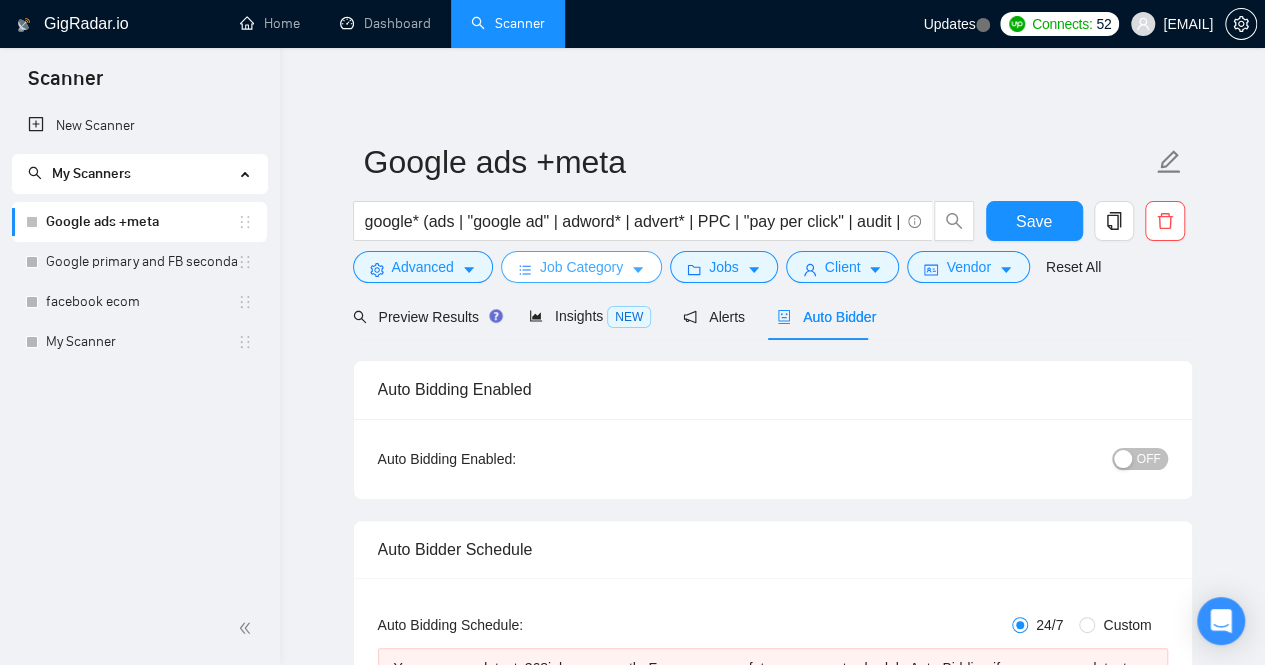 click on "Job Category" at bounding box center (581, 267) 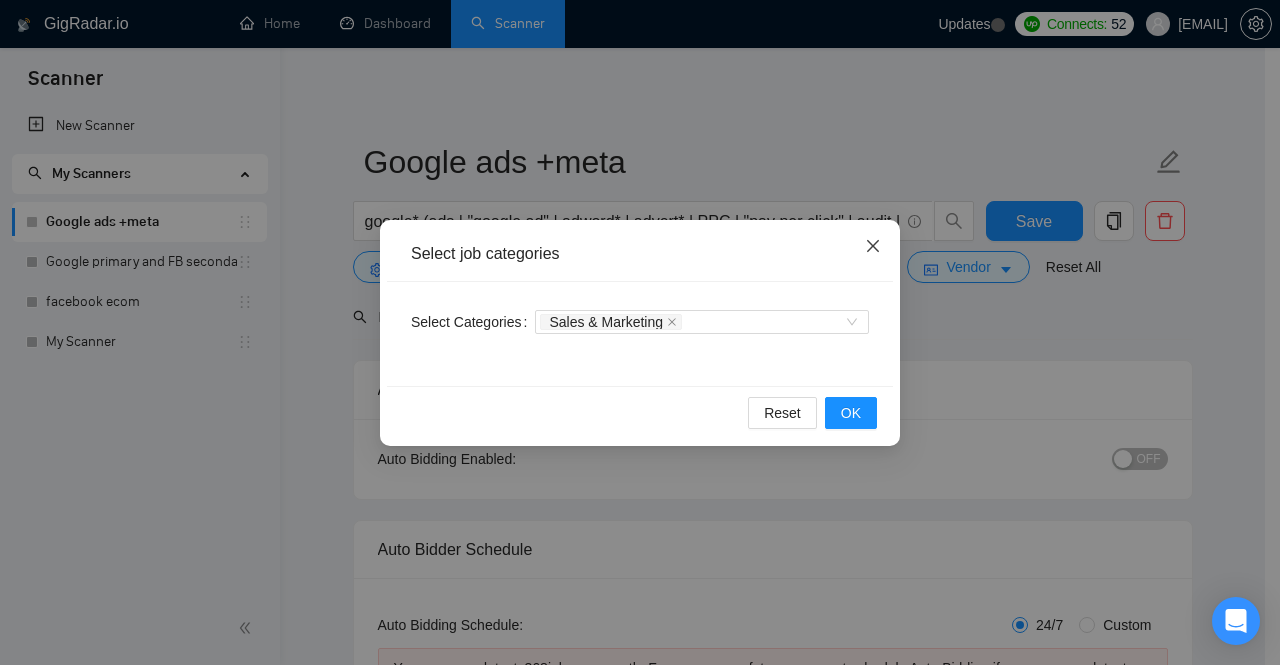 click 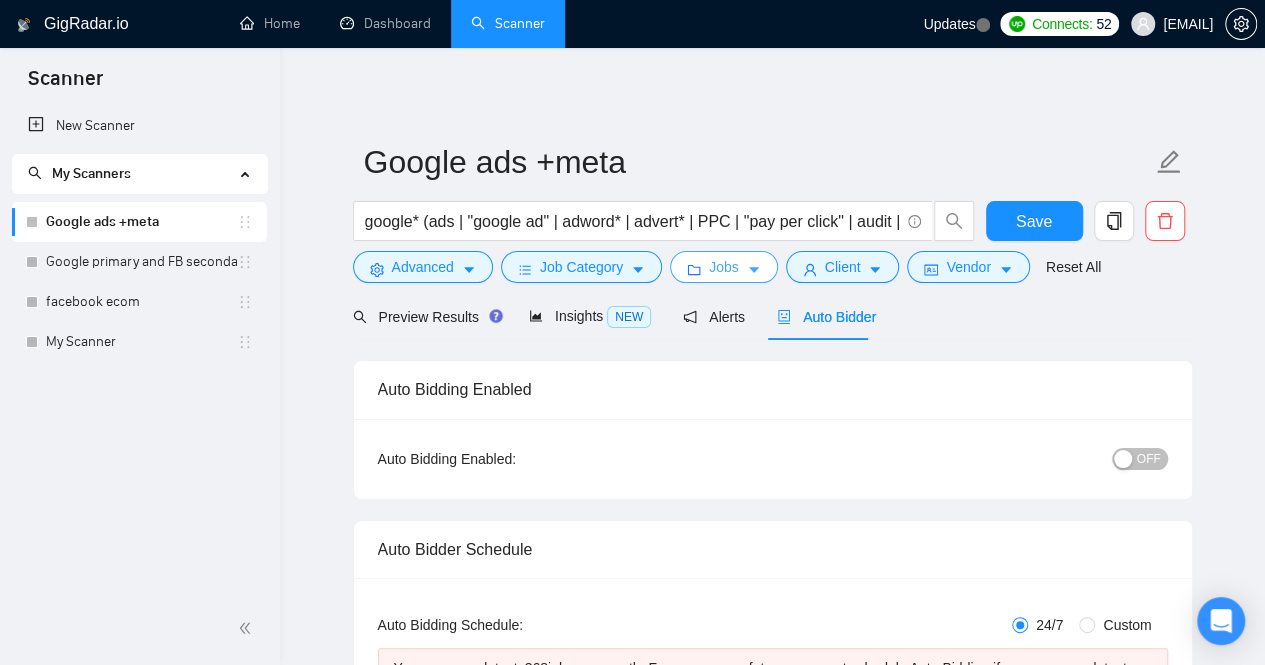 click on "Jobs" at bounding box center (724, 267) 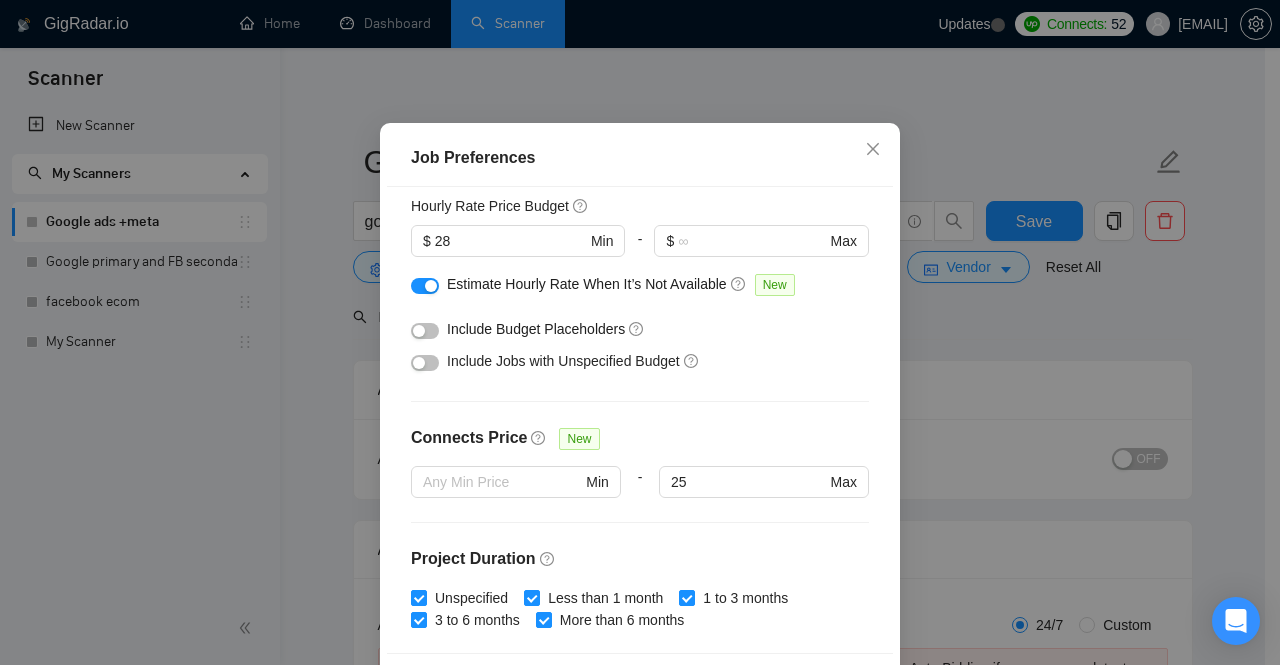 scroll, scrollTop: 0, scrollLeft: 0, axis: both 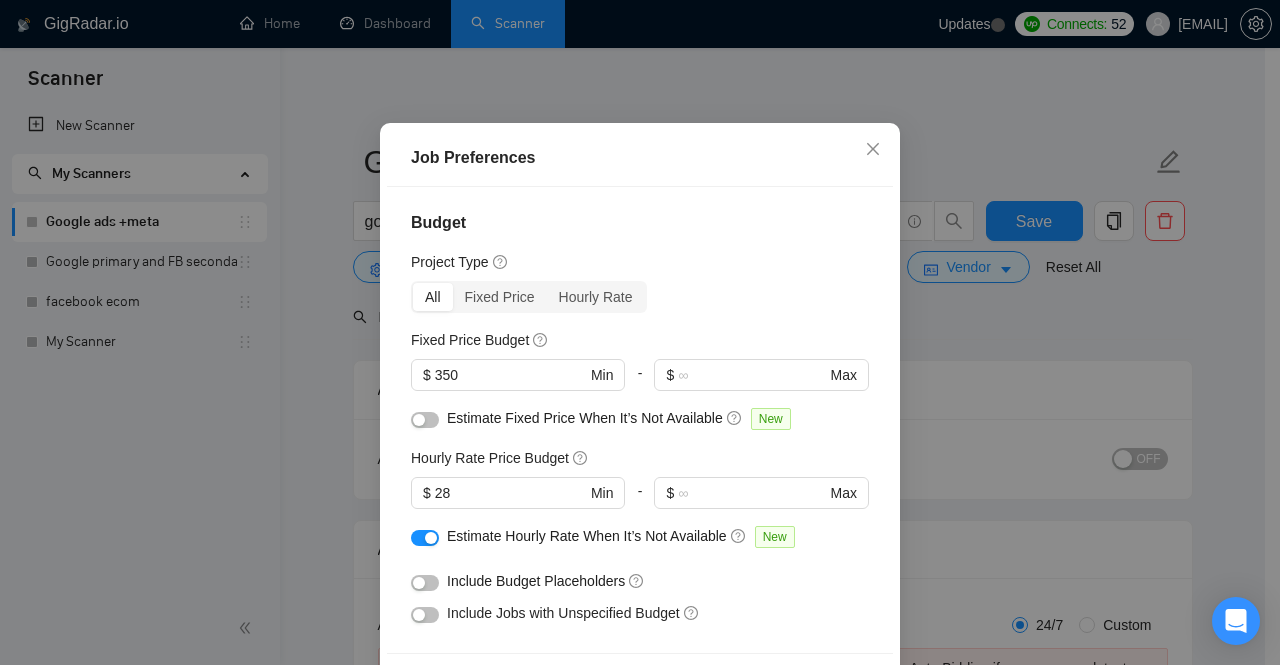 drag, startPoint x: 882, startPoint y: 307, endPoint x: 794, endPoint y: 315, distance: 88.362885 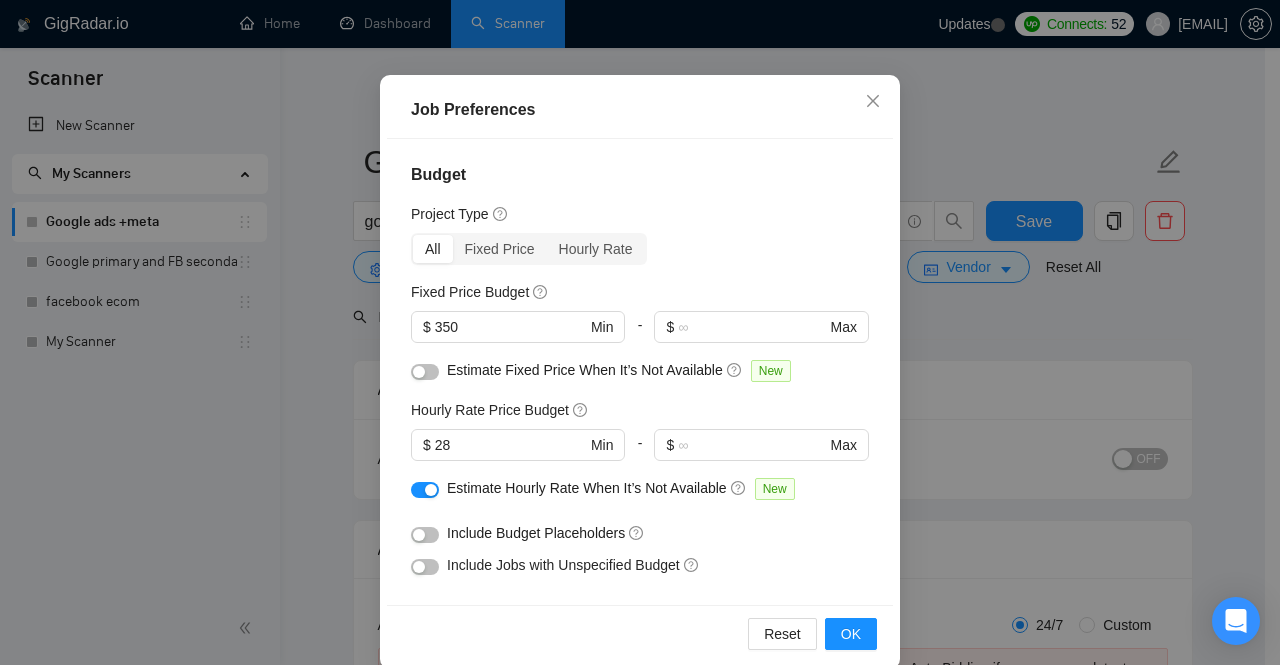 scroll, scrollTop: 147, scrollLeft: 0, axis: vertical 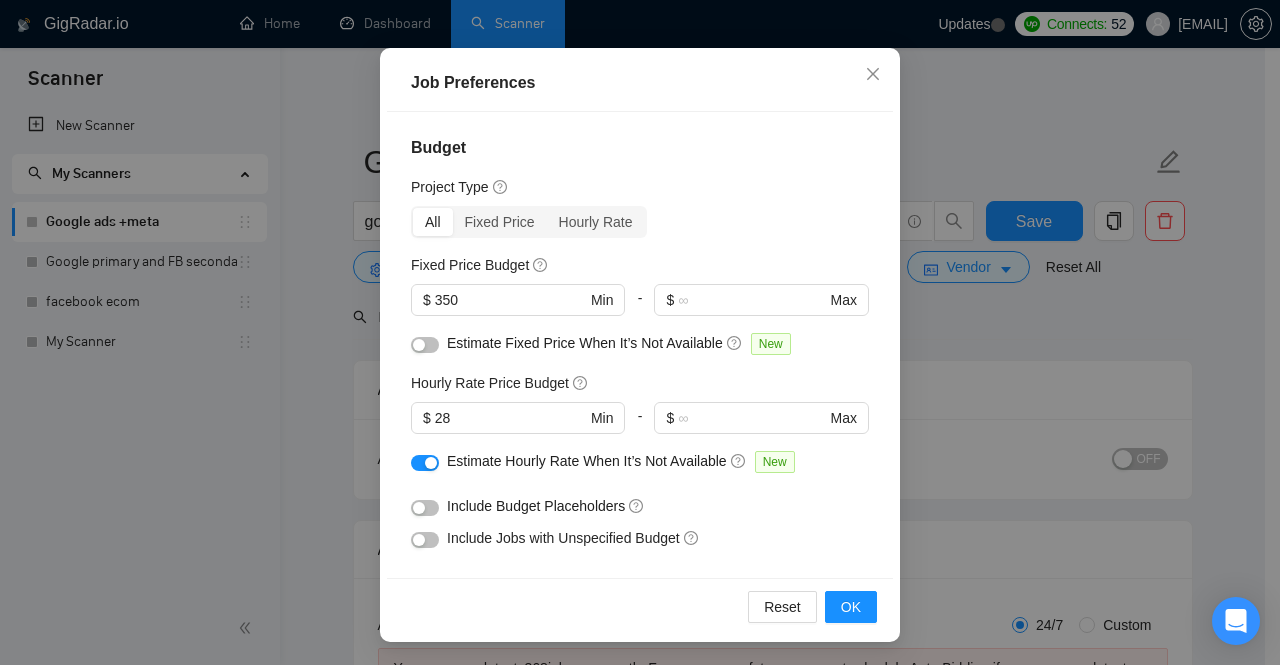 click at bounding box center (425, 463) 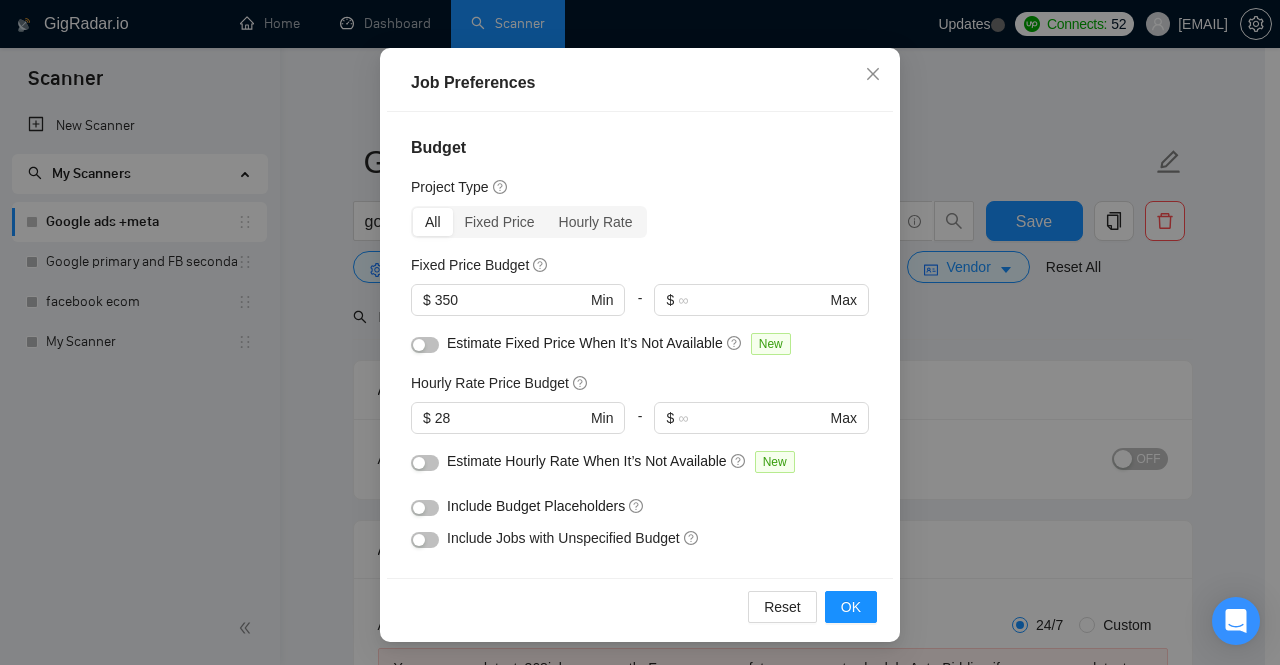 drag, startPoint x: 878, startPoint y: 213, endPoint x: 837, endPoint y: 221, distance: 41.773197 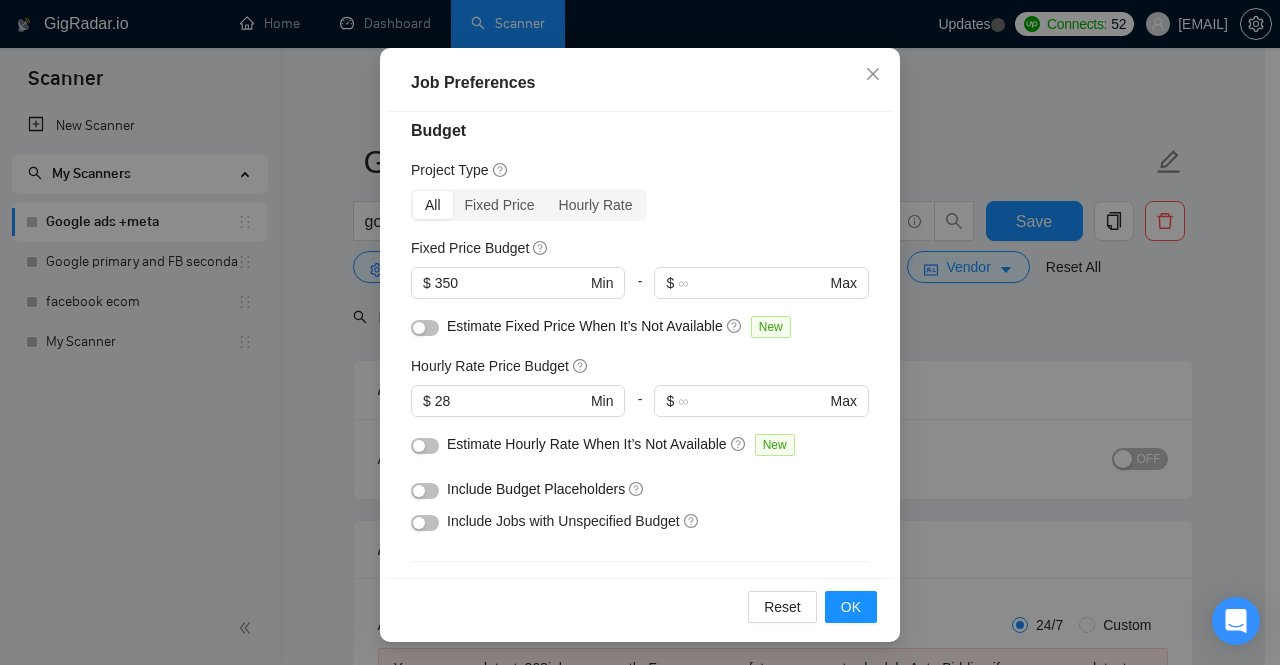 scroll, scrollTop: 0, scrollLeft: 0, axis: both 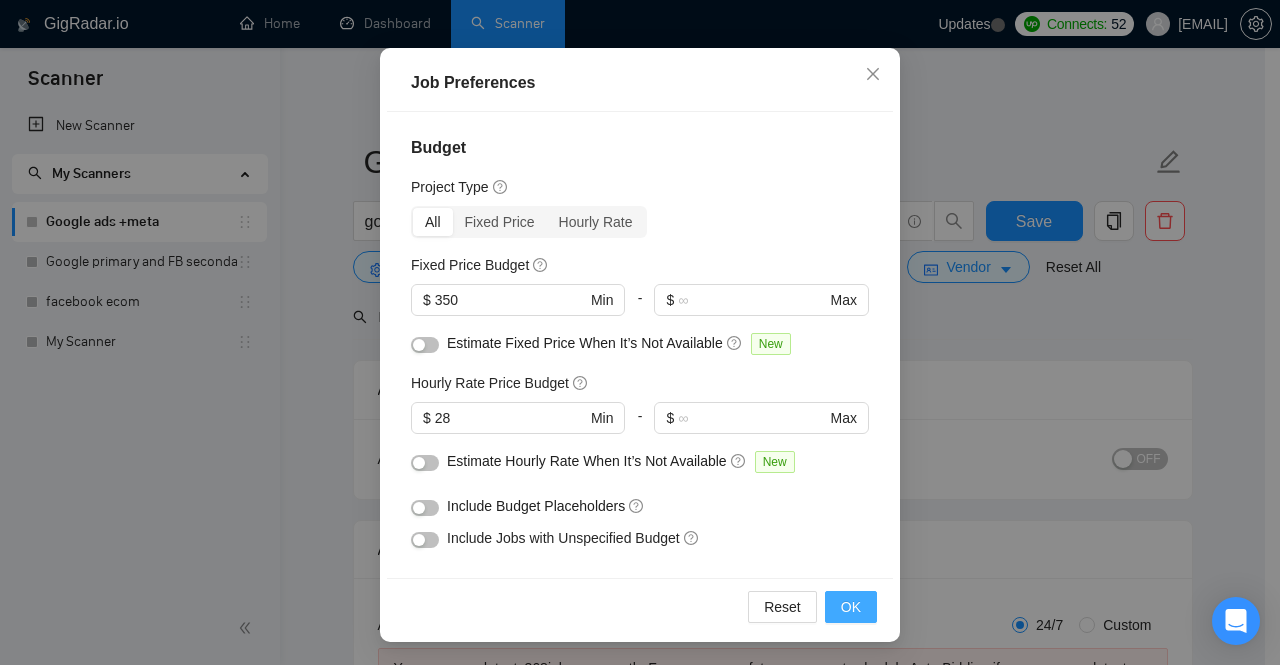click on "OK" at bounding box center [851, 607] 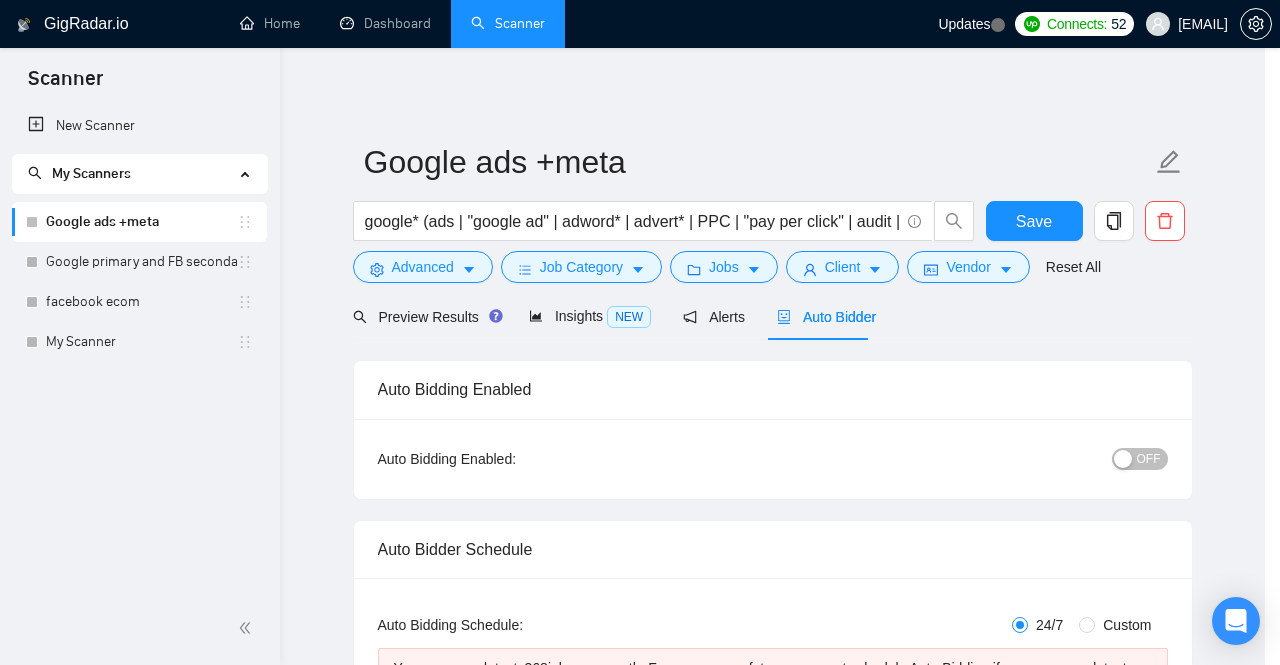 scroll, scrollTop: 72, scrollLeft: 0, axis: vertical 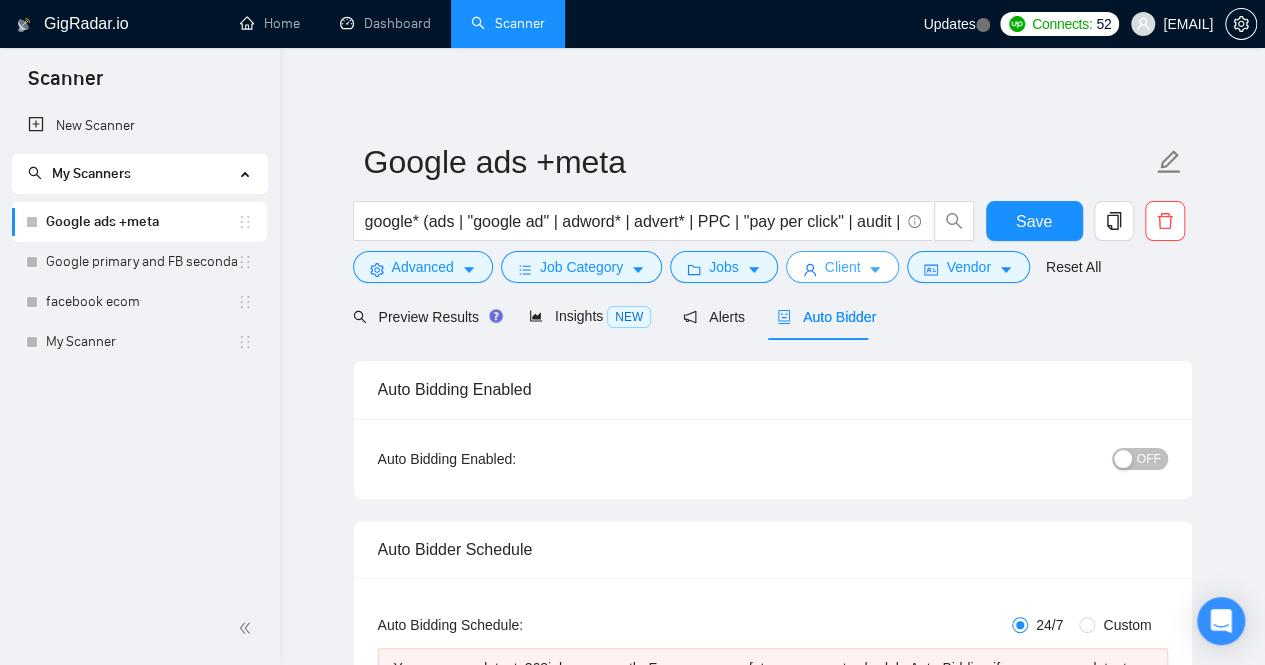click on "Client" at bounding box center (843, 267) 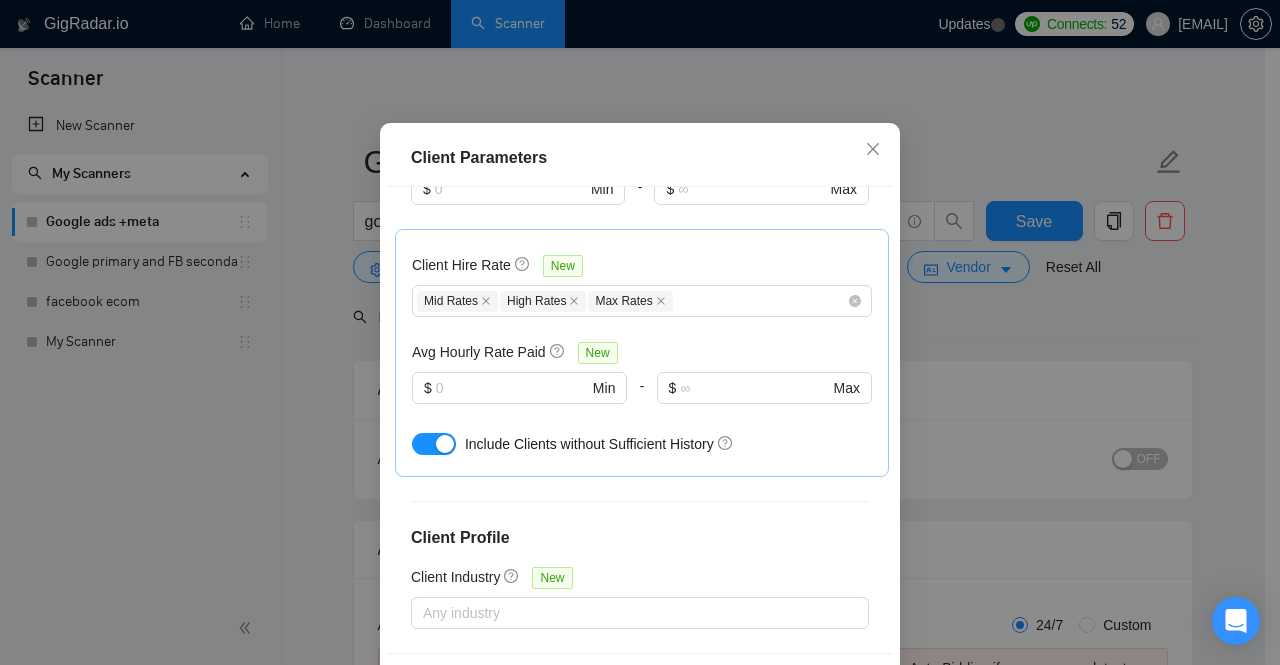 scroll, scrollTop: 629, scrollLeft: 0, axis: vertical 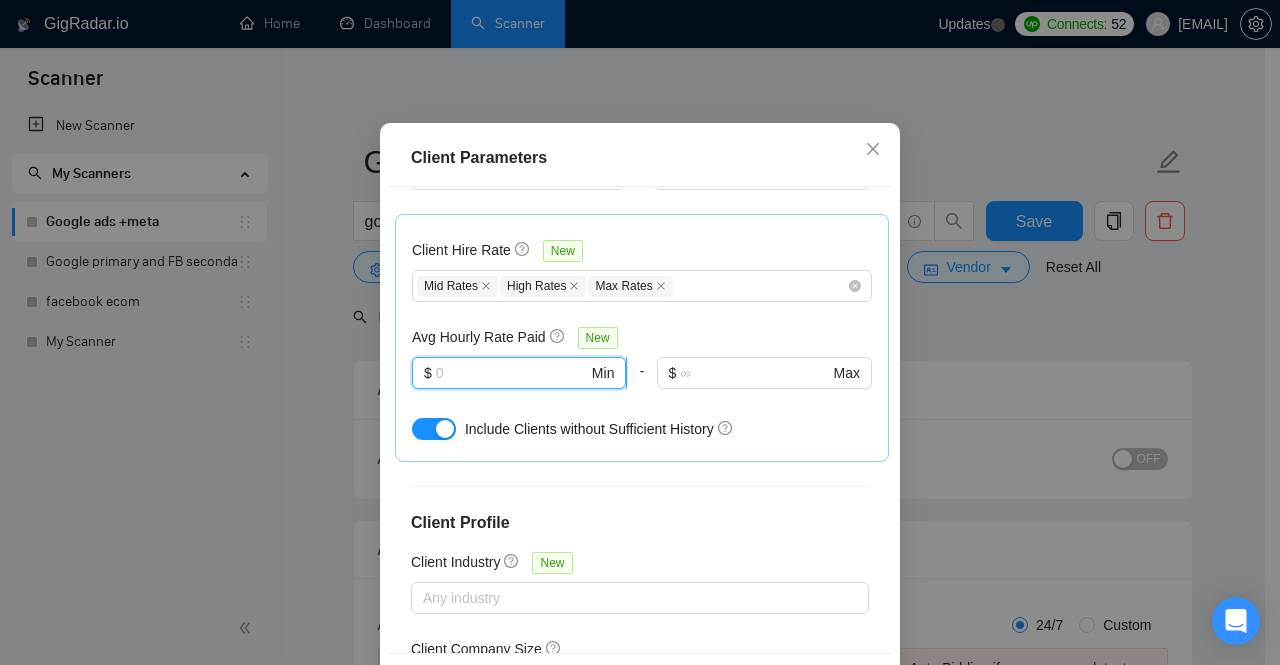 click at bounding box center (512, 373) 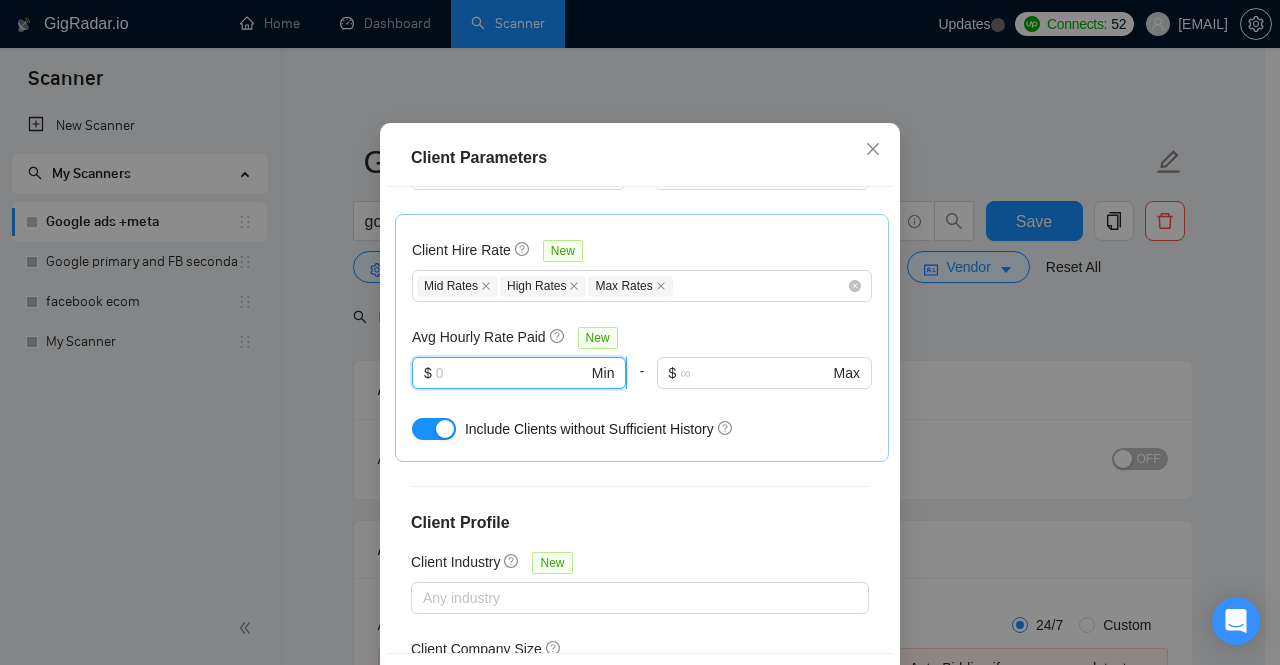 click at bounding box center (512, 373) 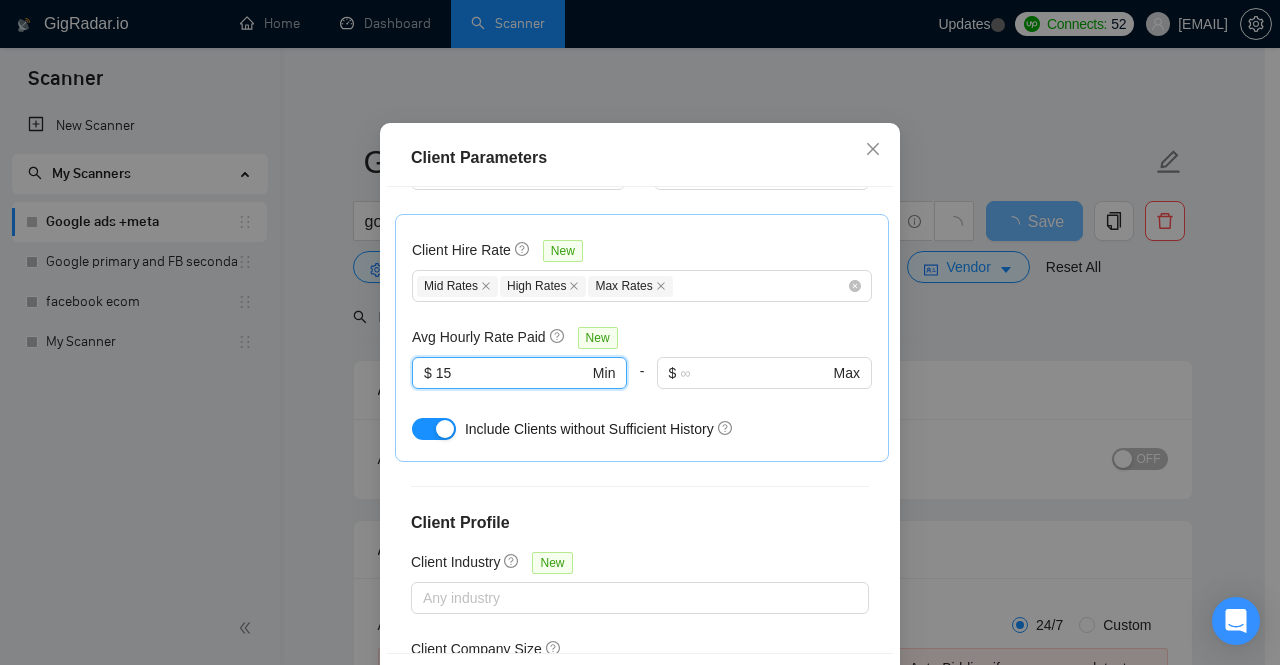 type on "15" 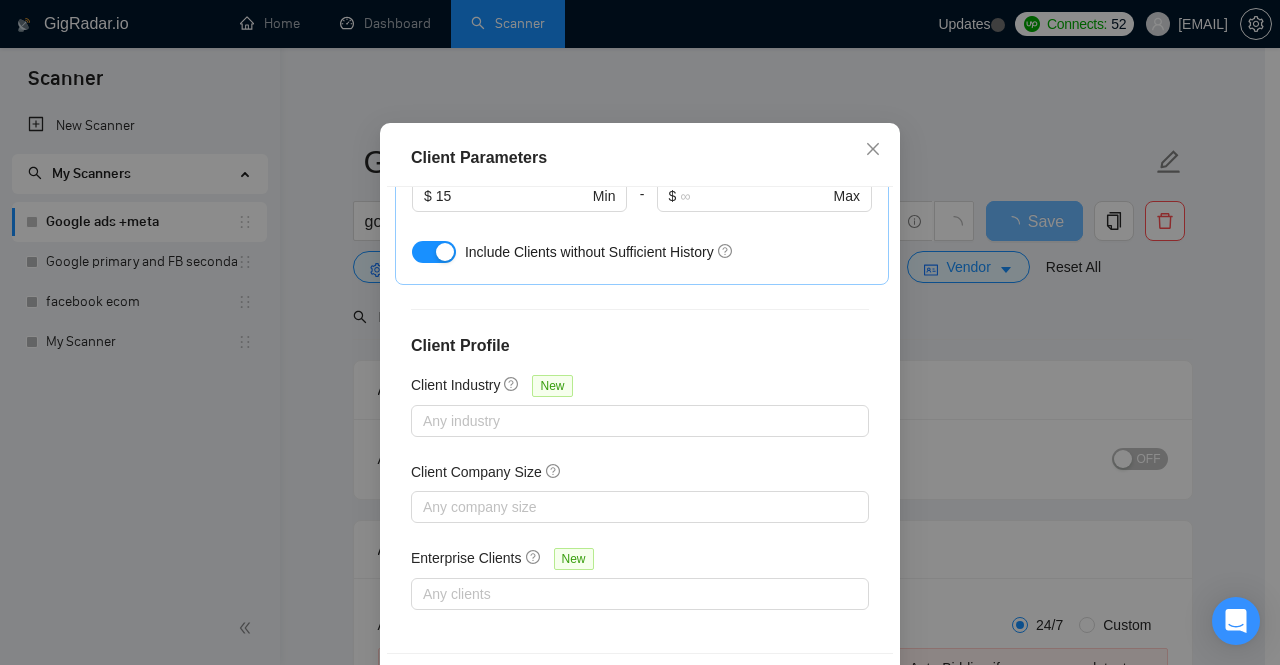 scroll, scrollTop: 147, scrollLeft: 0, axis: vertical 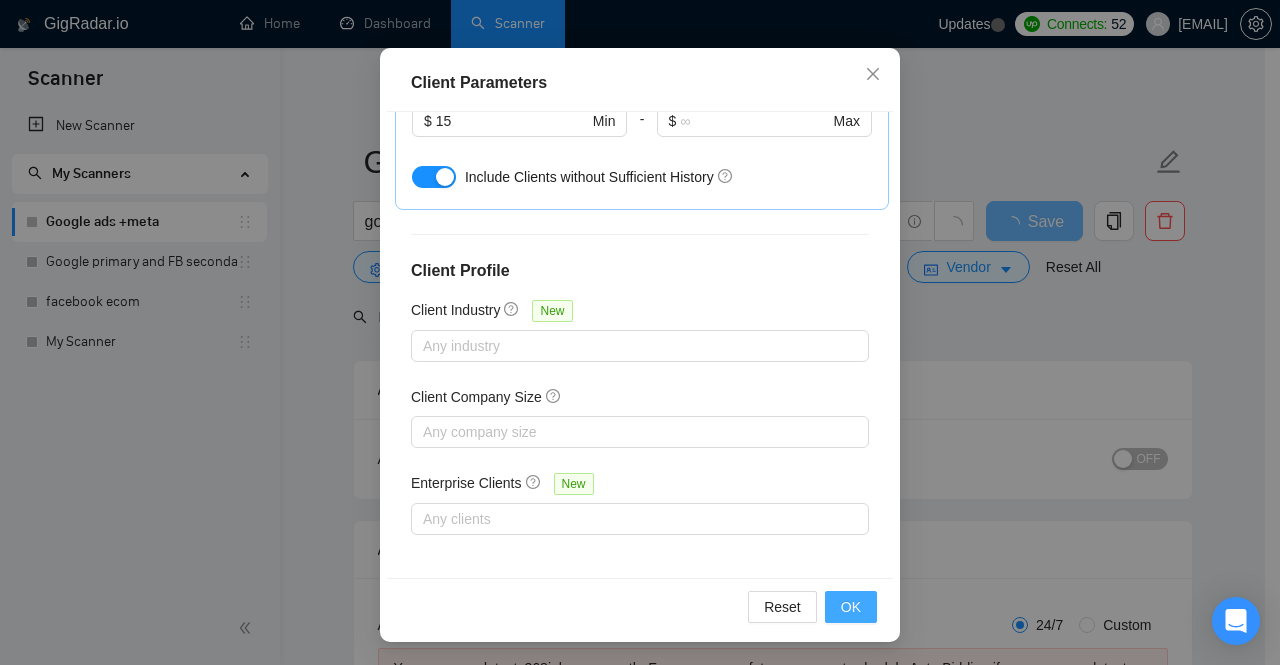 click on "OK" at bounding box center [851, 607] 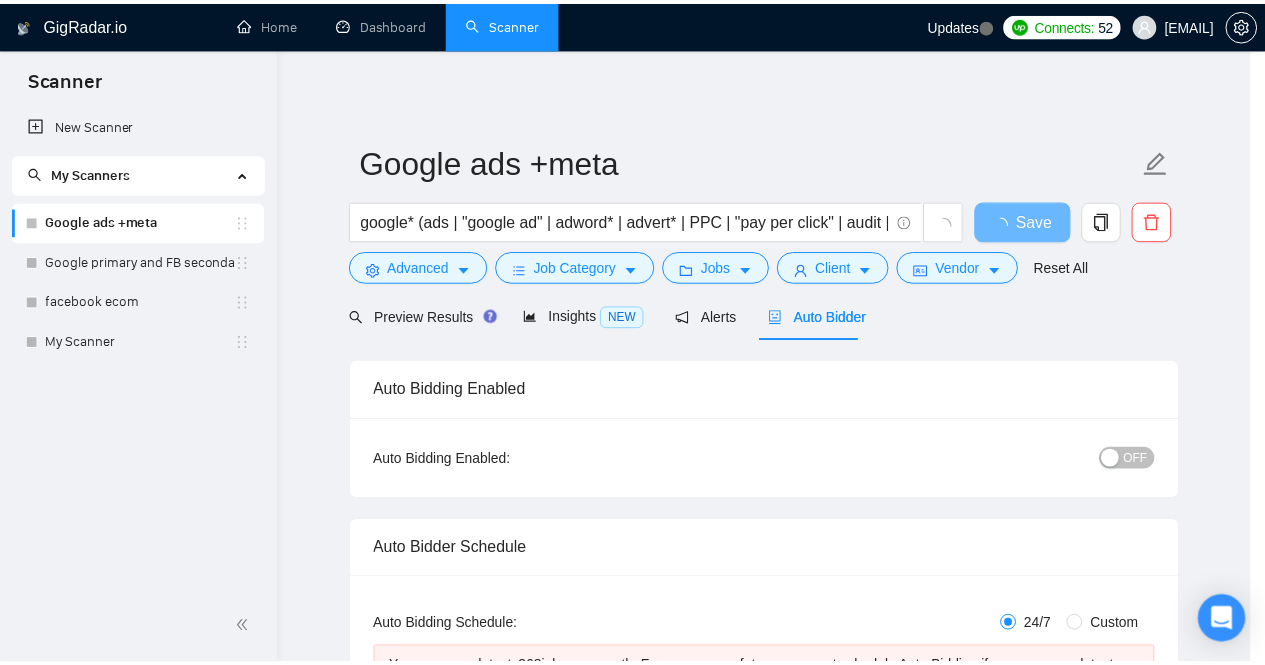 scroll, scrollTop: 72, scrollLeft: 0, axis: vertical 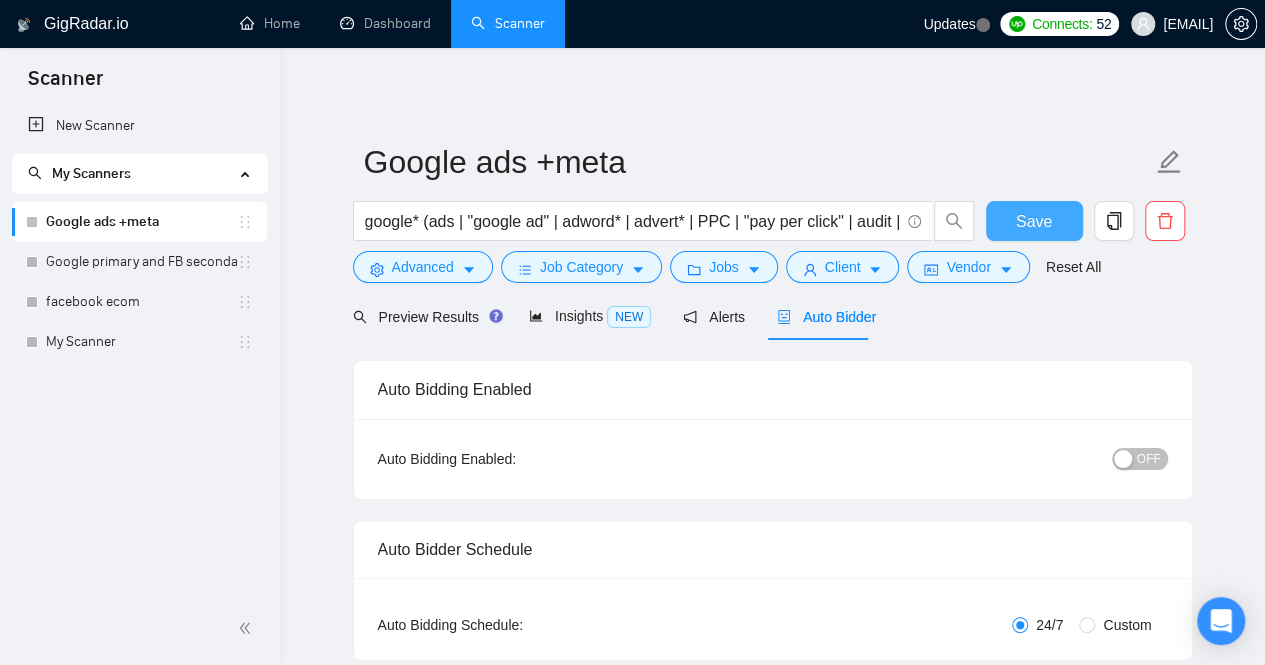 click on "Save" at bounding box center [1034, 221] 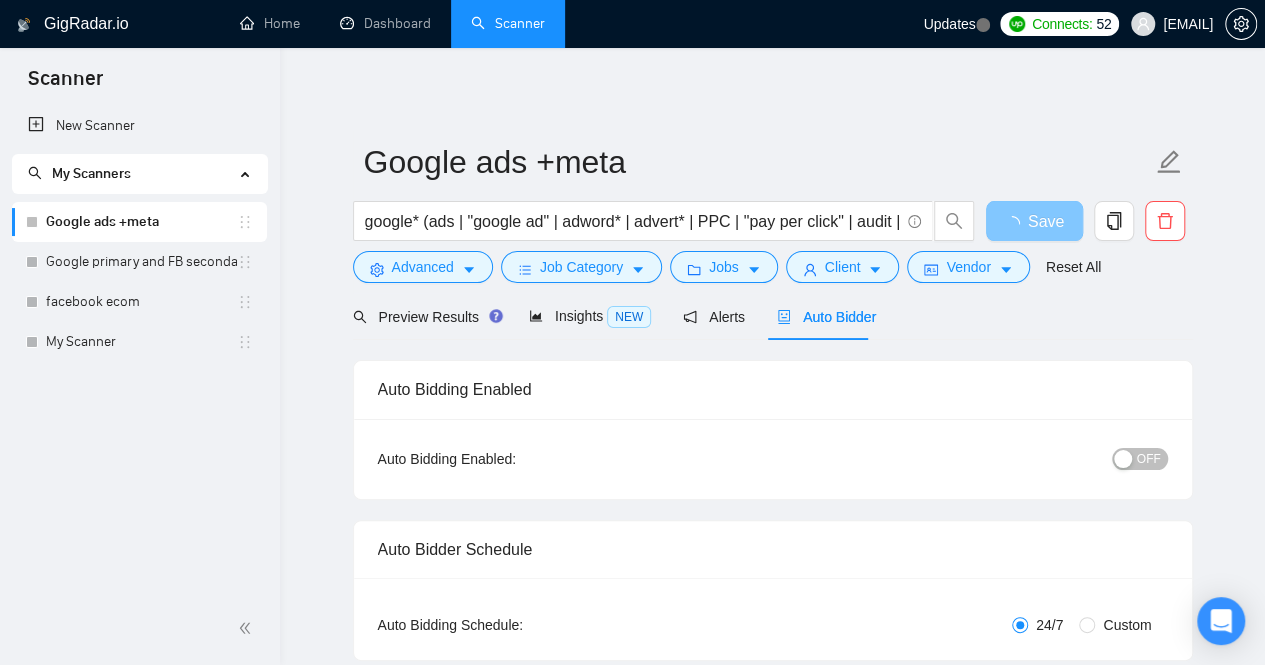 type 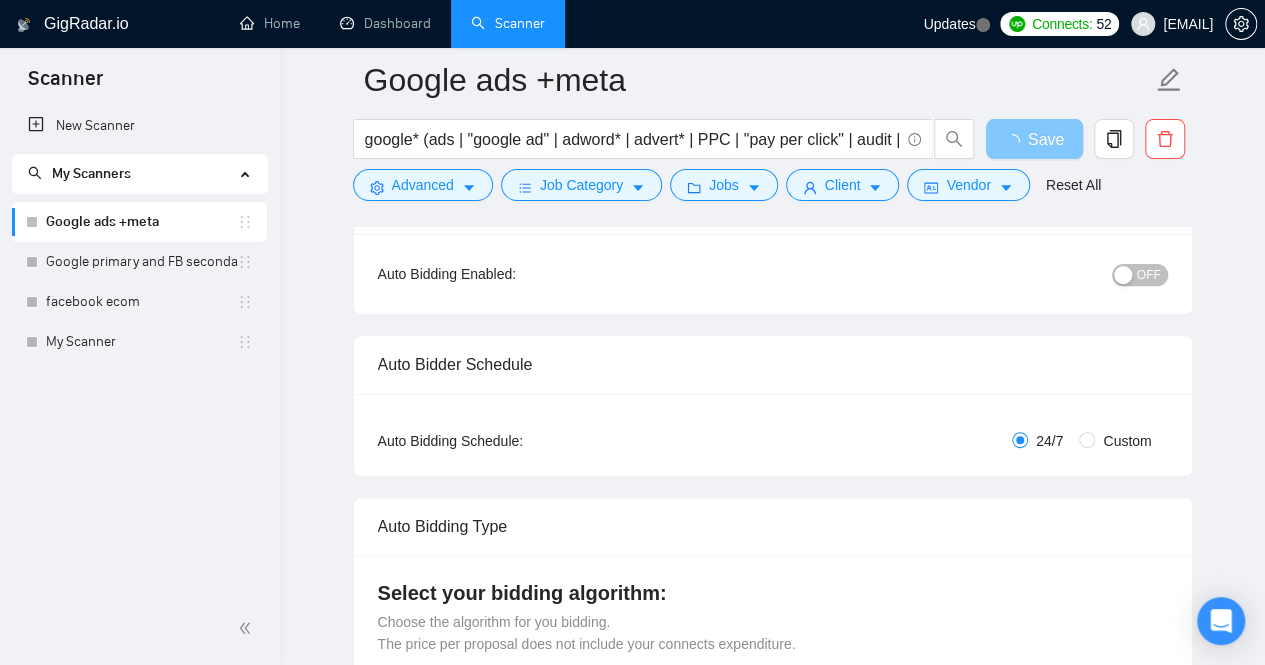 scroll, scrollTop: 240, scrollLeft: 0, axis: vertical 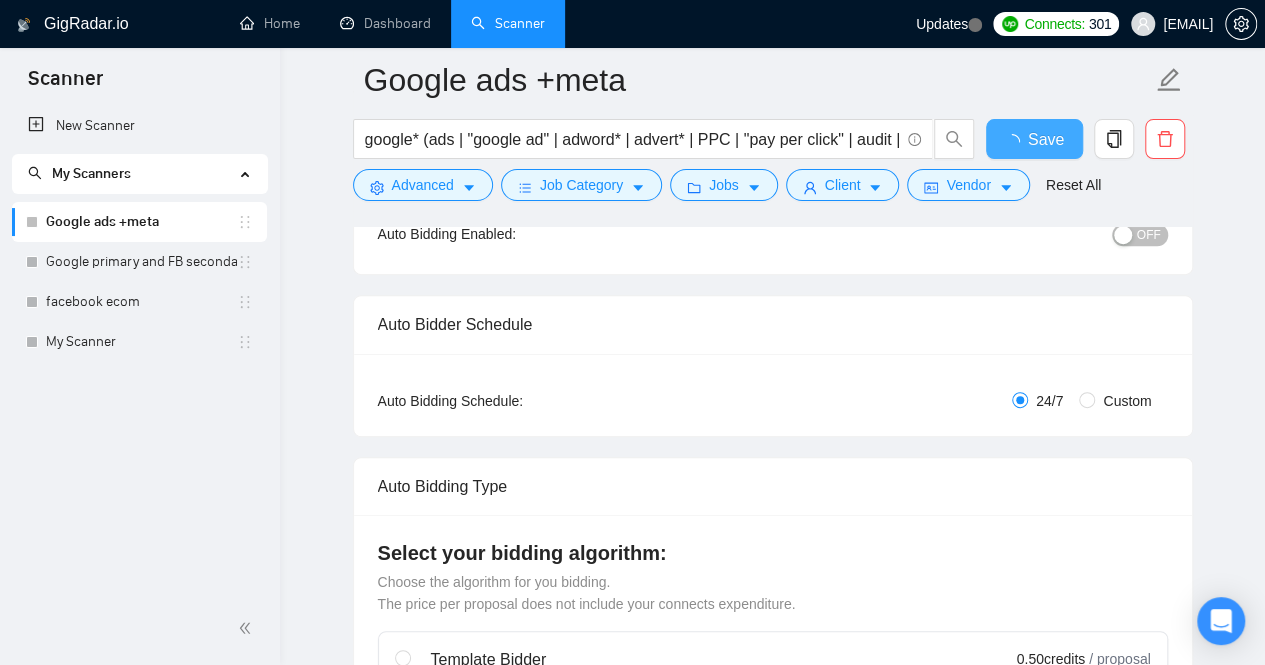 type 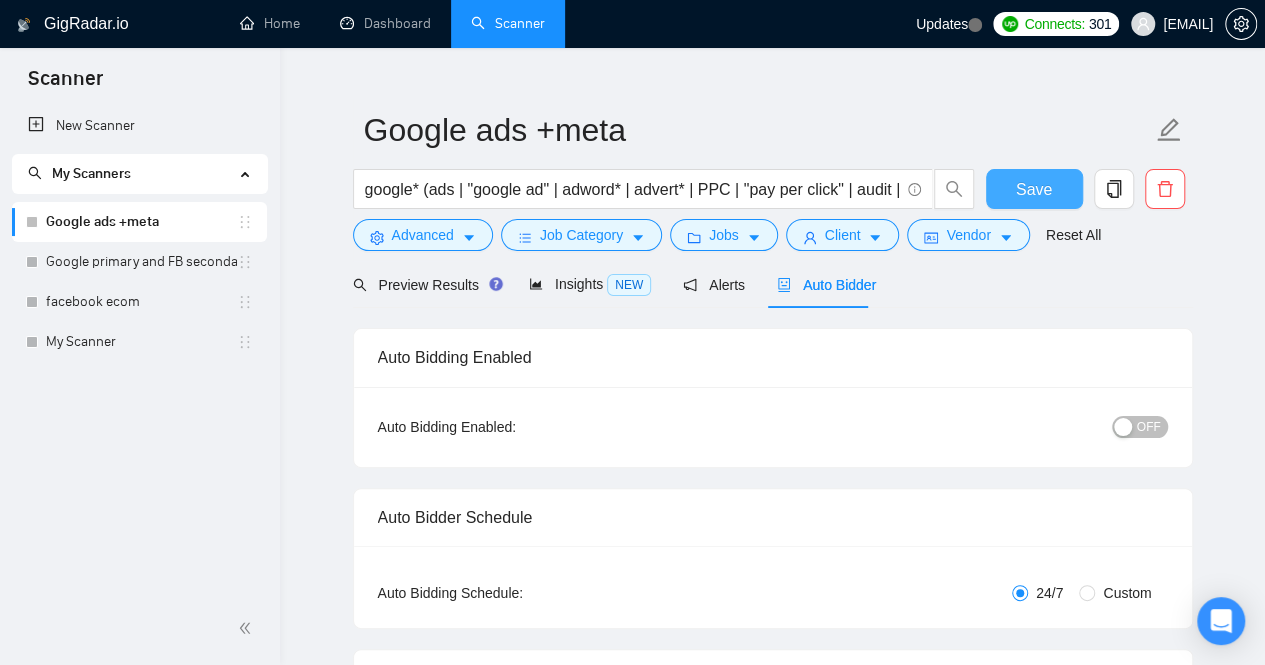 scroll, scrollTop: 0, scrollLeft: 0, axis: both 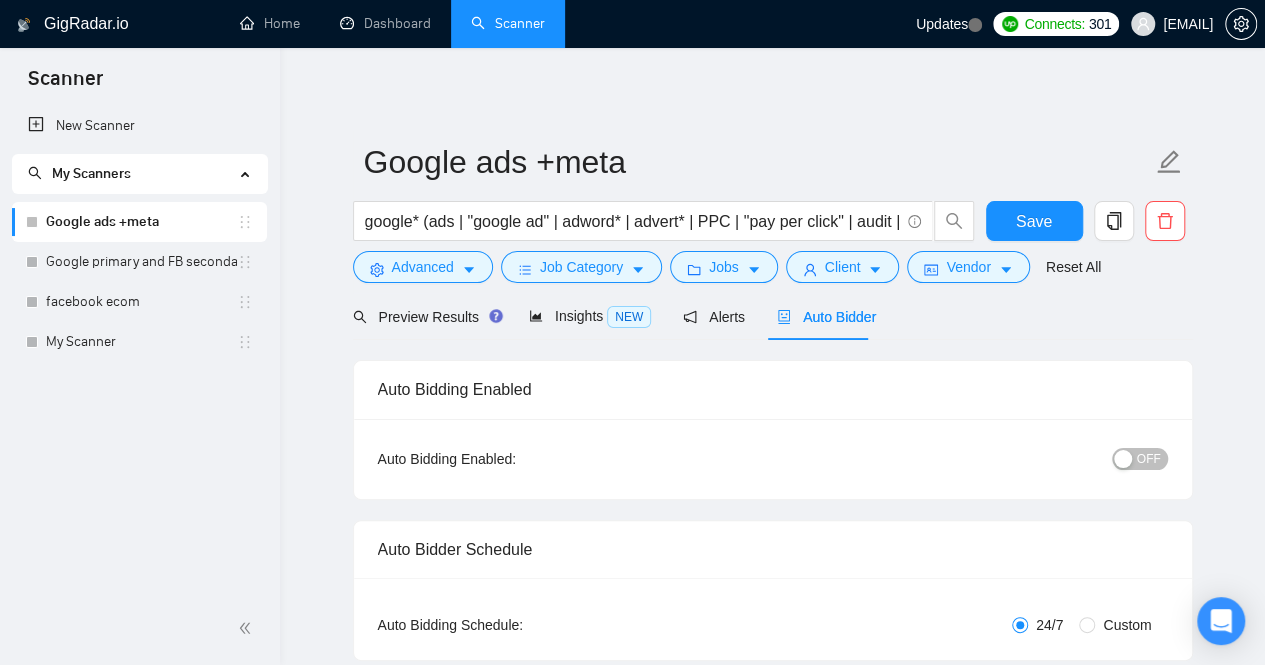 click on "OFF" at bounding box center (1149, 459) 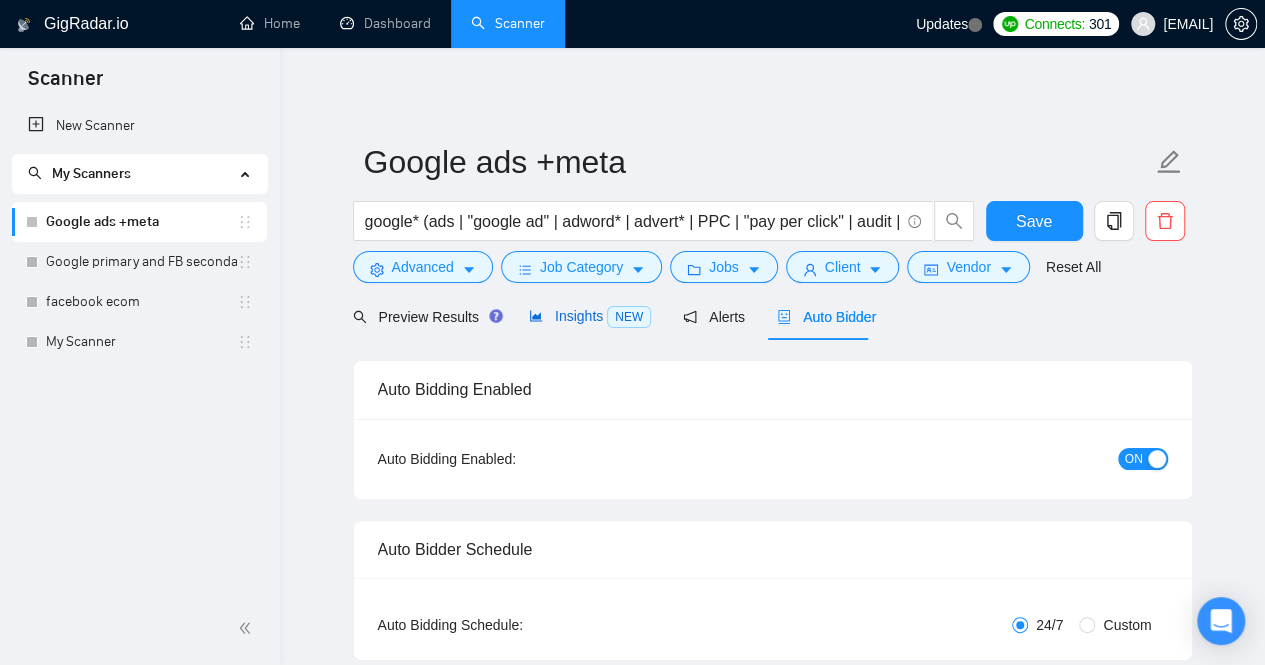 click on "NEW" at bounding box center [629, 317] 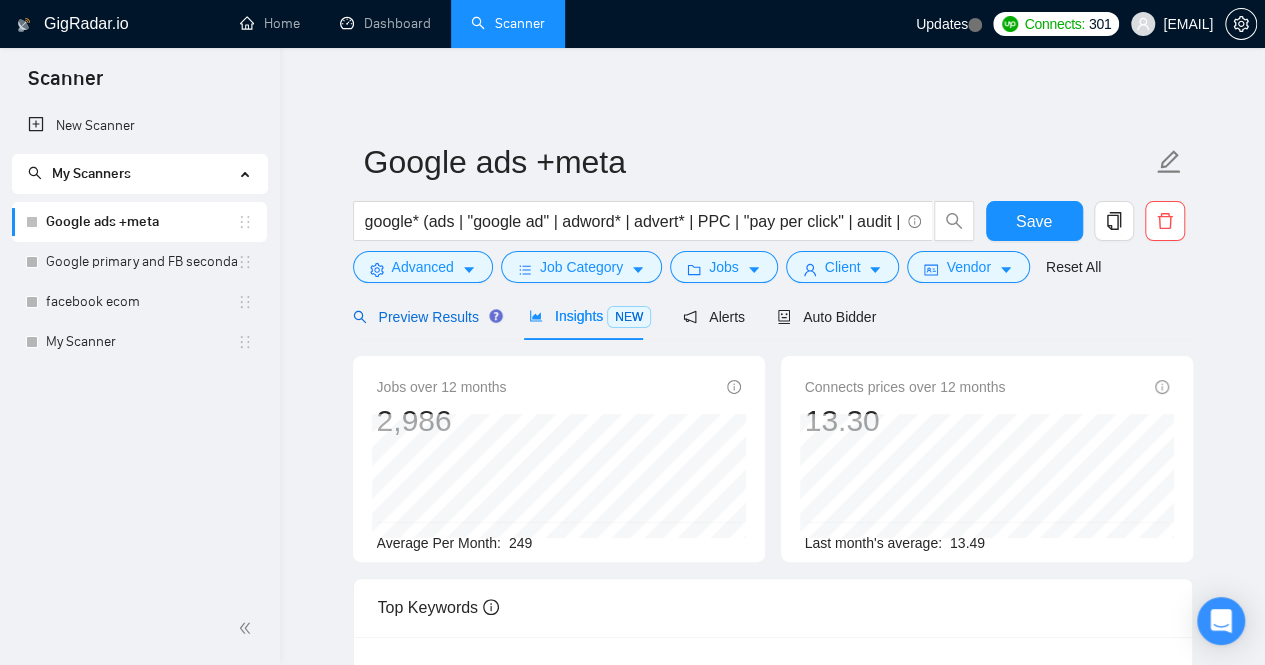 click on "Preview Results" at bounding box center (425, 317) 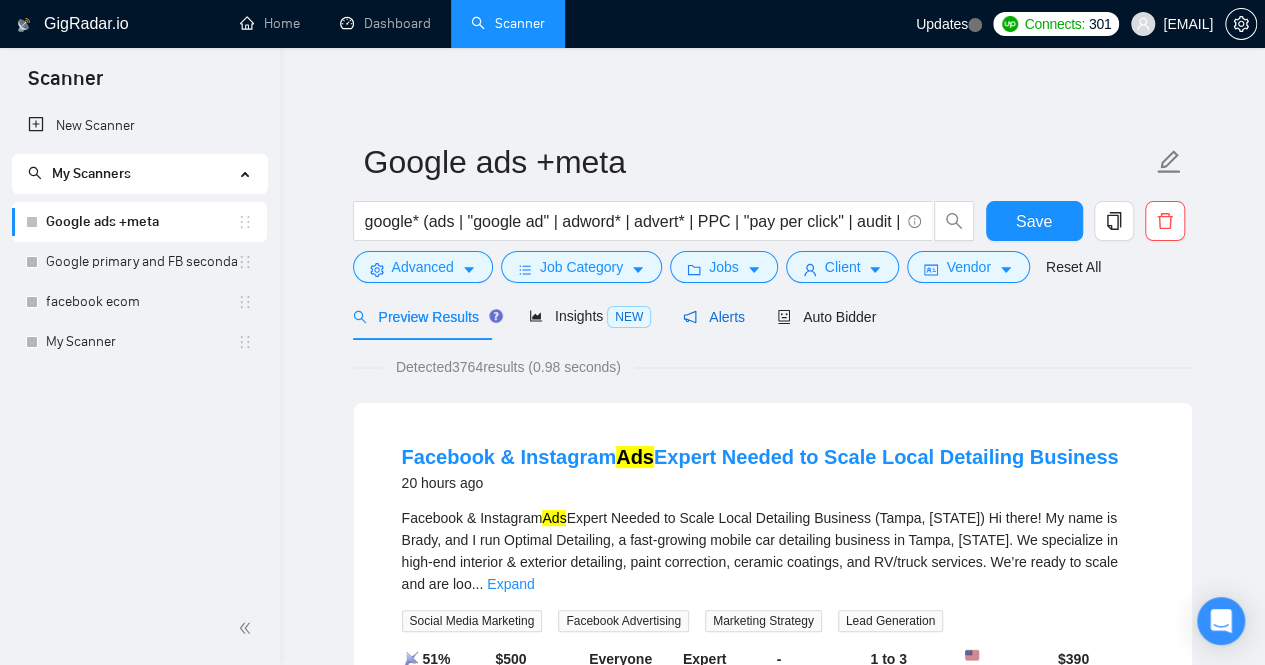 click on "Alerts" at bounding box center (714, 317) 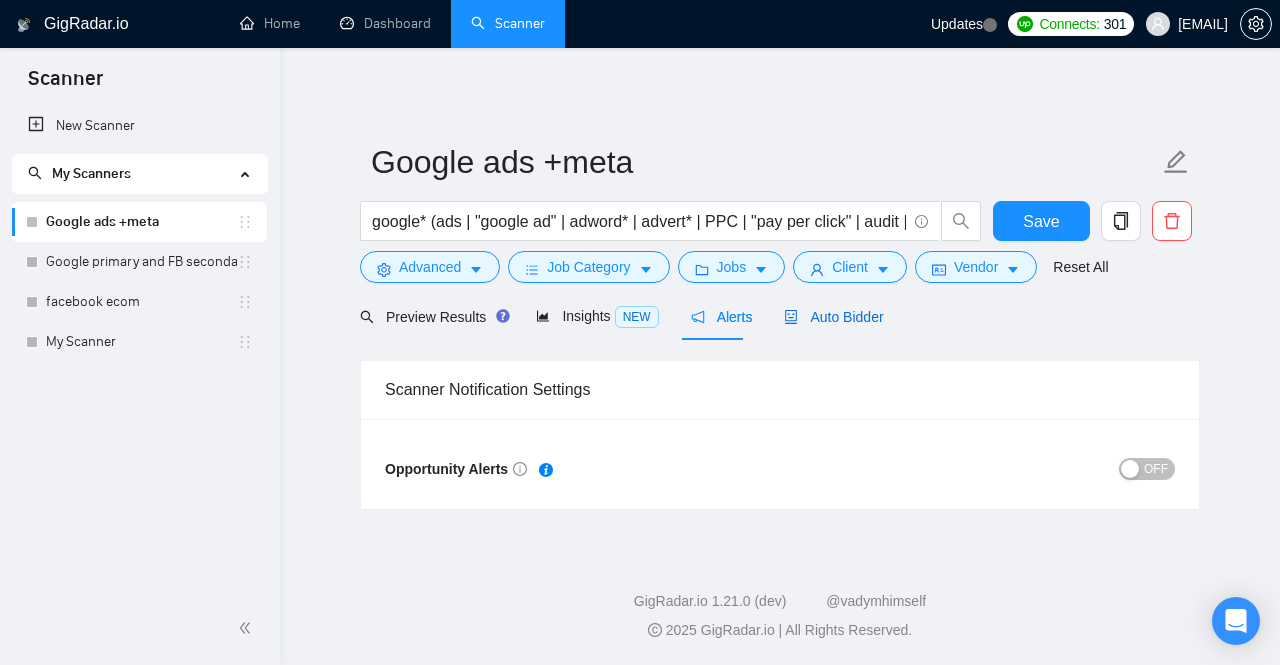 click on "Auto Bidder" at bounding box center [833, 317] 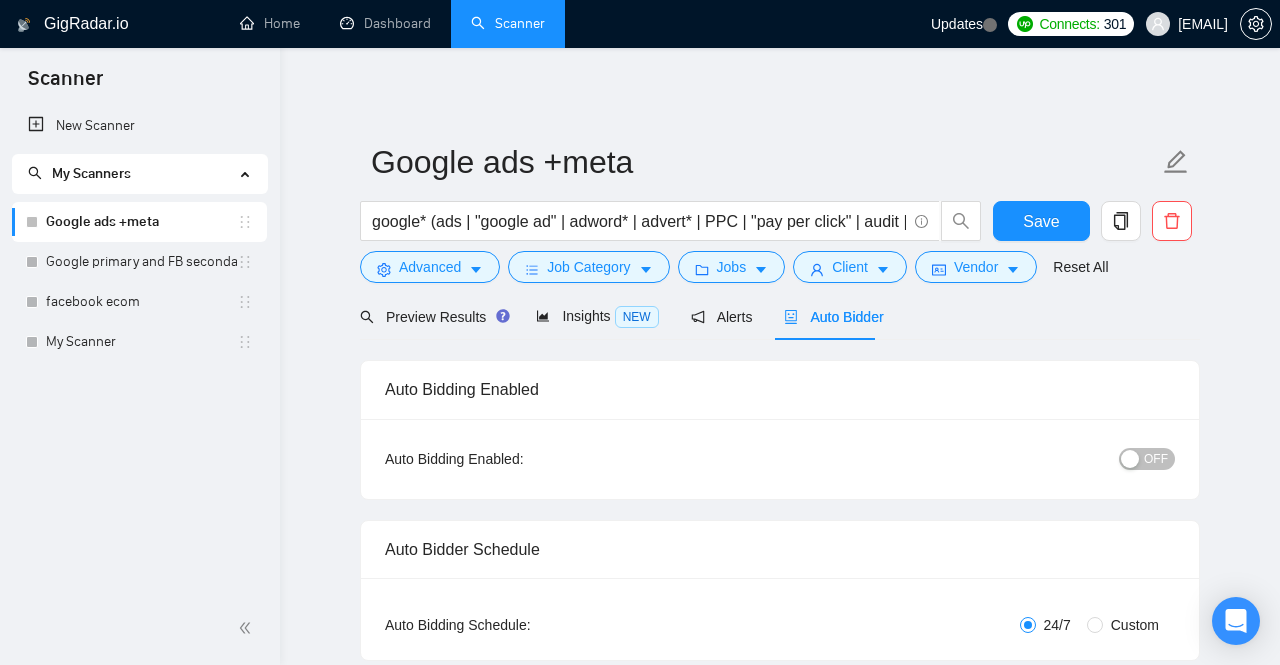 type 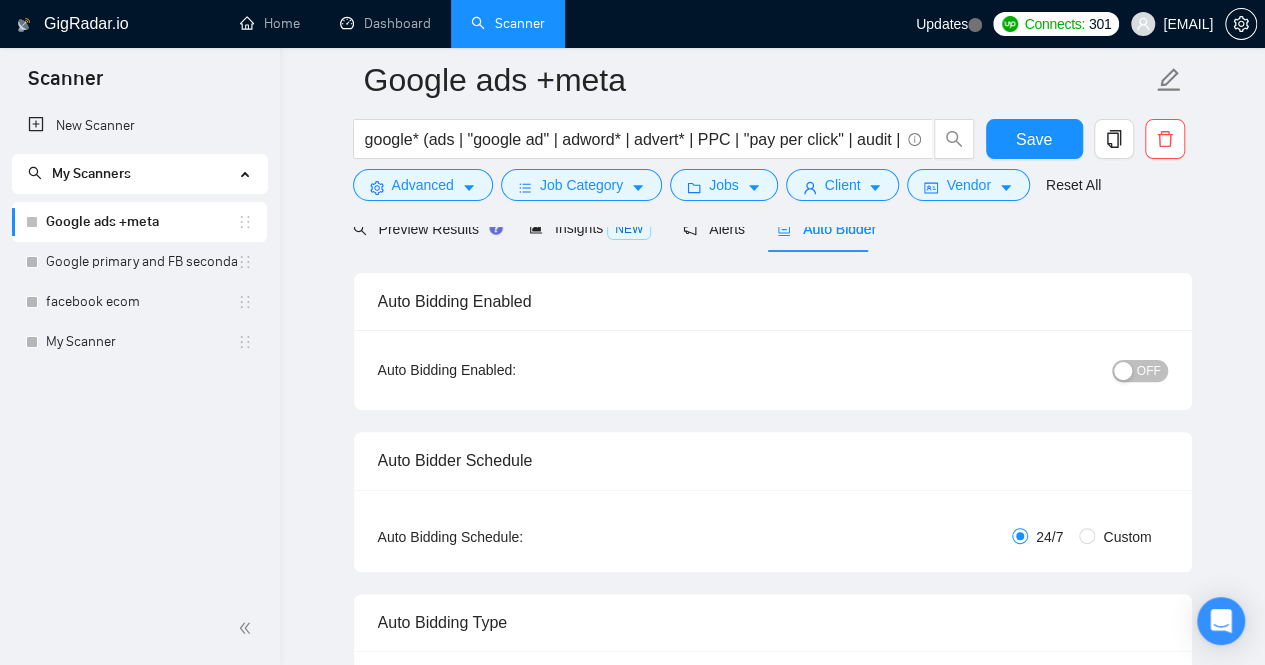 scroll, scrollTop: 218, scrollLeft: 0, axis: vertical 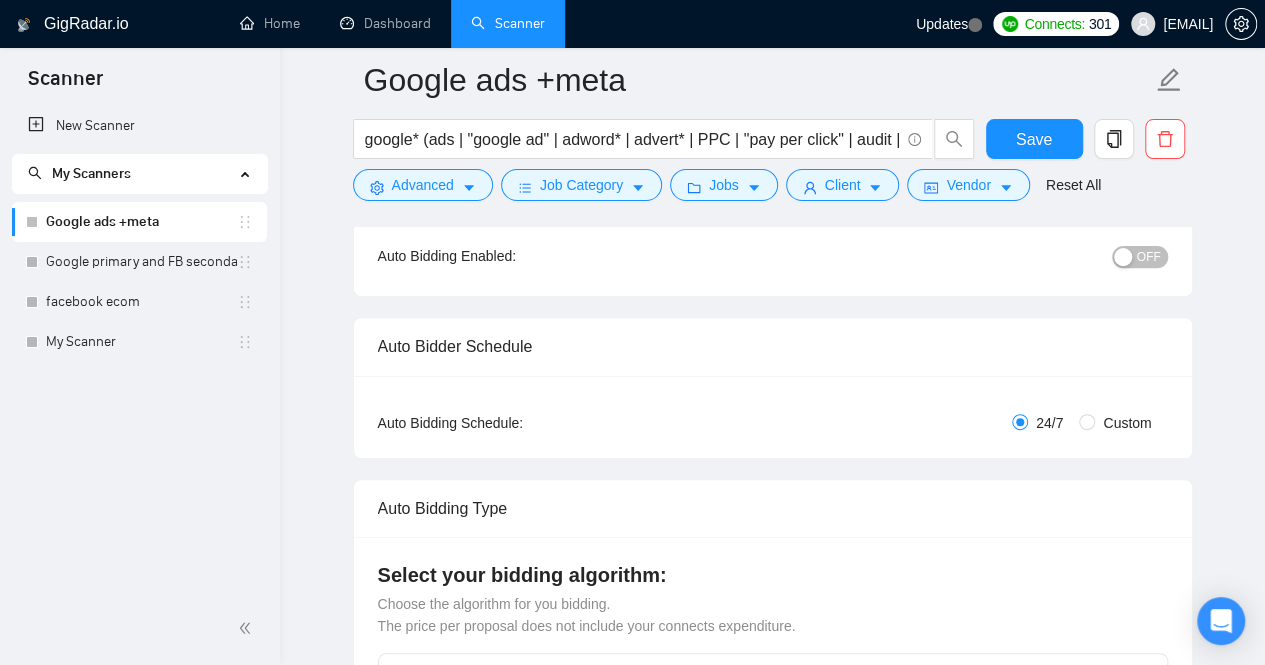 click on "OFF" at bounding box center [1149, 257] 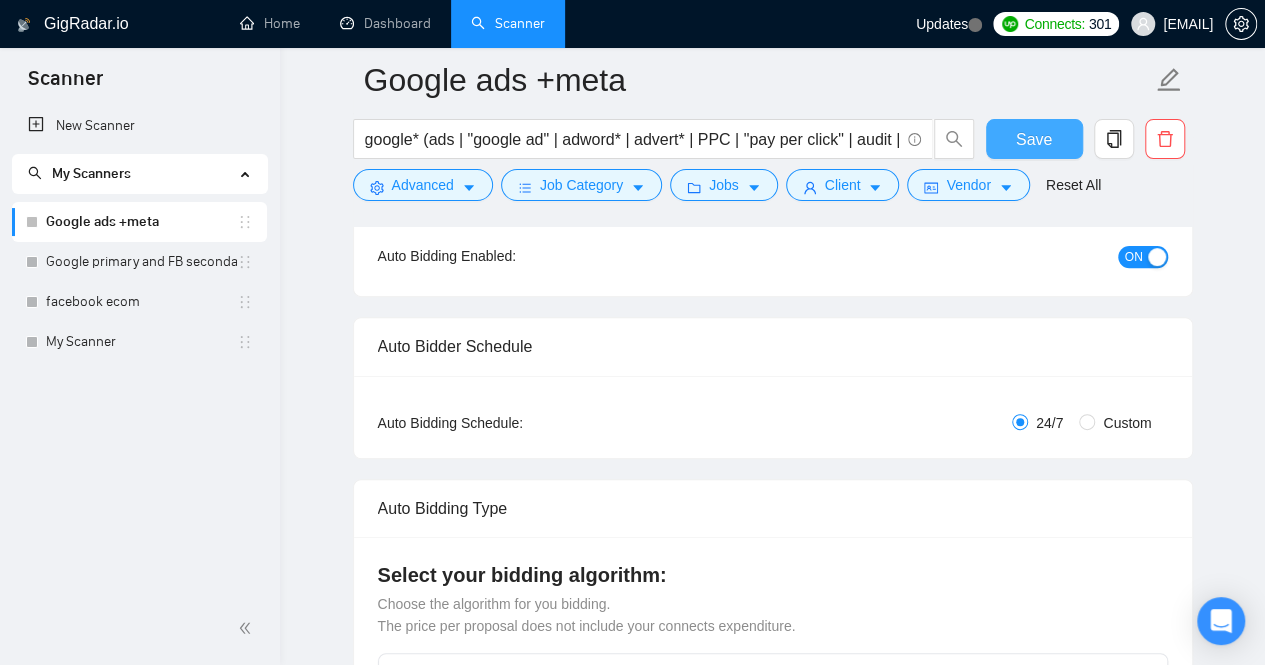 click on "Save" at bounding box center (1034, 139) 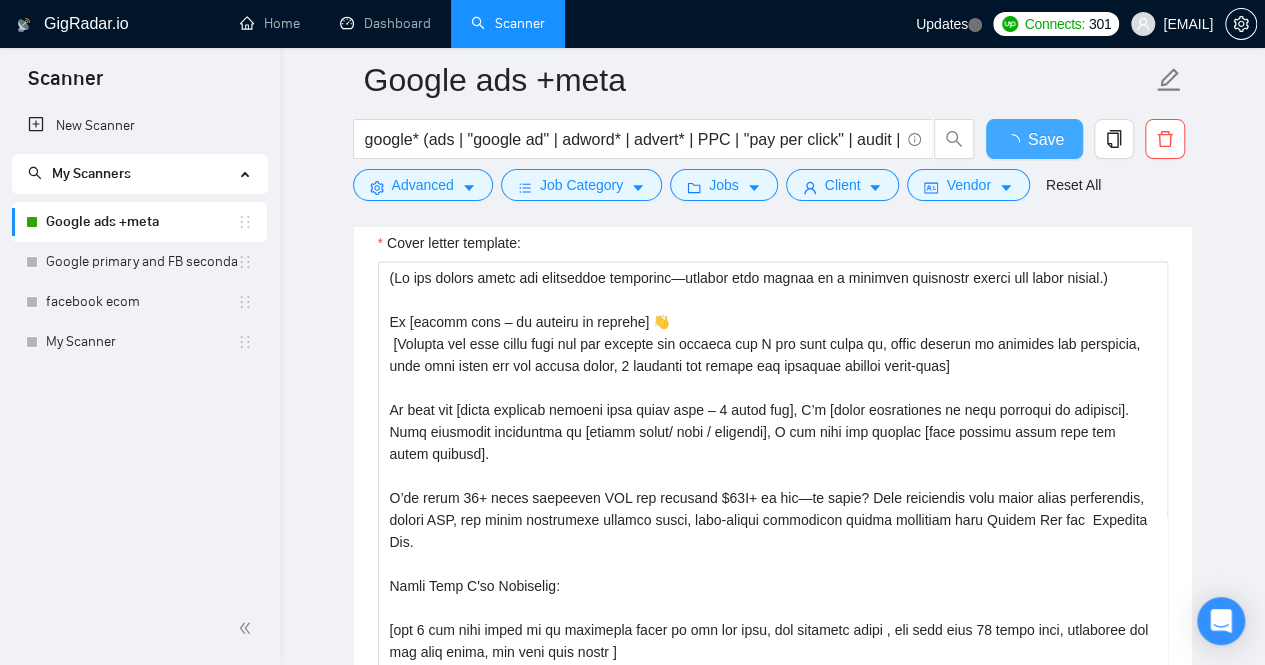 type 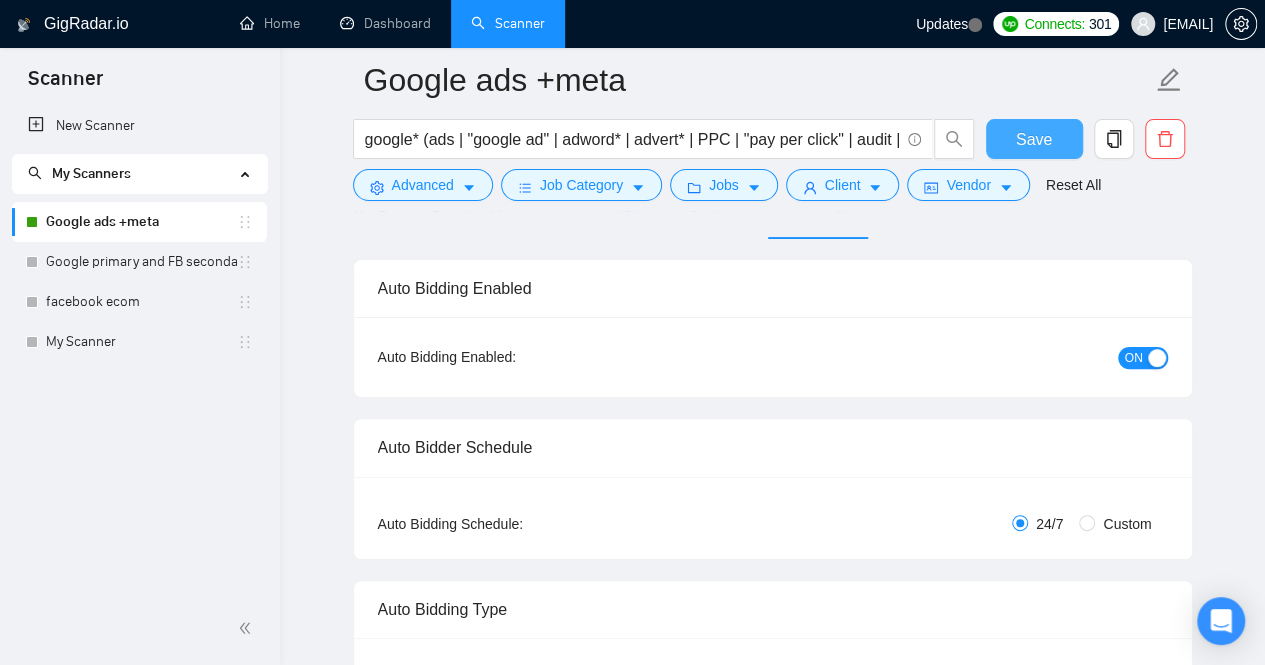 scroll, scrollTop: 86, scrollLeft: 0, axis: vertical 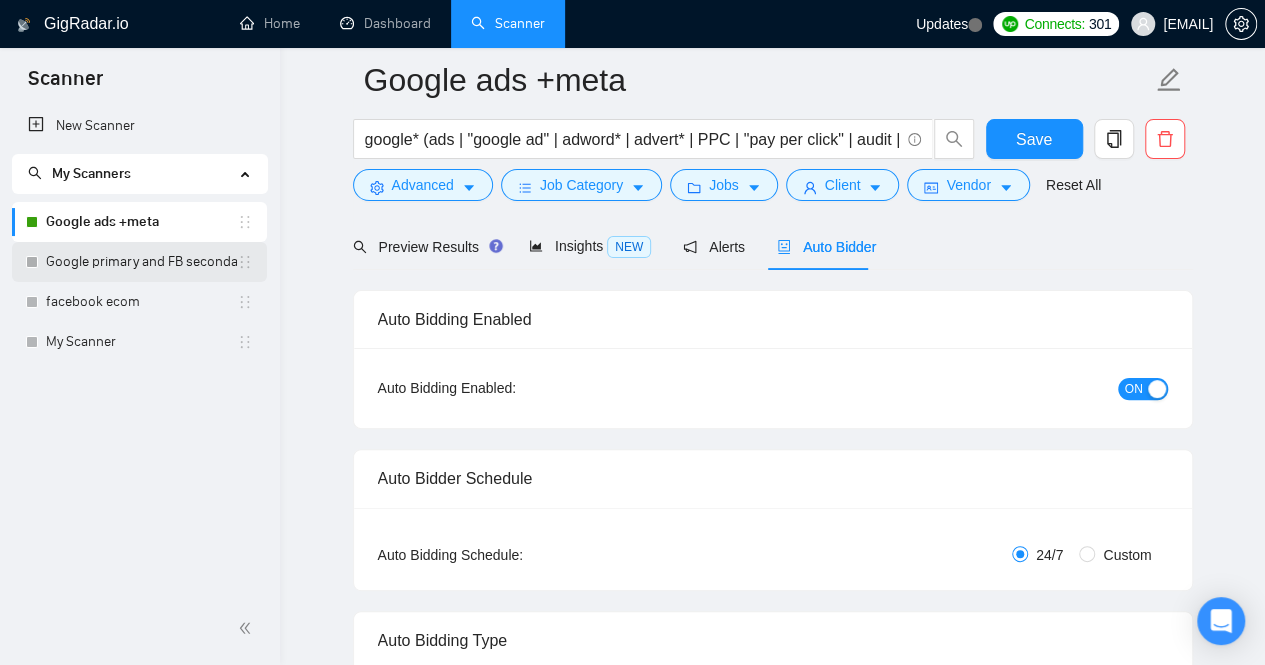 click on "Google primary and FB secondary" at bounding box center (141, 262) 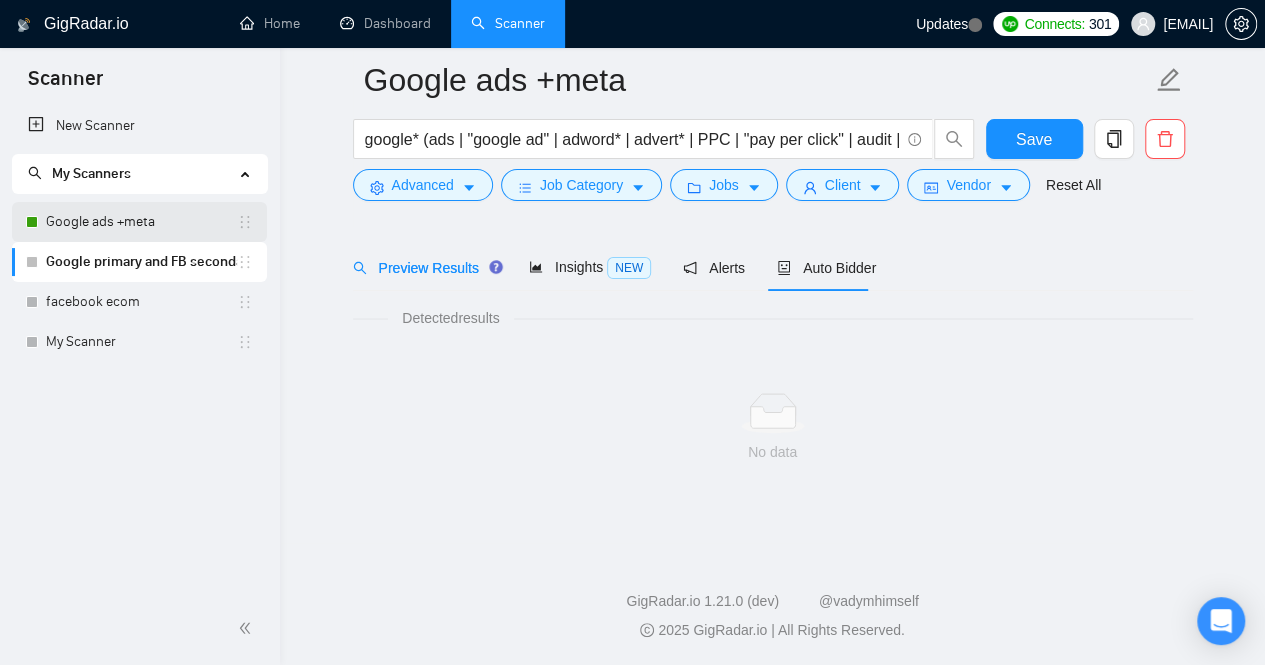 scroll, scrollTop: 64, scrollLeft: 0, axis: vertical 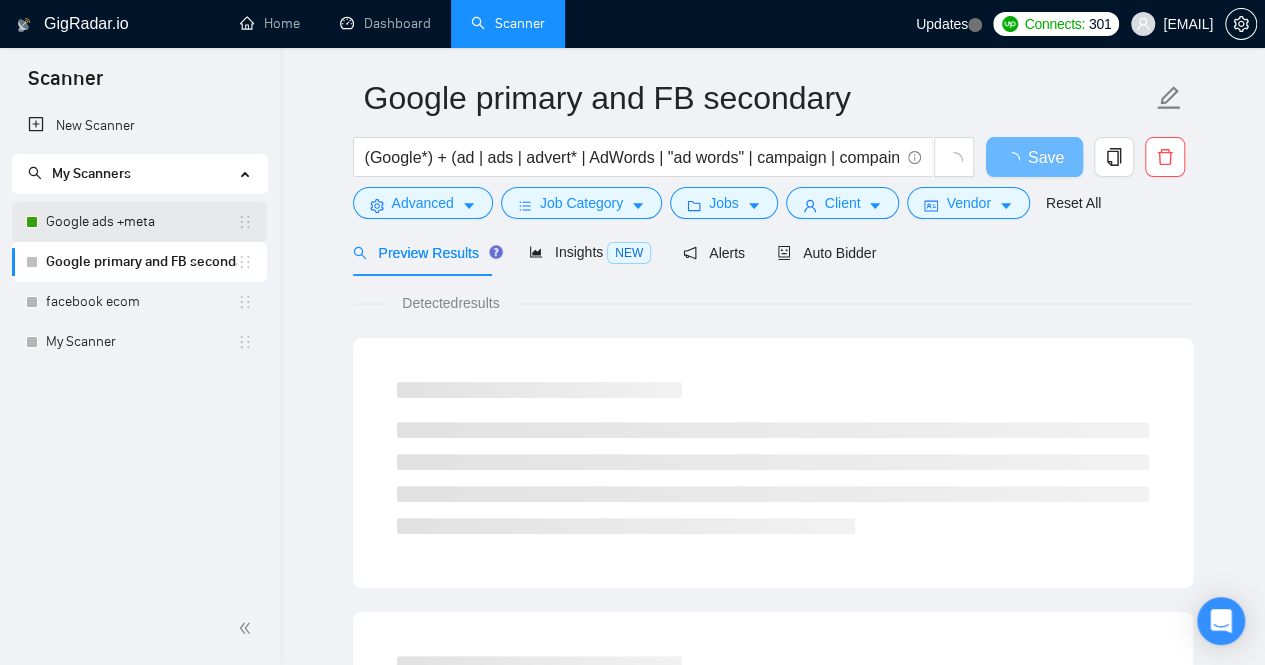 click on "Google ads +meta" at bounding box center (141, 222) 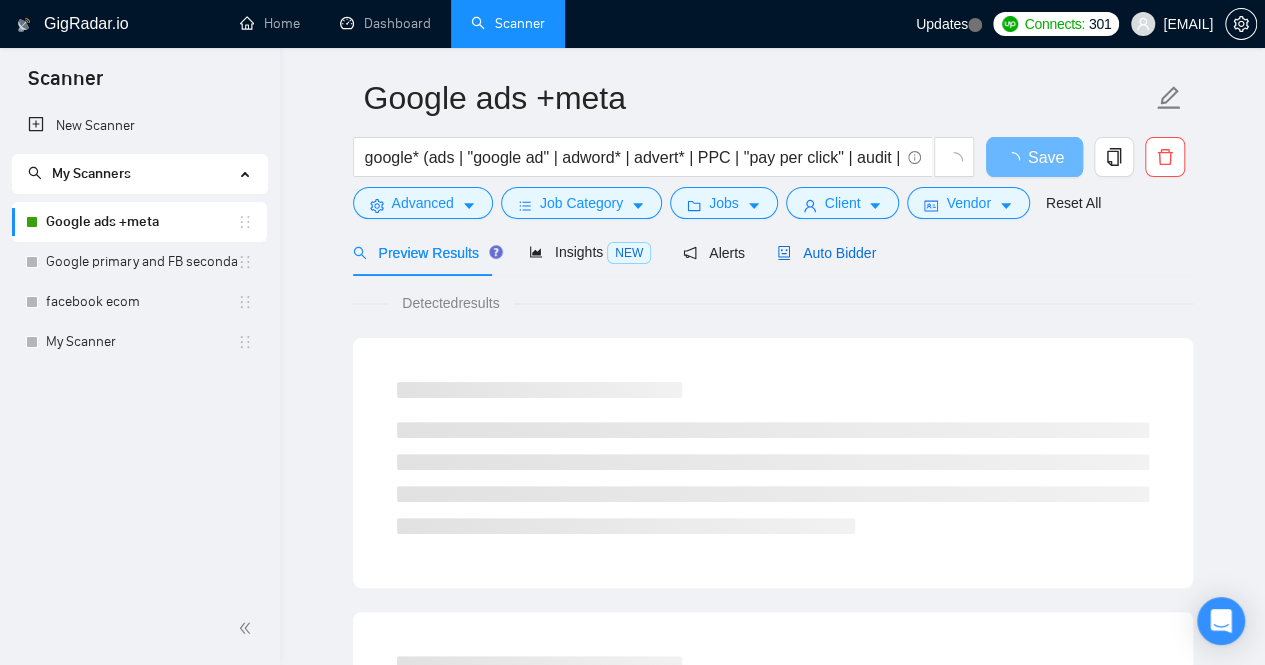 click on "Auto Bidder" at bounding box center [826, 253] 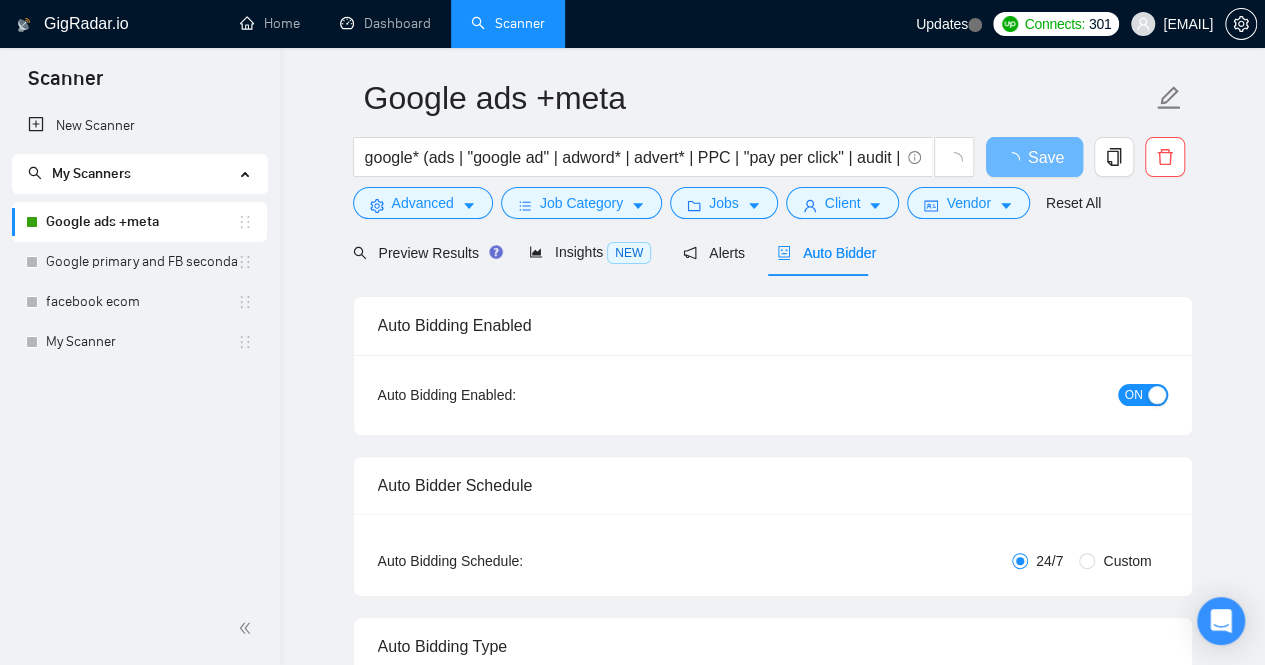 type 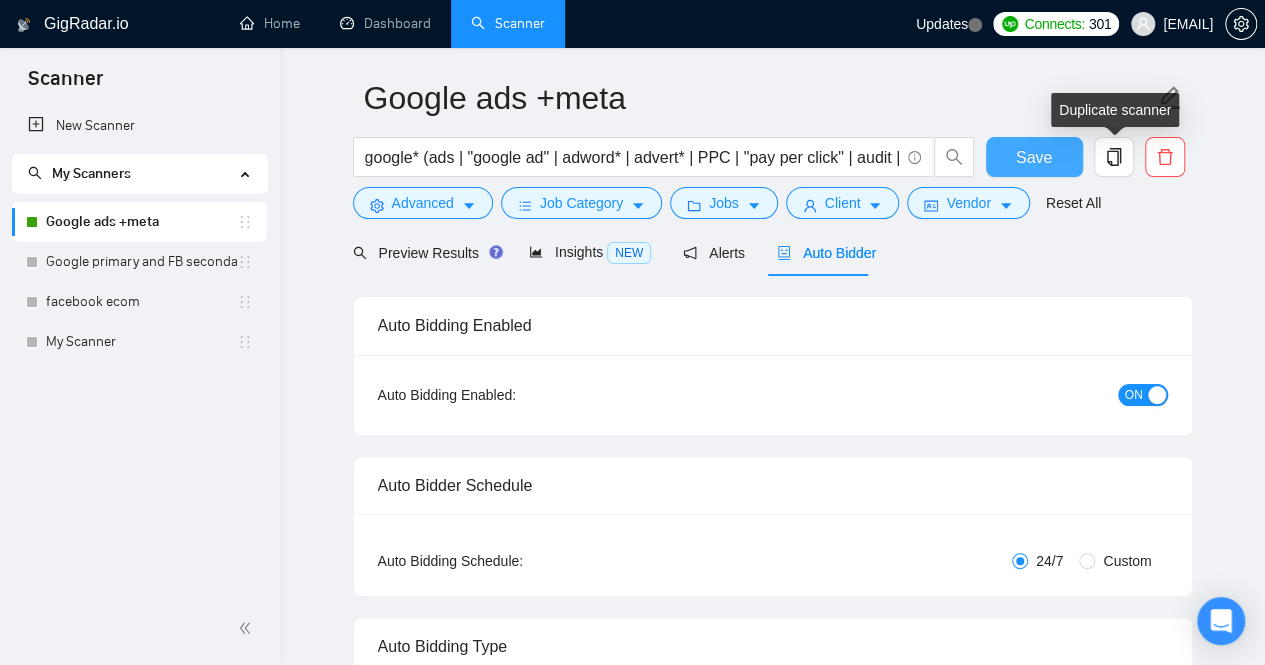 click on "Save" at bounding box center [1034, 157] 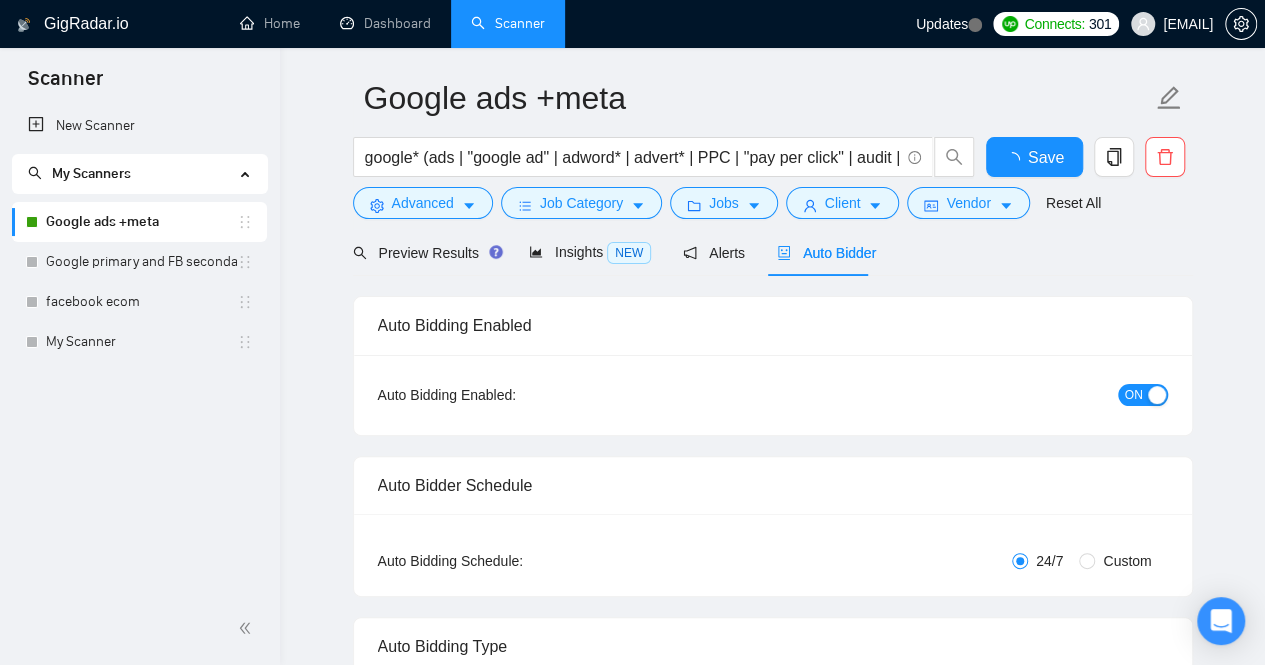 type 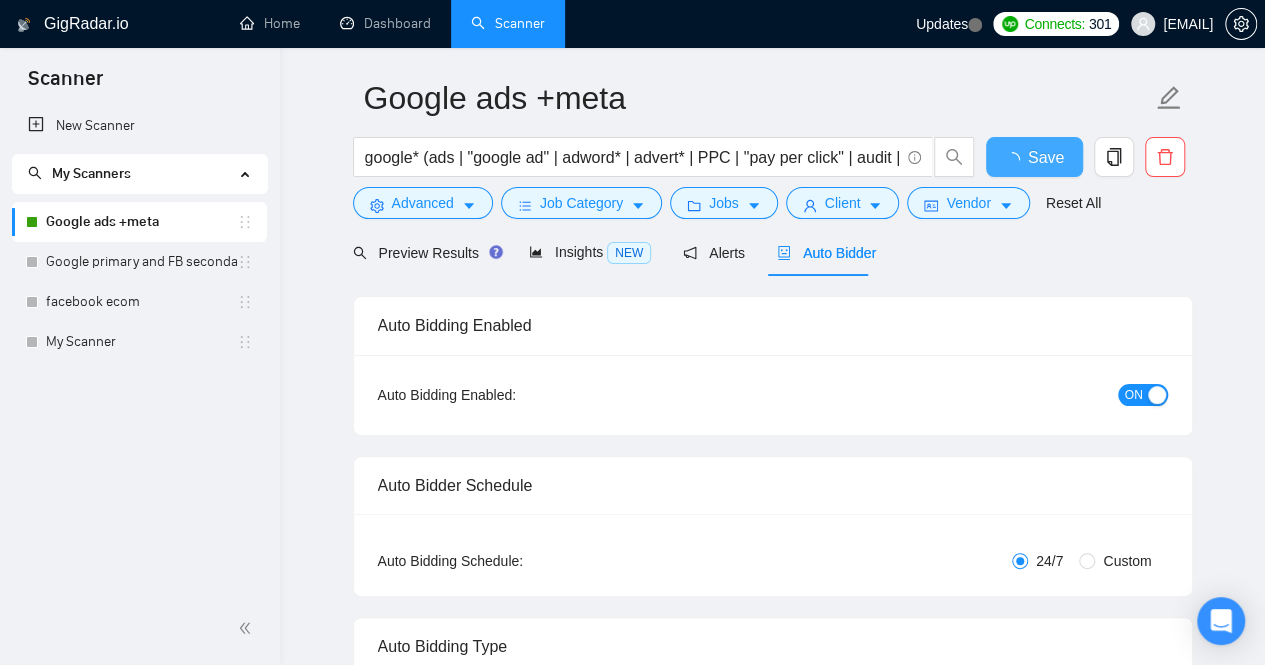 type 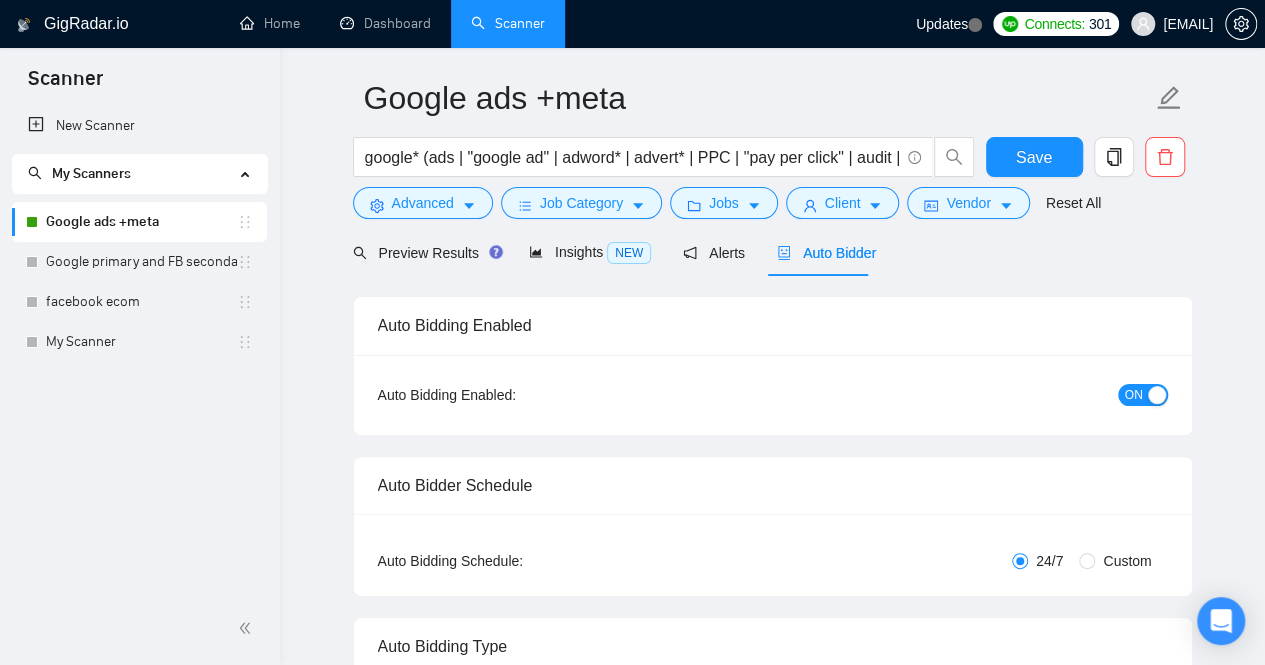 click on "Google ads +meta google* (ads | "google ad" | adword* | advert* | PPC | "pay per click" | audit | "google marketing") Save Advanced   Job Category   Jobs   Client   Vendor   Reset All Preview Results Insights NEW Alerts Auto Bidder Auto Bidding Enabled Auto Bidding Enabled: ON Auto Bidder Schedule Auto Bidding Type: Automated (recommended) Semi-automated Auto Bidding Schedule: 24/7 Custom Custom Auto Bidder Schedule Repeat every week on Monday Tuesday Wednesday Thursday Friday Saturday Sunday Active Hours ( Asia/Calcutta ): From: To: ( 24  hours) Asia/Calcutta Auto Bidding Type Select your bidding algorithm: Choose the algorithm for you bidding. The price per proposal does not include your connects expenditure. Template Bidder Works great for narrow segments and short cover letters that don't change. 0.50  credits / proposal Sardor AI 🤖 Personalise your cover letter with ai [placeholders] 1.00  credits / proposal Experimental Laziza AI  👑   NEW   Learn more 2.00  credits / proposal Team & Freelancer 20" at bounding box center [772, 2841] 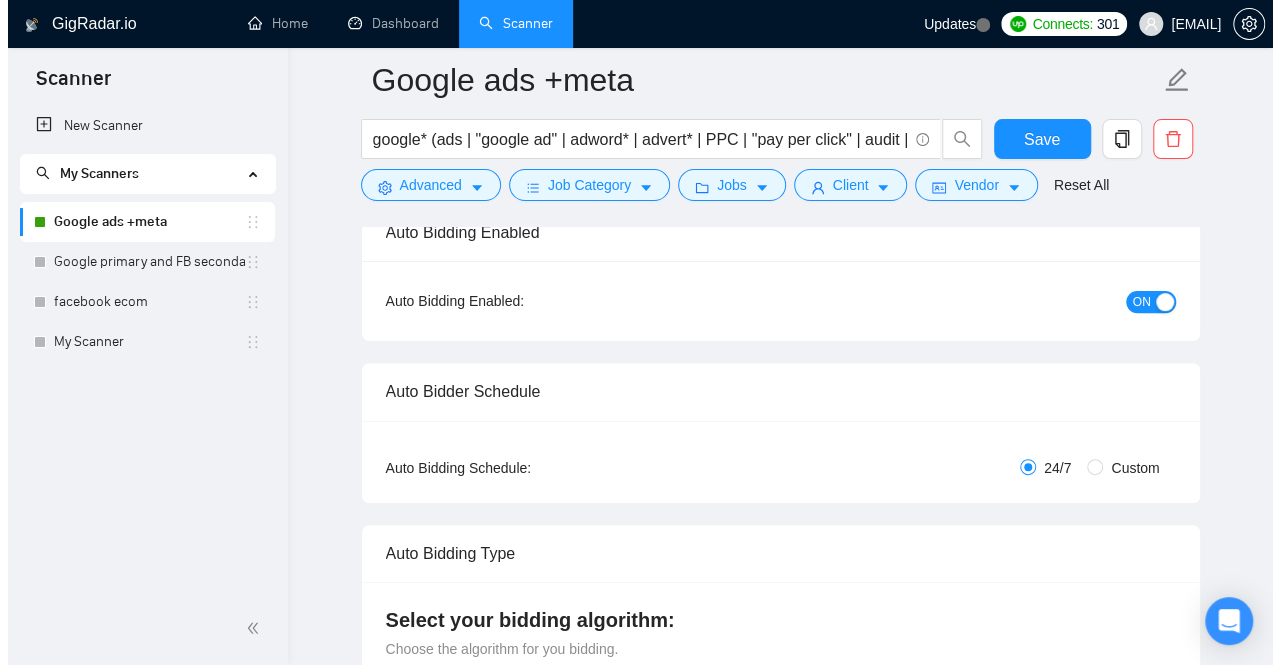 scroll, scrollTop: 0, scrollLeft: 0, axis: both 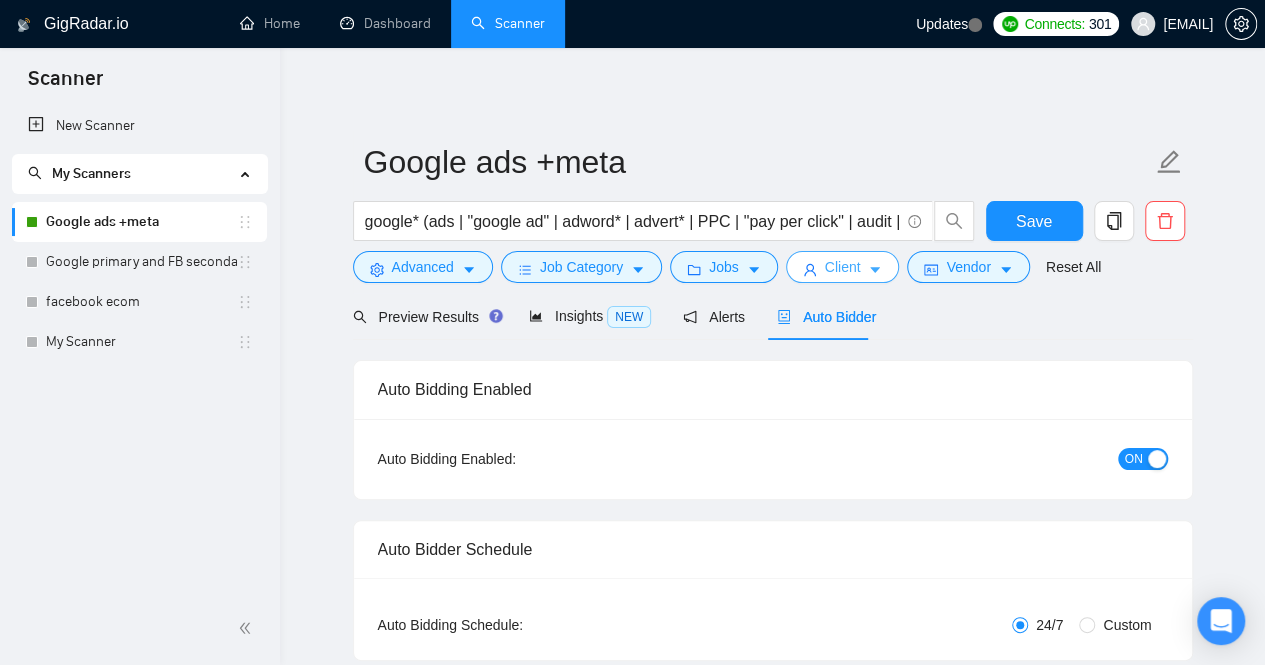 click on "Client" at bounding box center (843, 267) 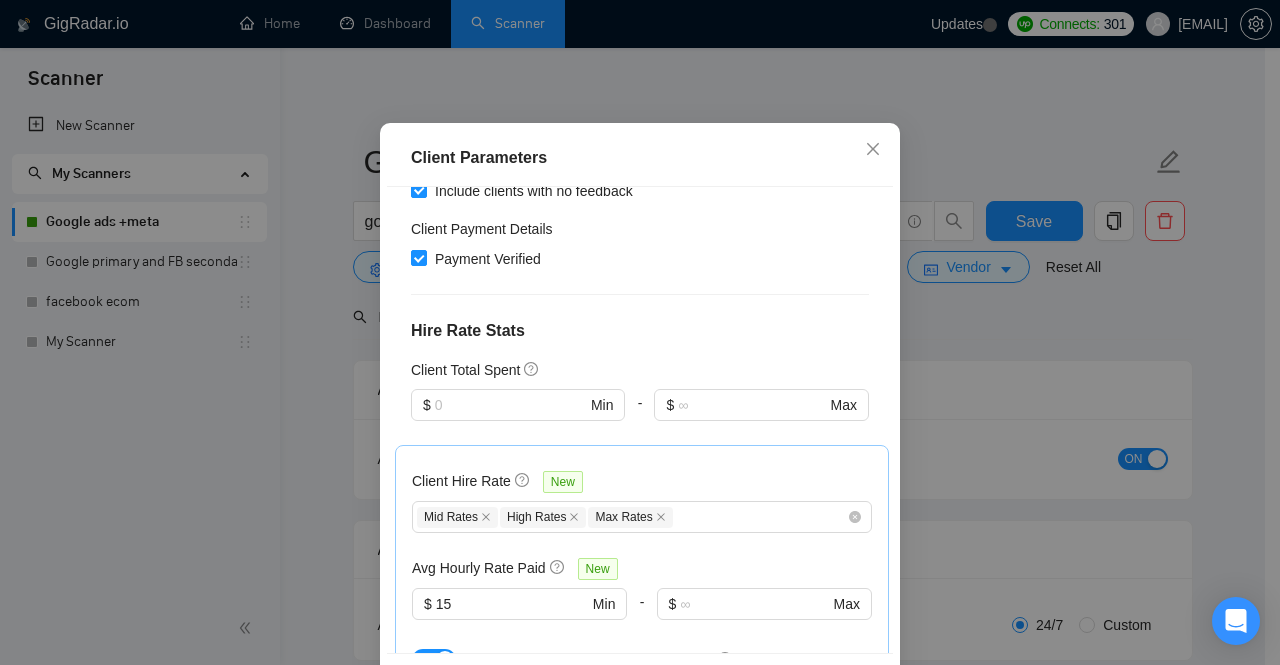 scroll, scrollTop: 0, scrollLeft: 0, axis: both 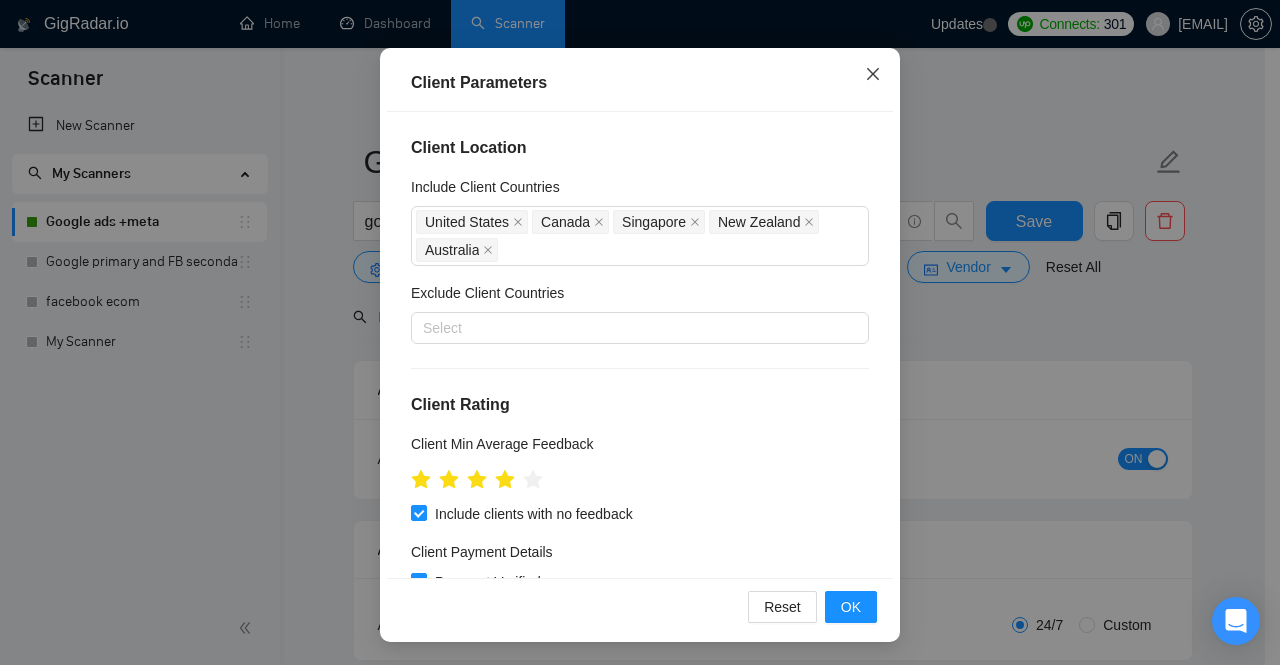 click at bounding box center (873, 75) 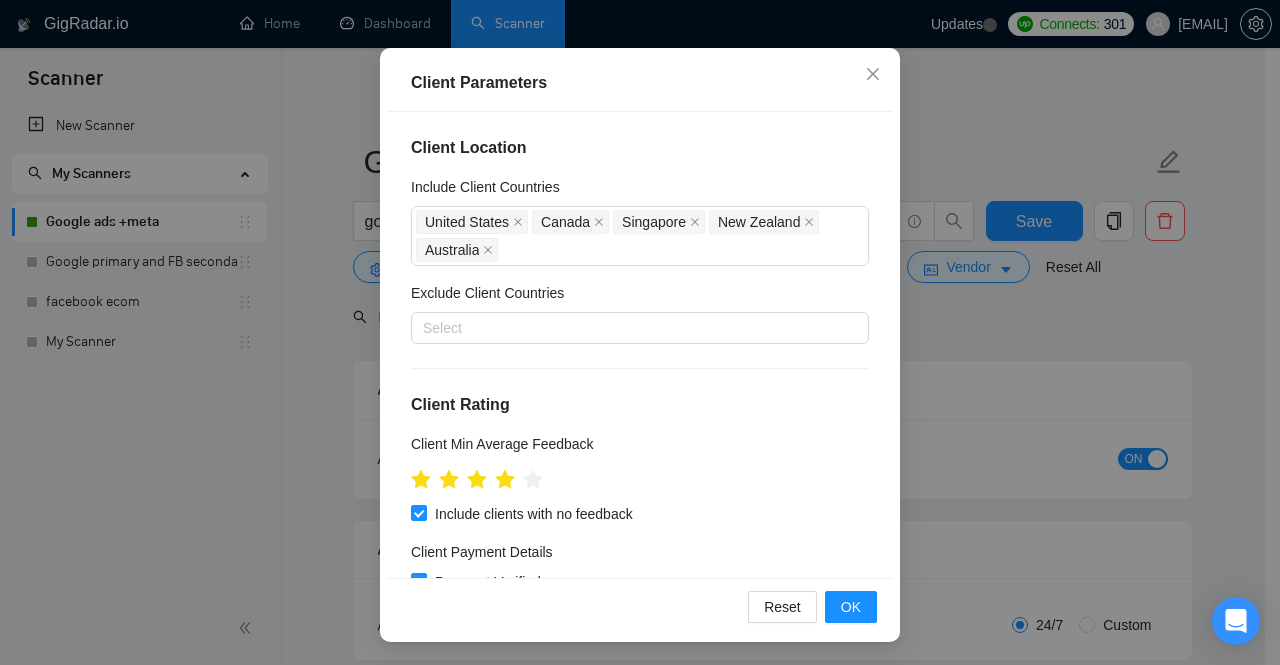 scroll, scrollTop: 0, scrollLeft: 0, axis: both 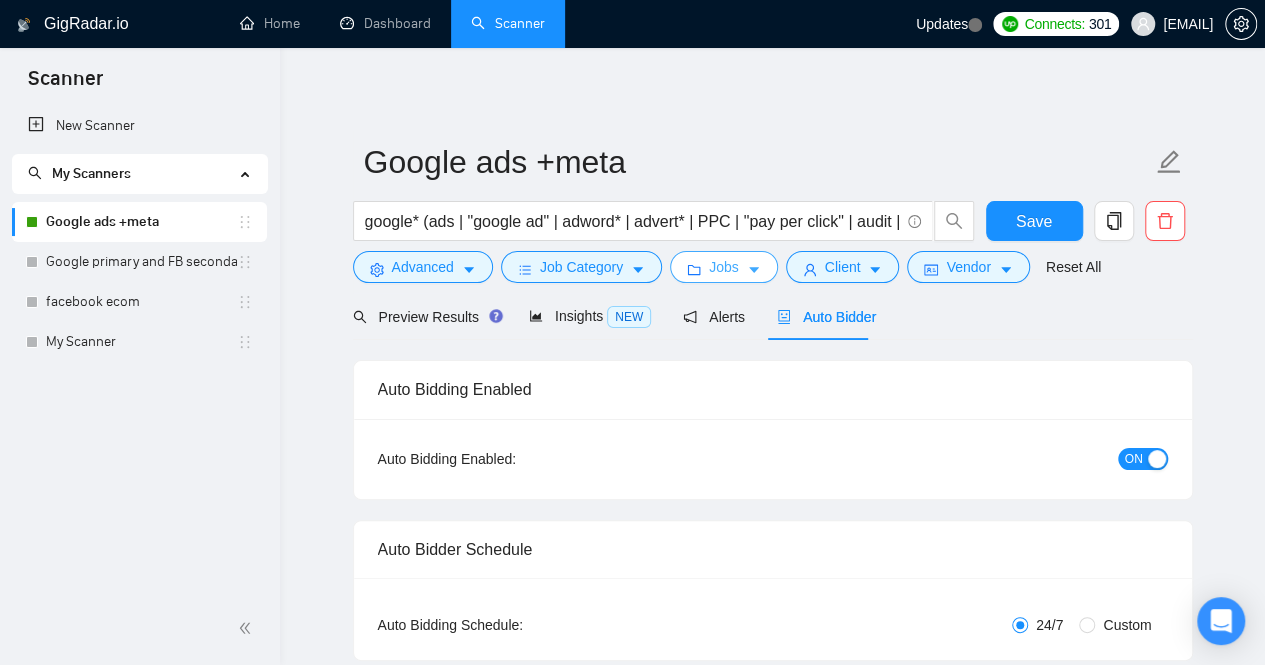 click 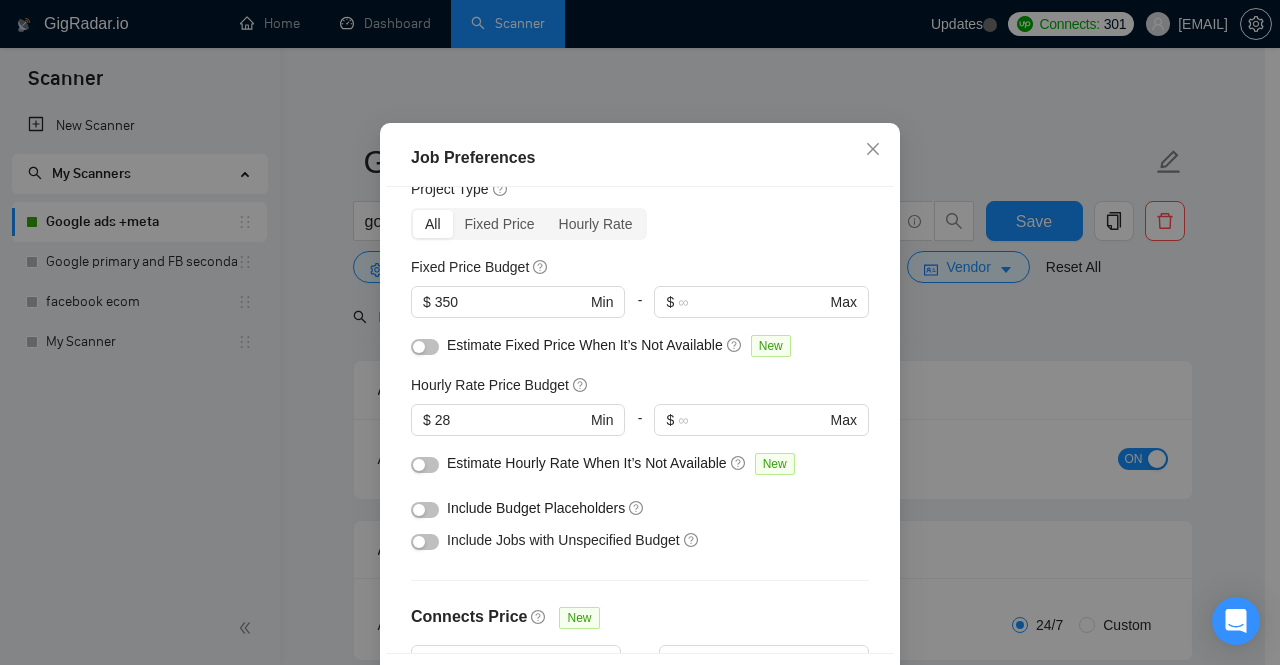 scroll, scrollTop: 70, scrollLeft: 0, axis: vertical 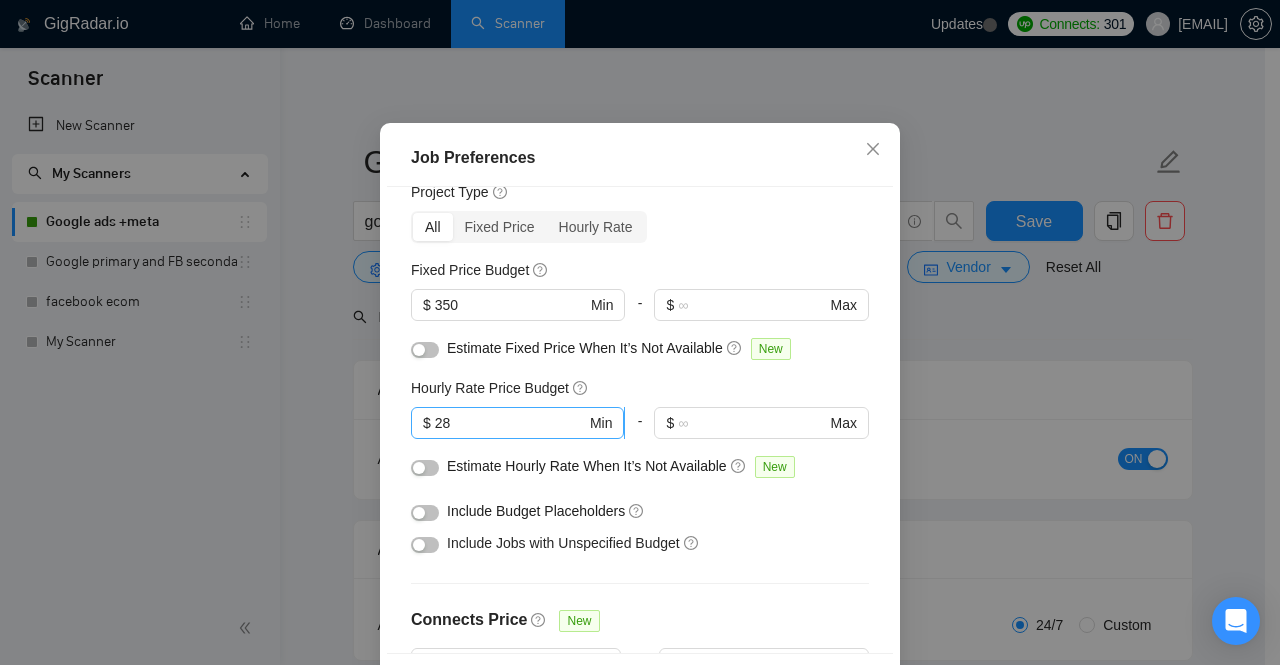 click on "28" at bounding box center [510, 423] 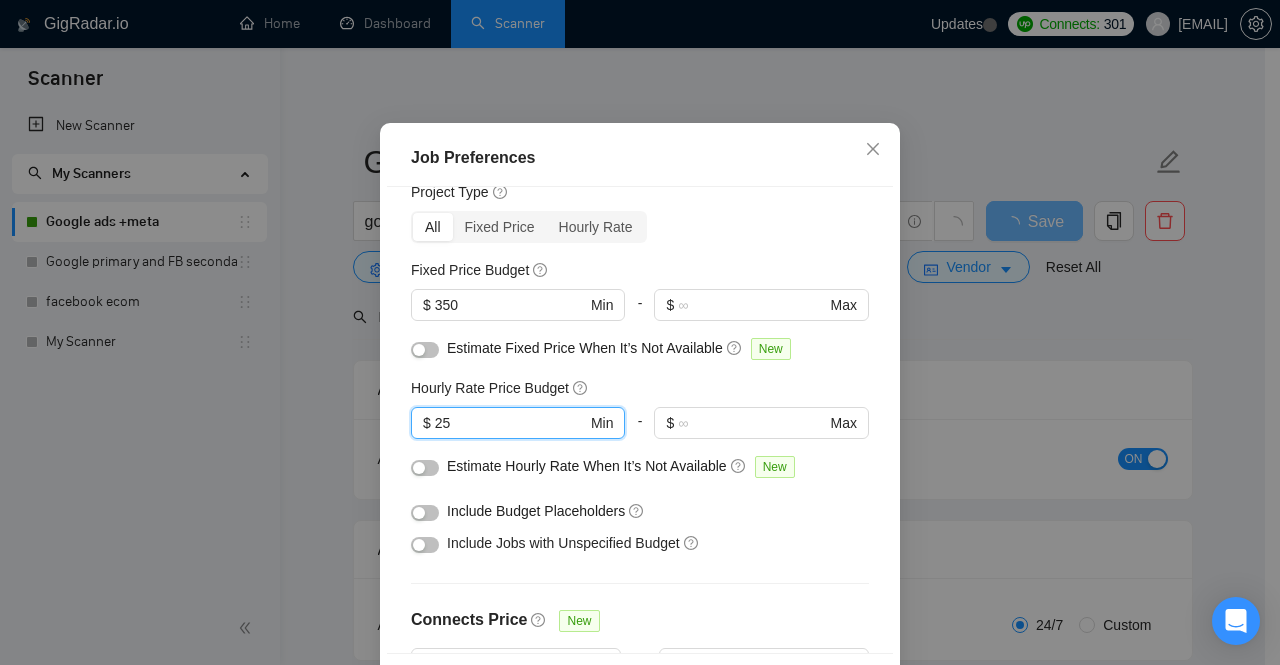 type on "25" 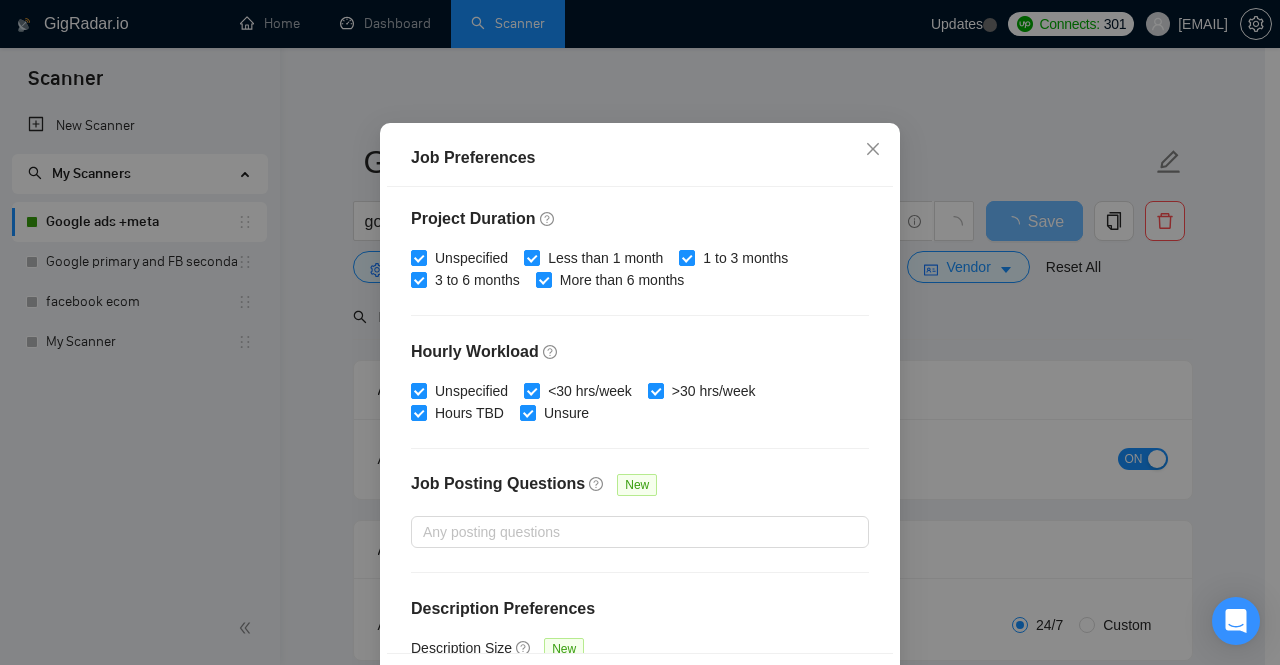 scroll, scrollTop: 660, scrollLeft: 0, axis: vertical 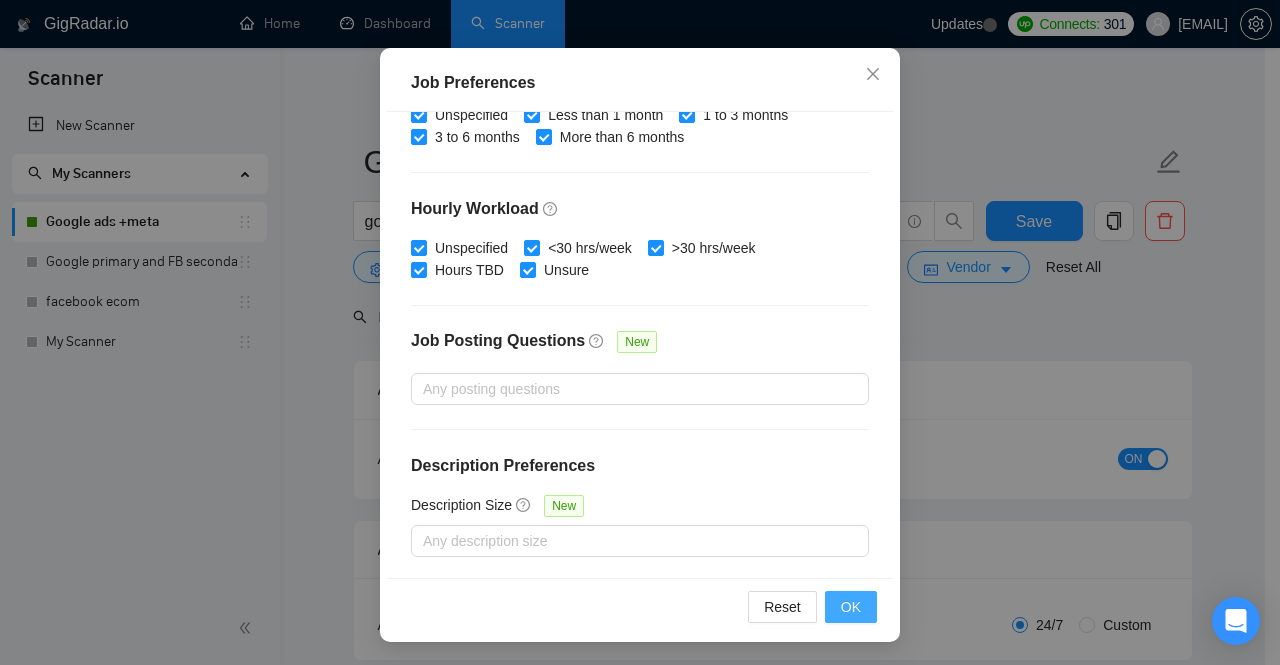 click on "OK" at bounding box center [851, 607] 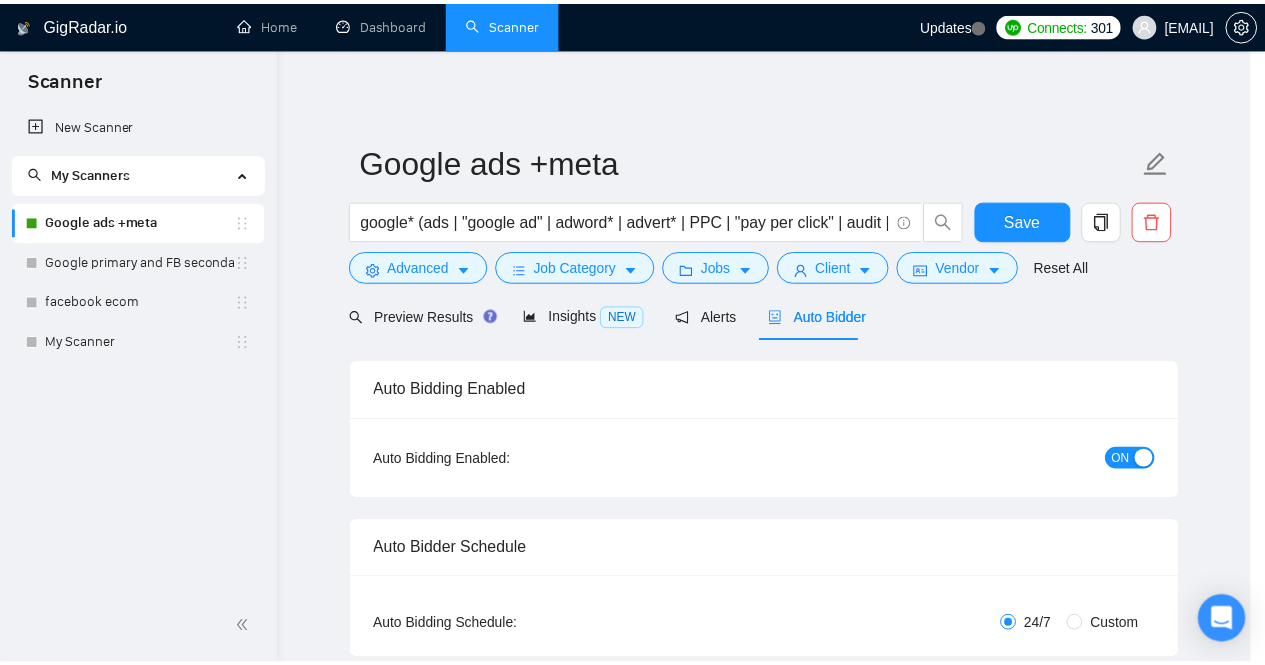 scroll, scrollTop: 72, scrollLeft: 0, axis: vertical 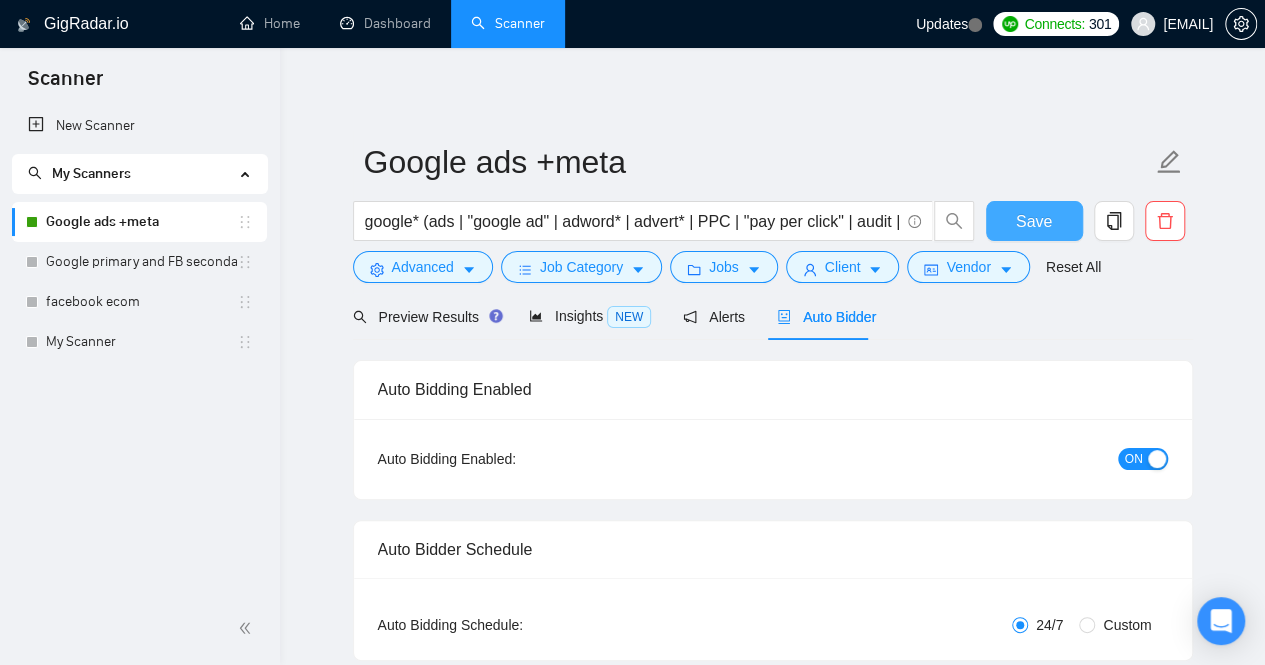 click on "Save" at bounding box center (1034, 221) 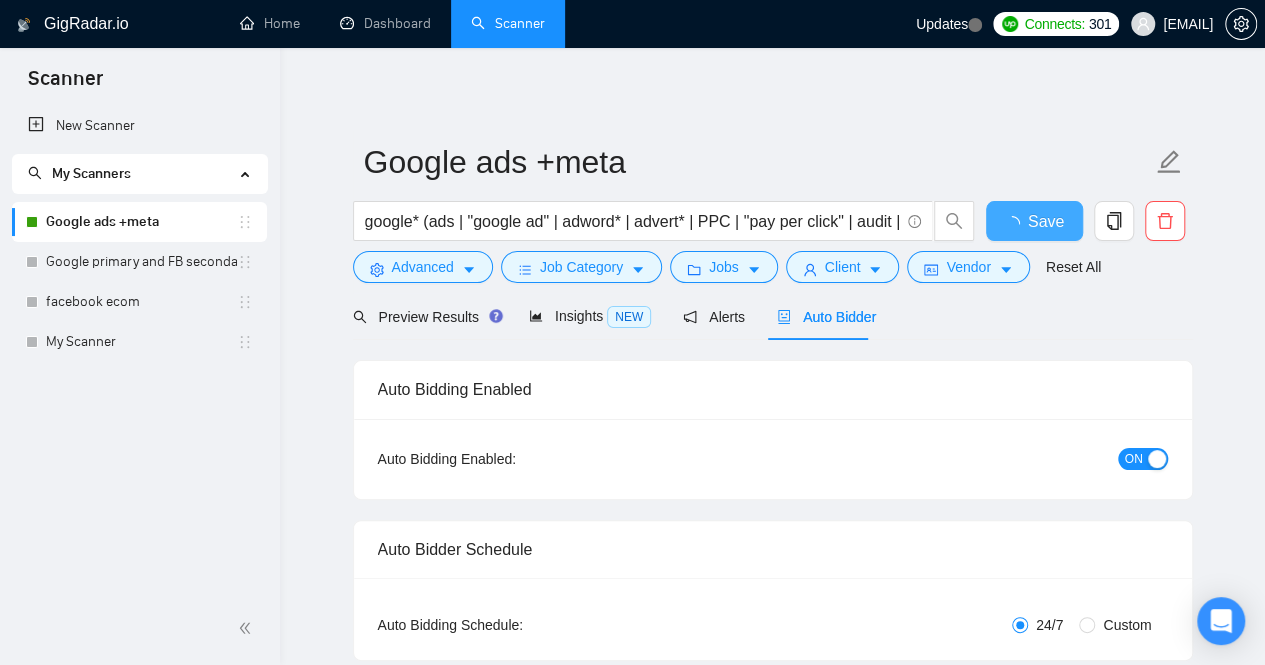 type 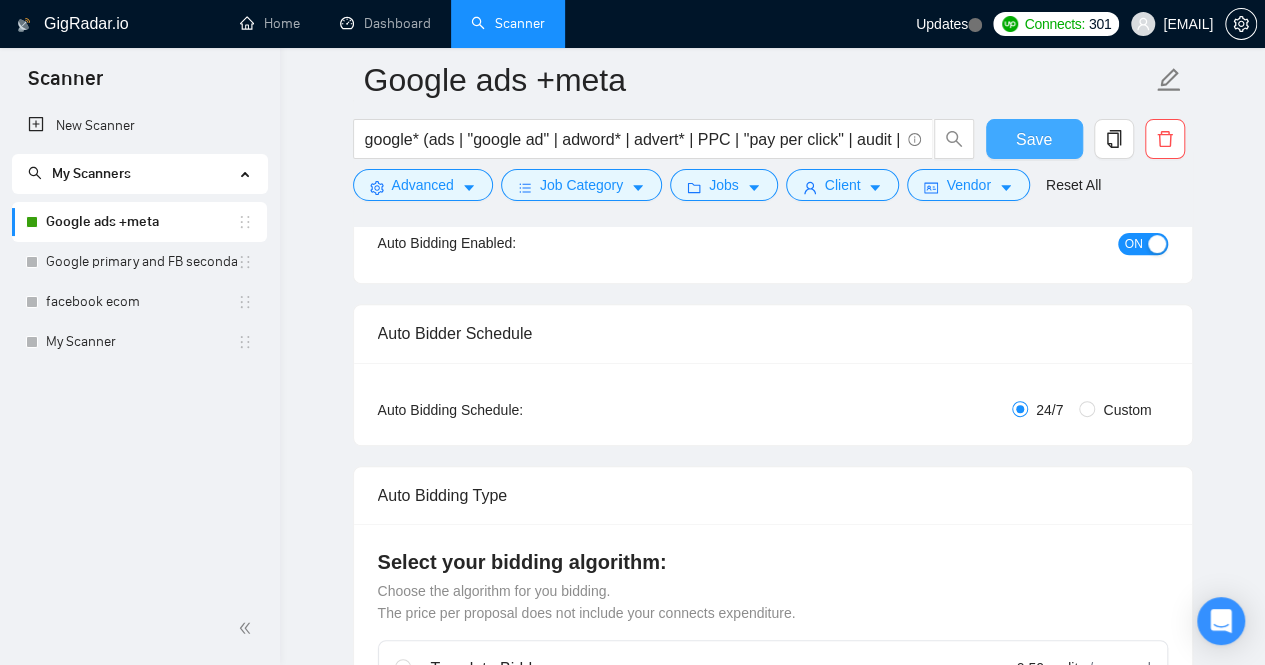 scroll, scrollTop: 212, scrollLeft: 0, axis: vertical 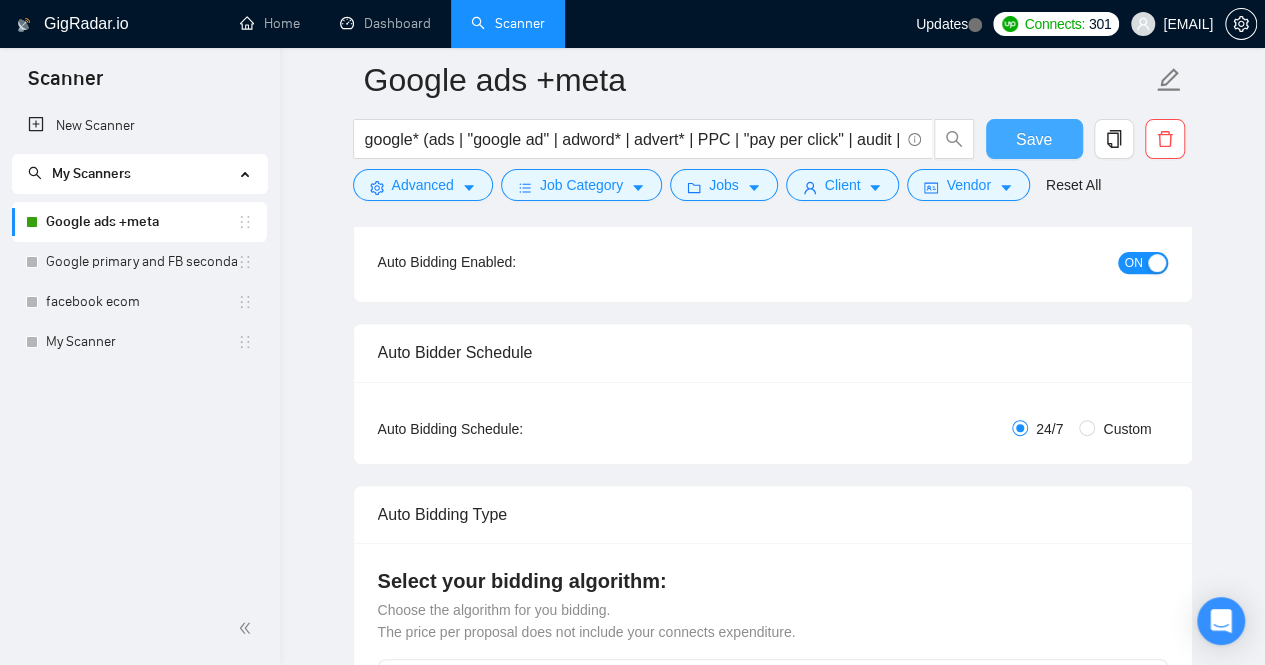 click on "Save" at bounding box center (1034, 139) 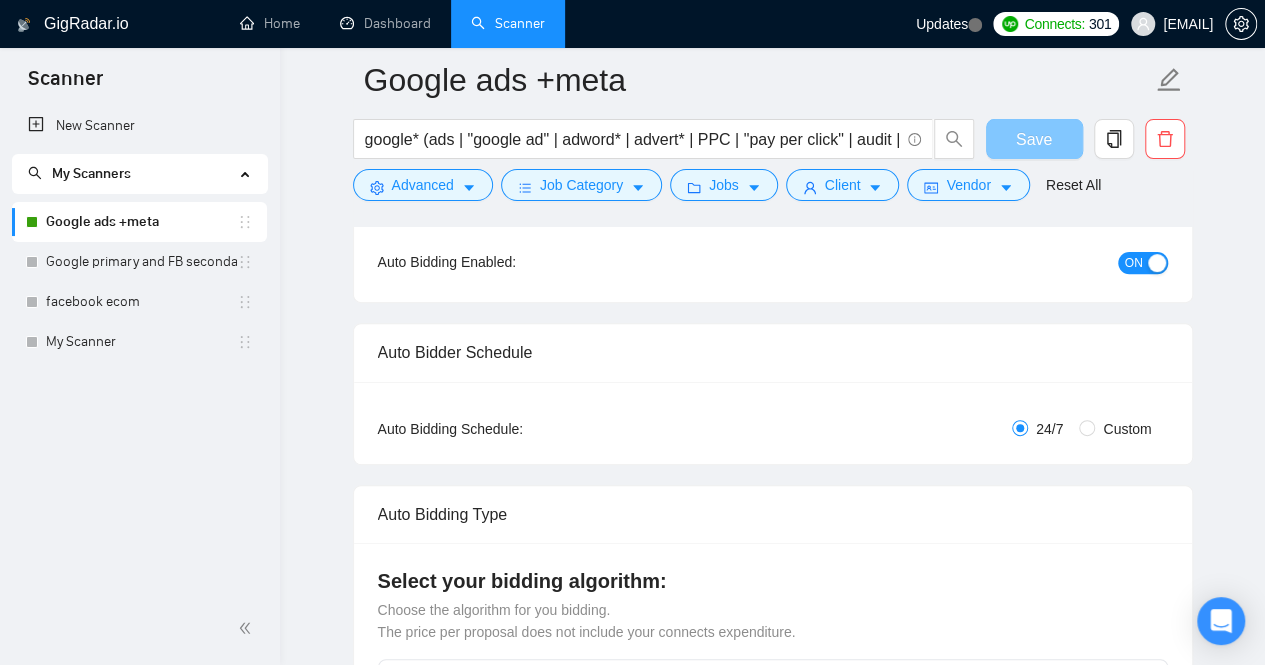 type 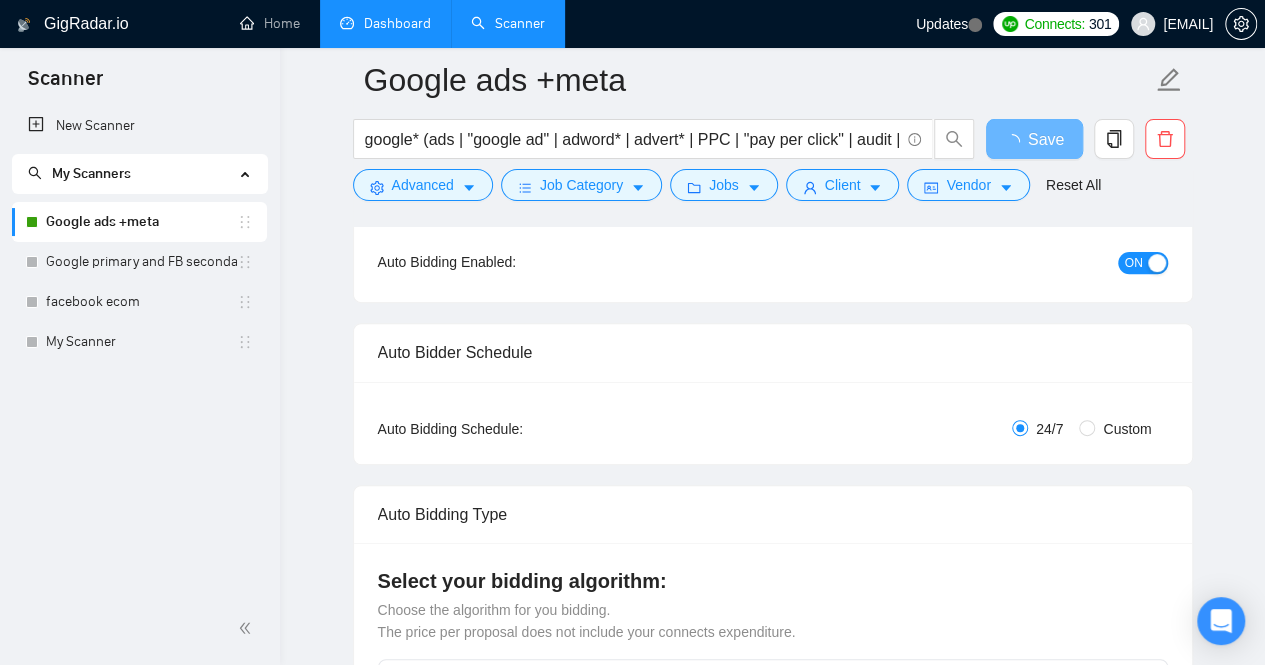 click on "Dashboard" at bounding box center (385, 23) 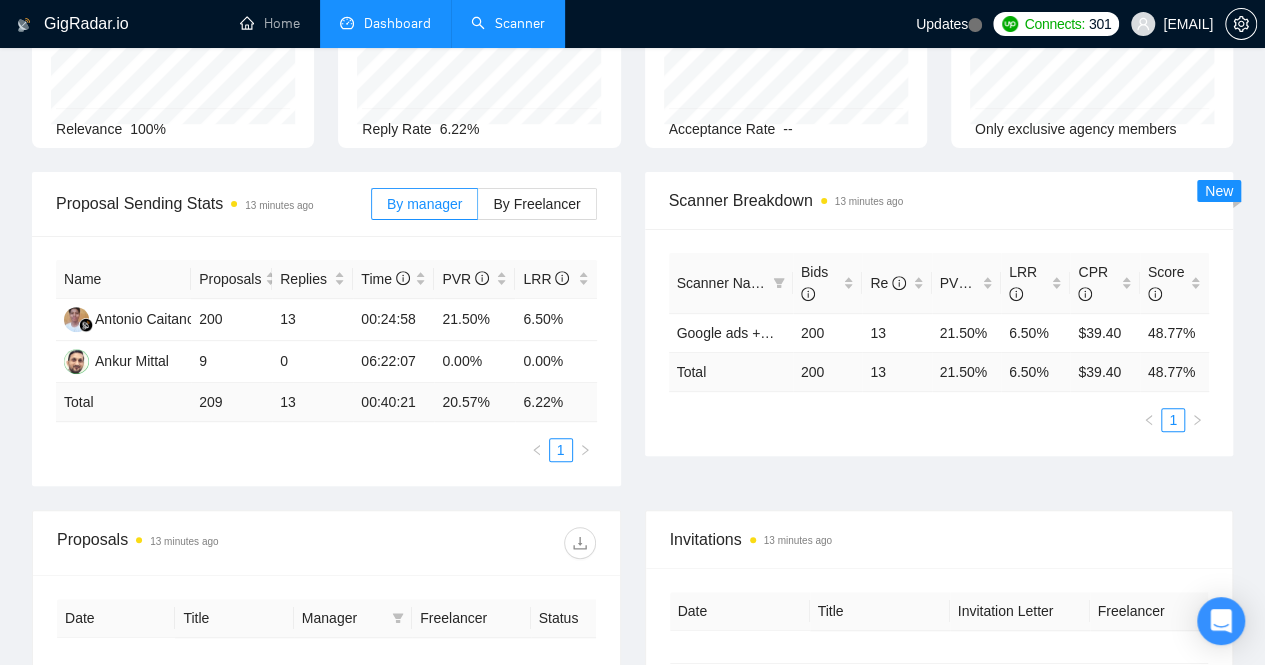 type on "2025-06-11" 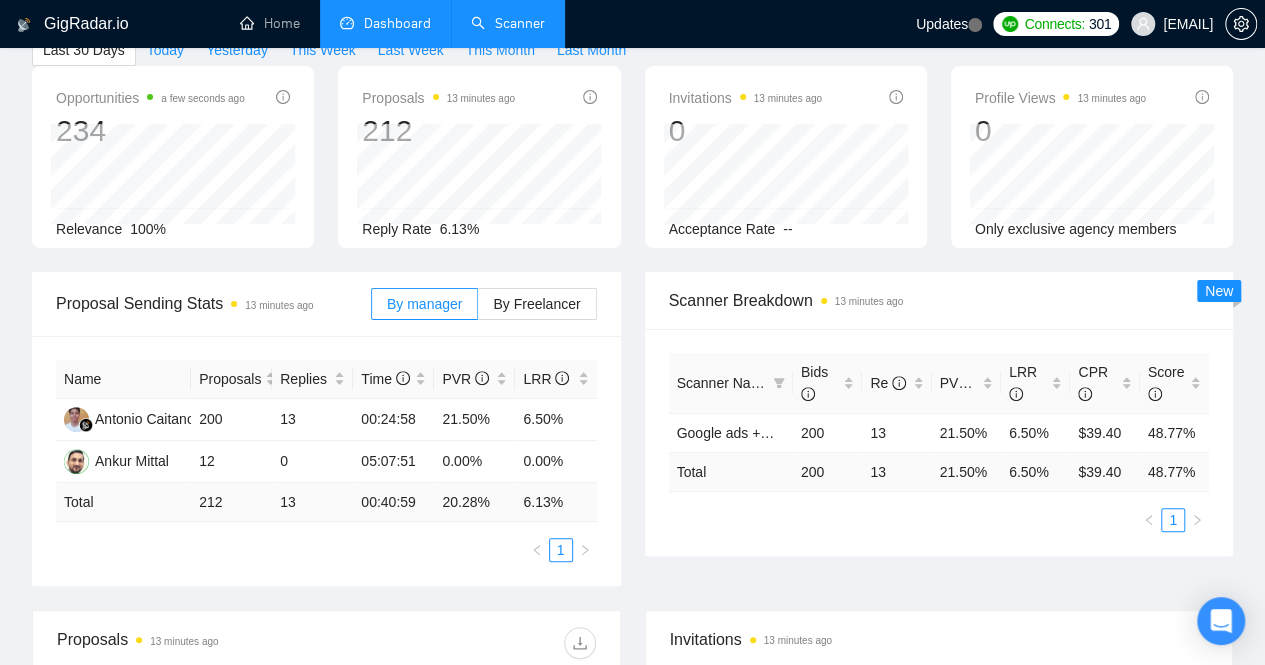 scroll, scrollTop: 0, scrollLeft: 0, axis: both 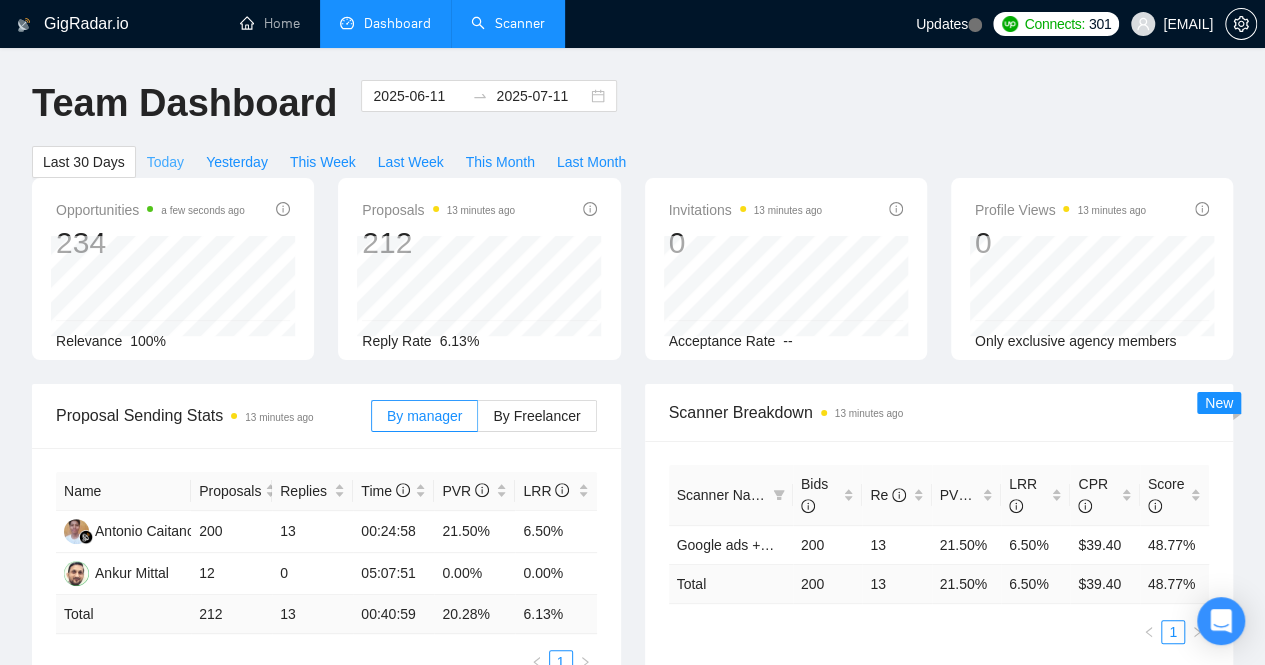 click on "Today" at bounding box center [165, 162] 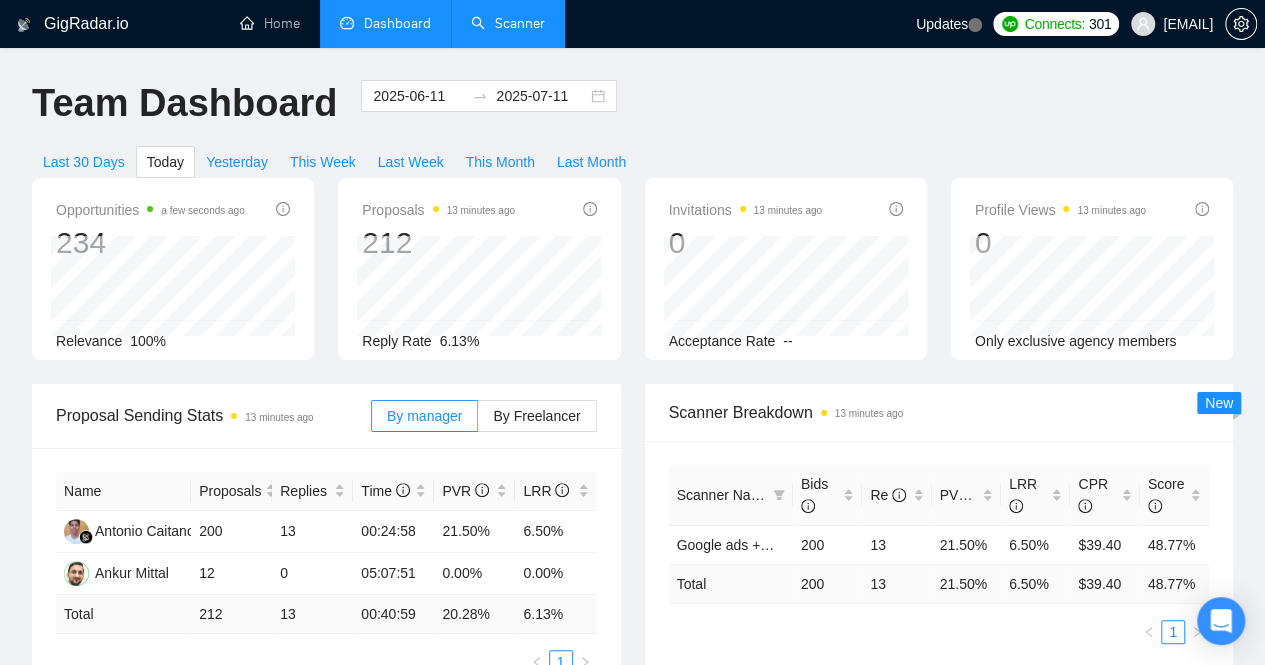 type on "2025-07-11" 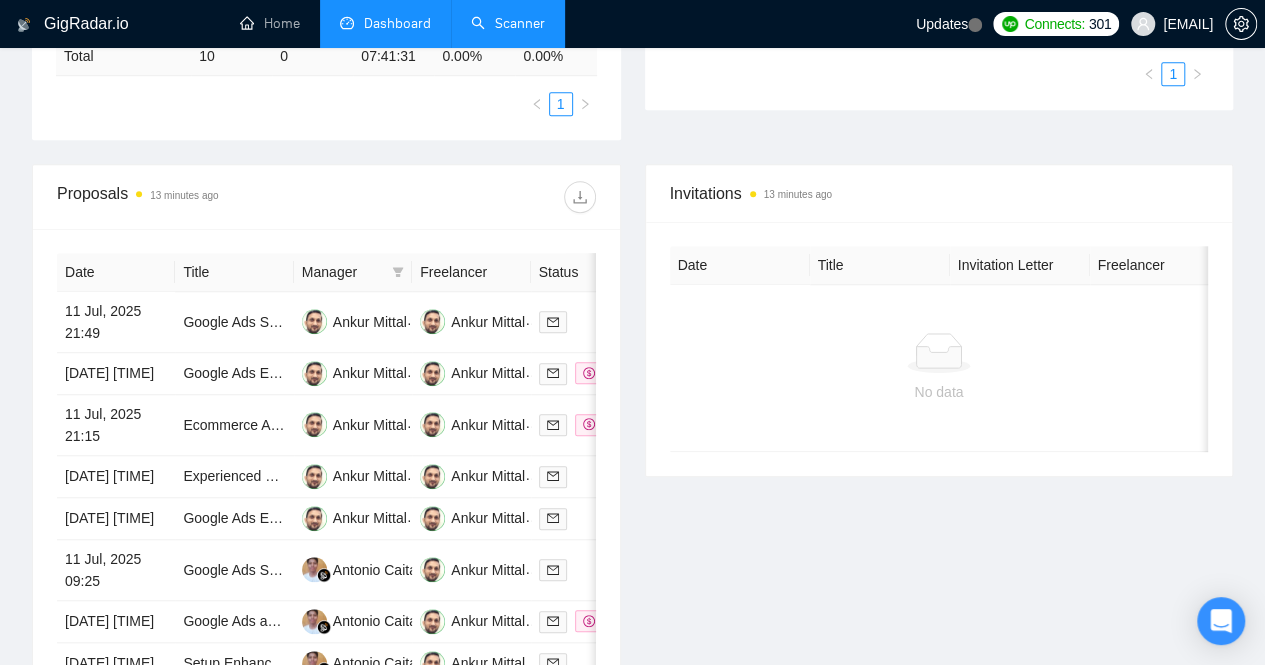 scroll, scrollTop: 556, scrollLeft: 0, axis: vertical 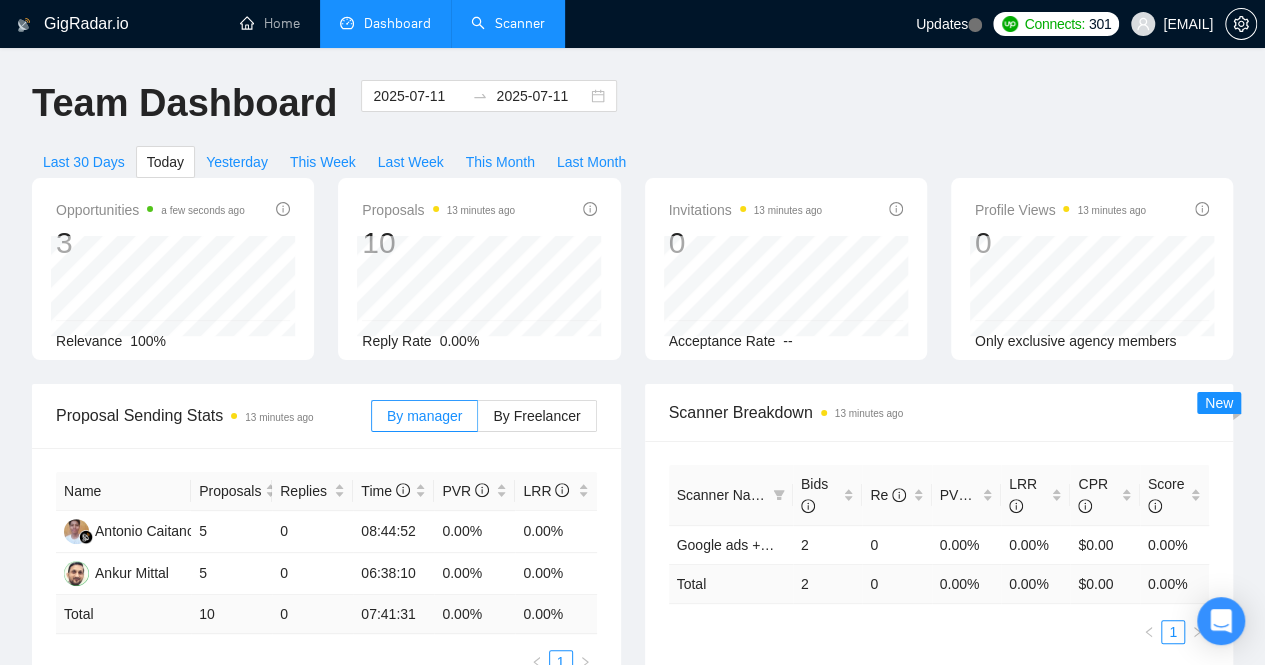 click on "Scanner" at bounding box center (508, 23) 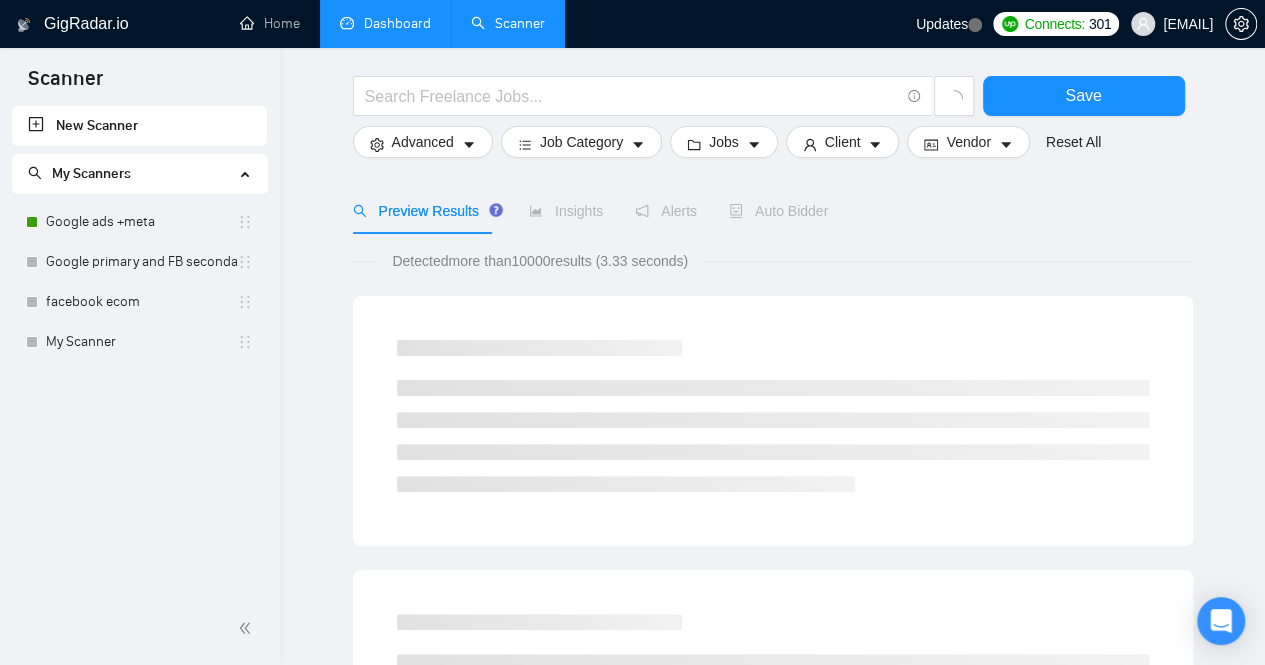 scroll, scrollTop: 78, scrollLeft: 0, axis: vertical 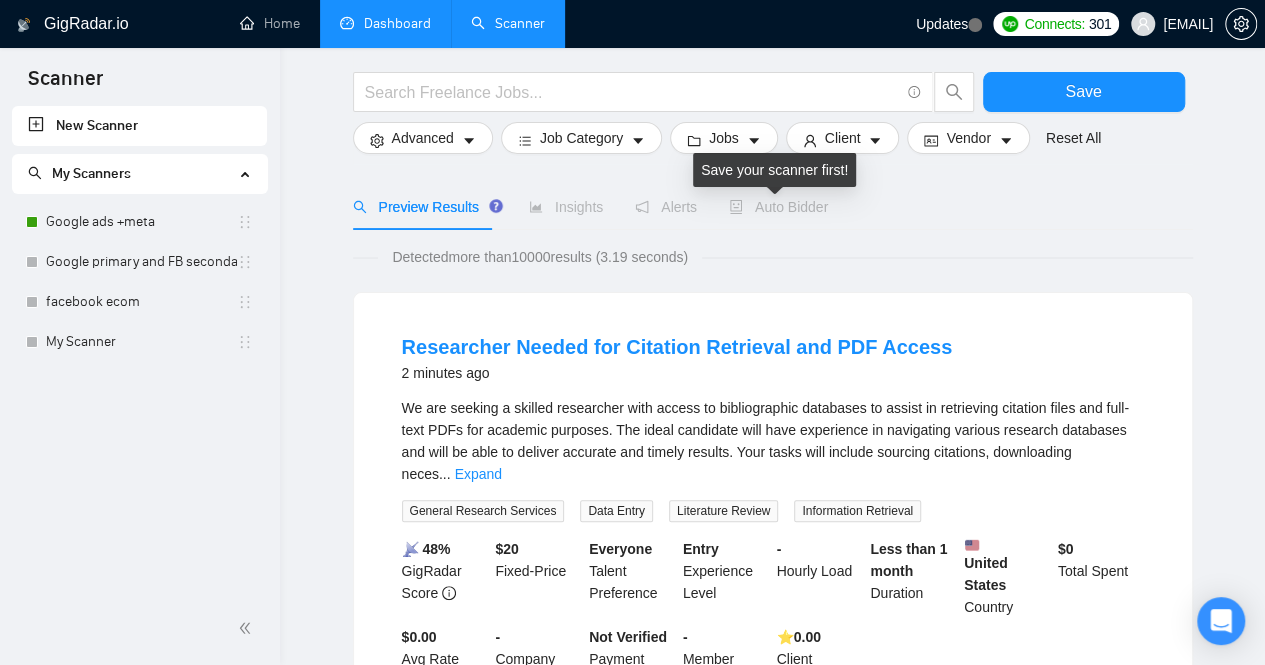 click on "Auto Bidder" at bounding box center (778, 207) 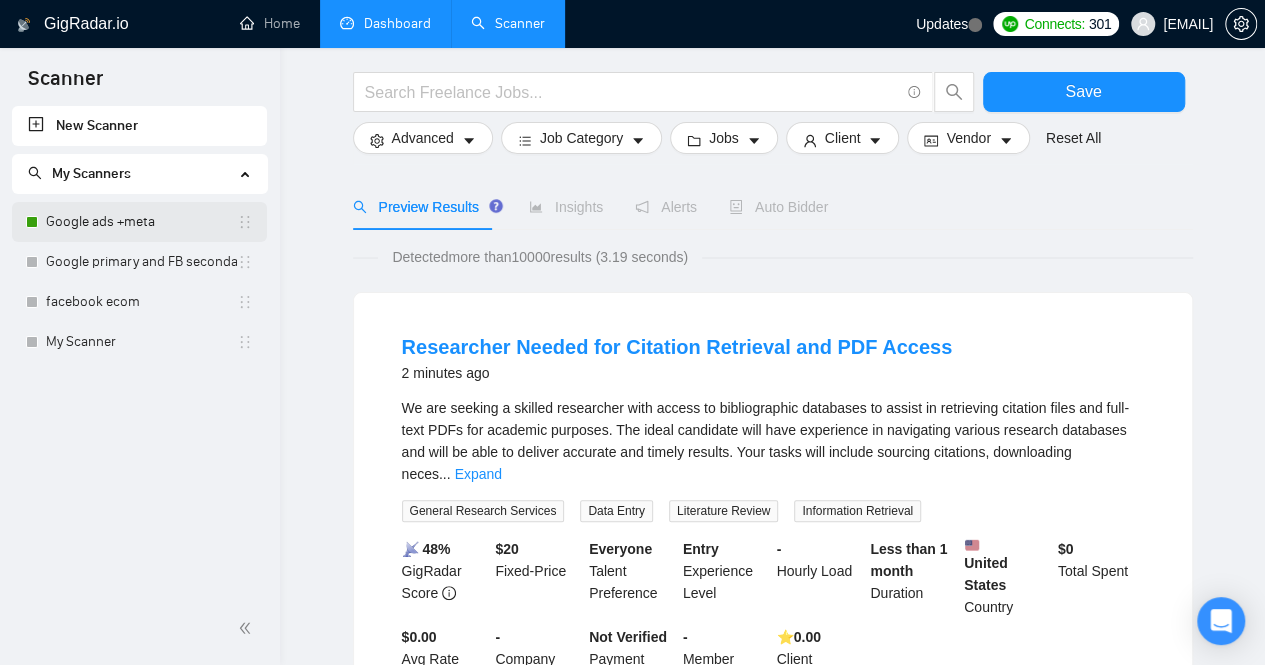 click on "Google ads +meta" at bounding box center [141, 222] 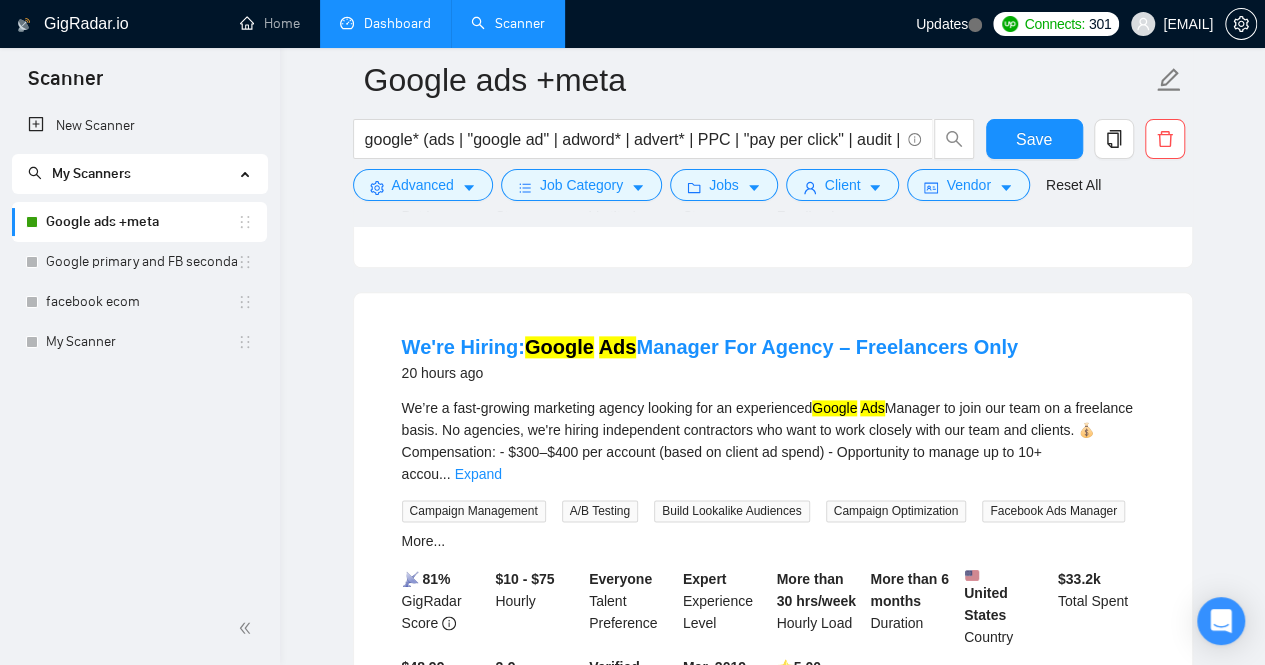 scroll, scrollTop: 1048, scrollLeft: 0, axis: vertical 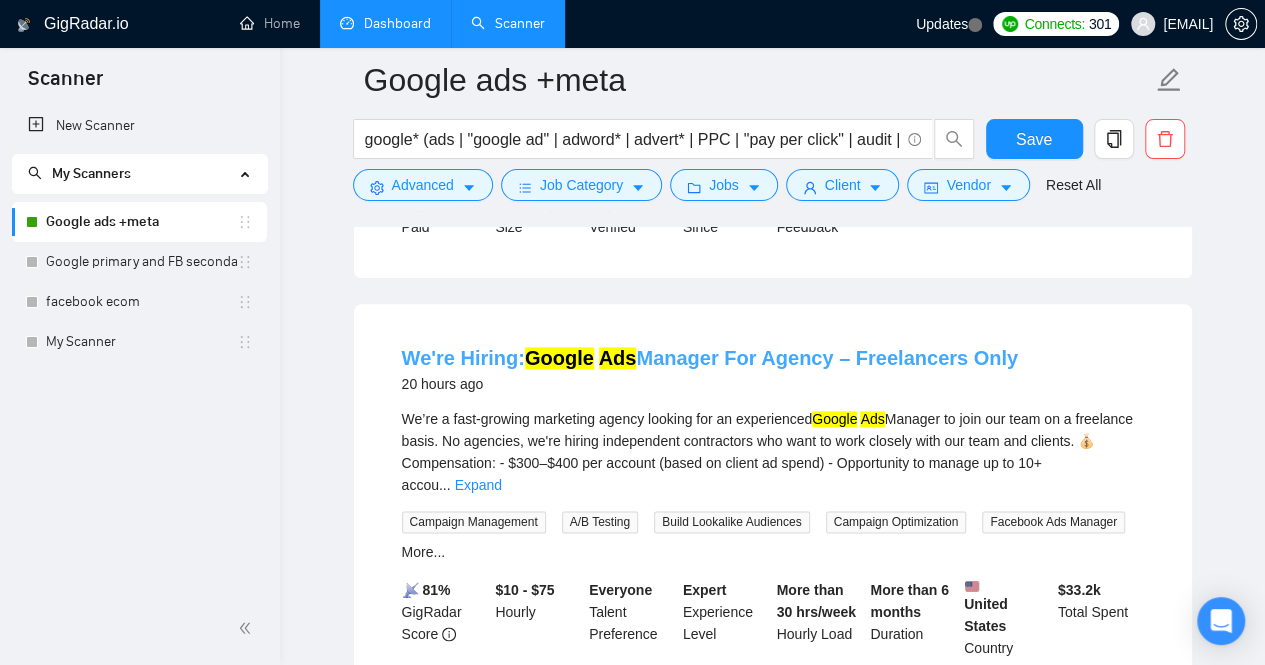 click on "We're Hiring:  Google   Ads  Manager For Agency  – Freelancers Only" at bounding box center (710, 358) 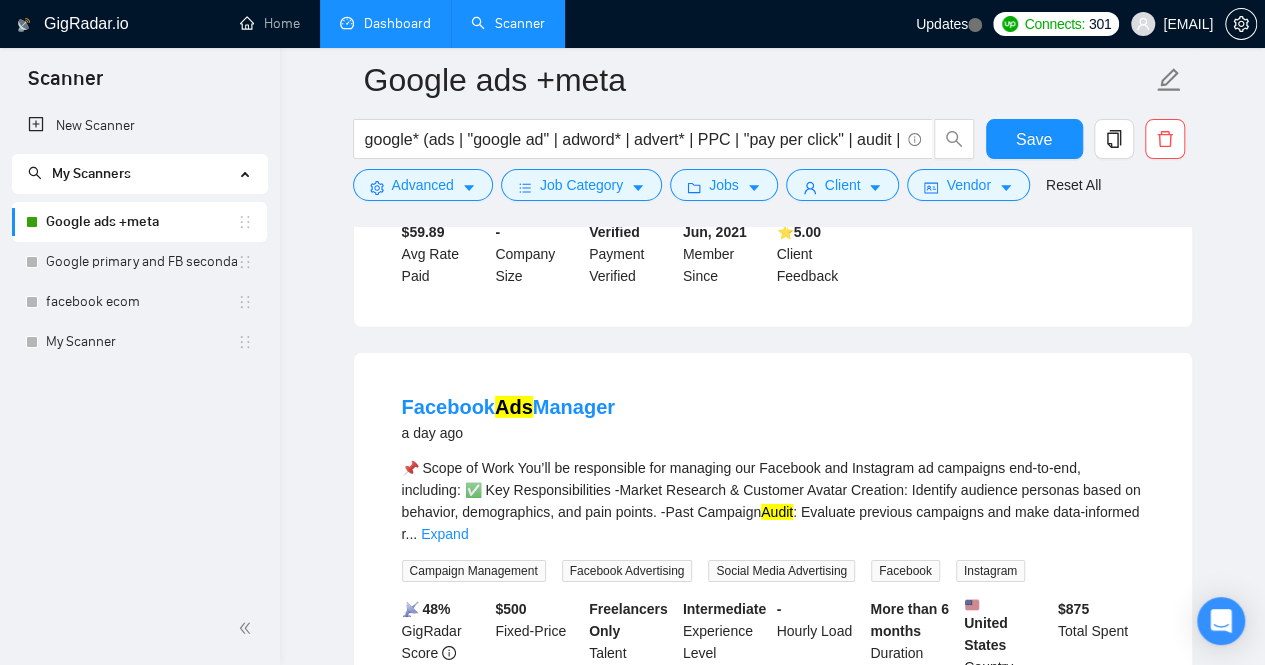 scroll, scrollTop: 2976, scrollLeft: 0, axis: vertical 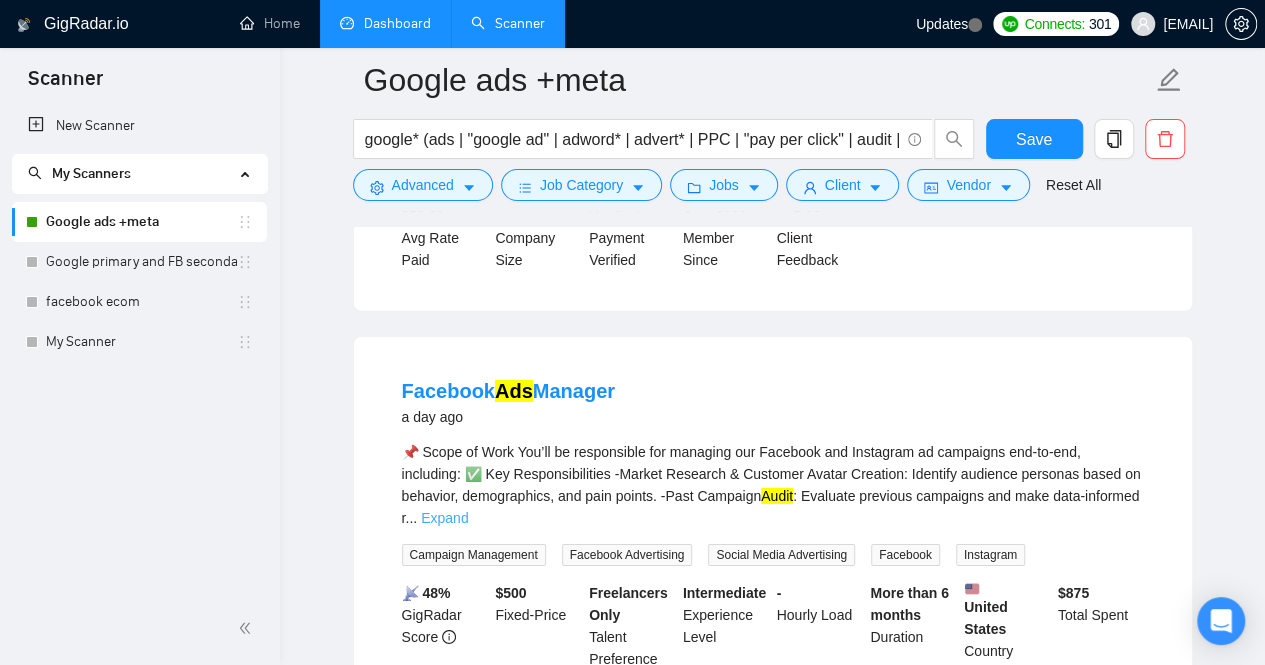click on "Expand" at bounding box center (444, 518) 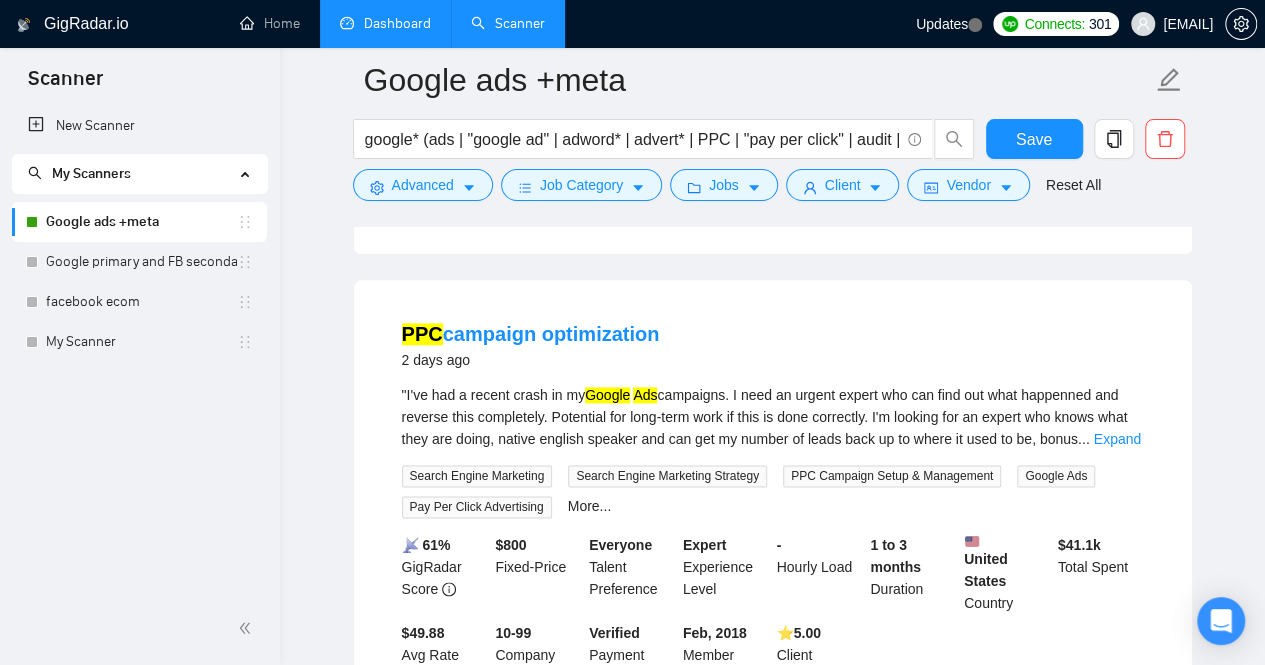 scroll, scrollTop: 4752, scrollLeft: 0, axis: vertical 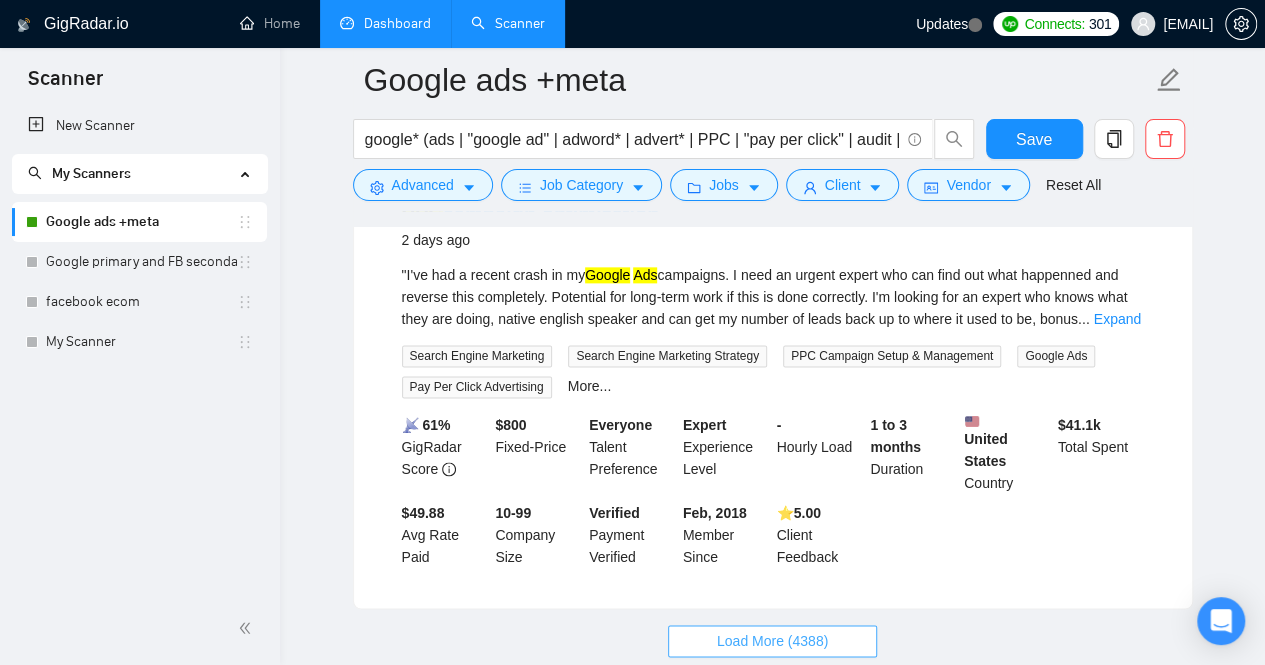 click on "Load More (4388)" at bounding box center [772, 641] 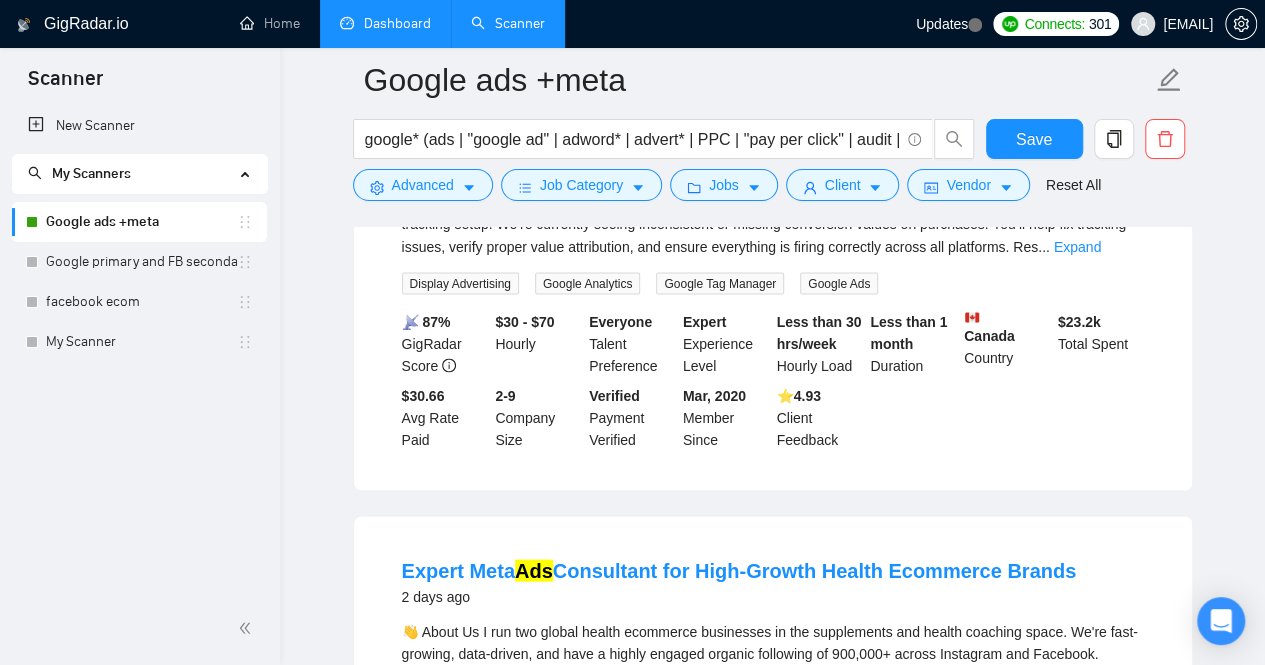 scroll, scrollTop: 5544, scrollLeft: 0, axis: vertical 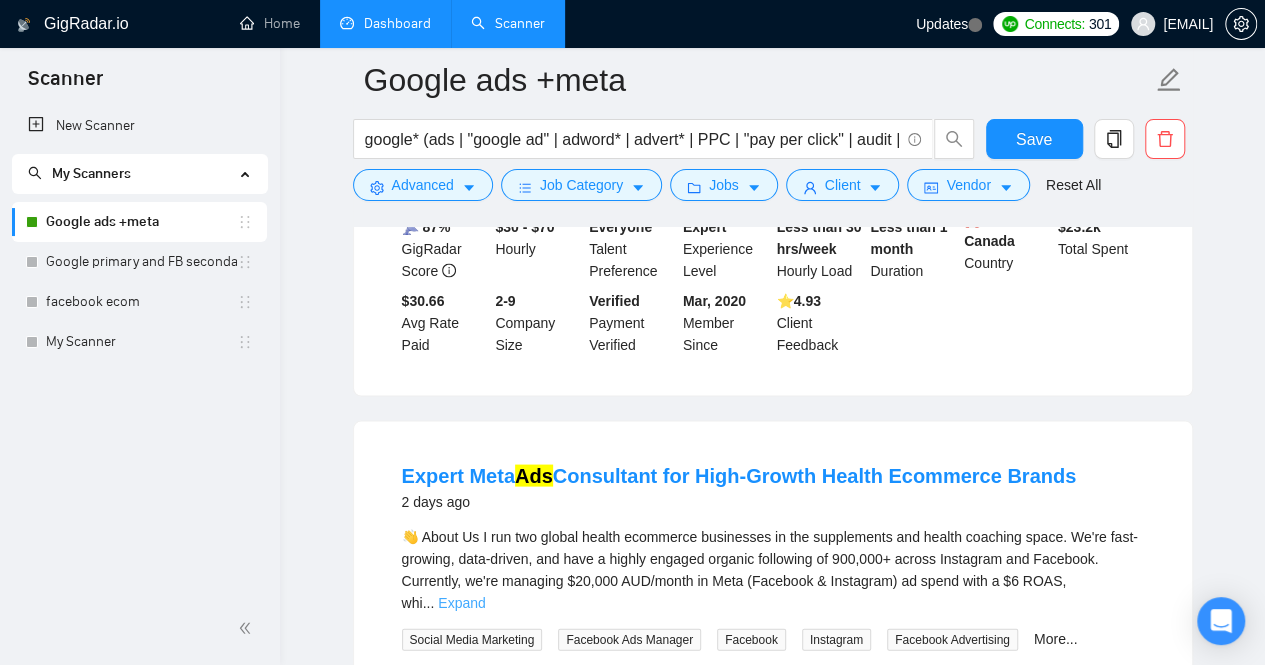 click on "Expand" at bounding box center [461, 602] 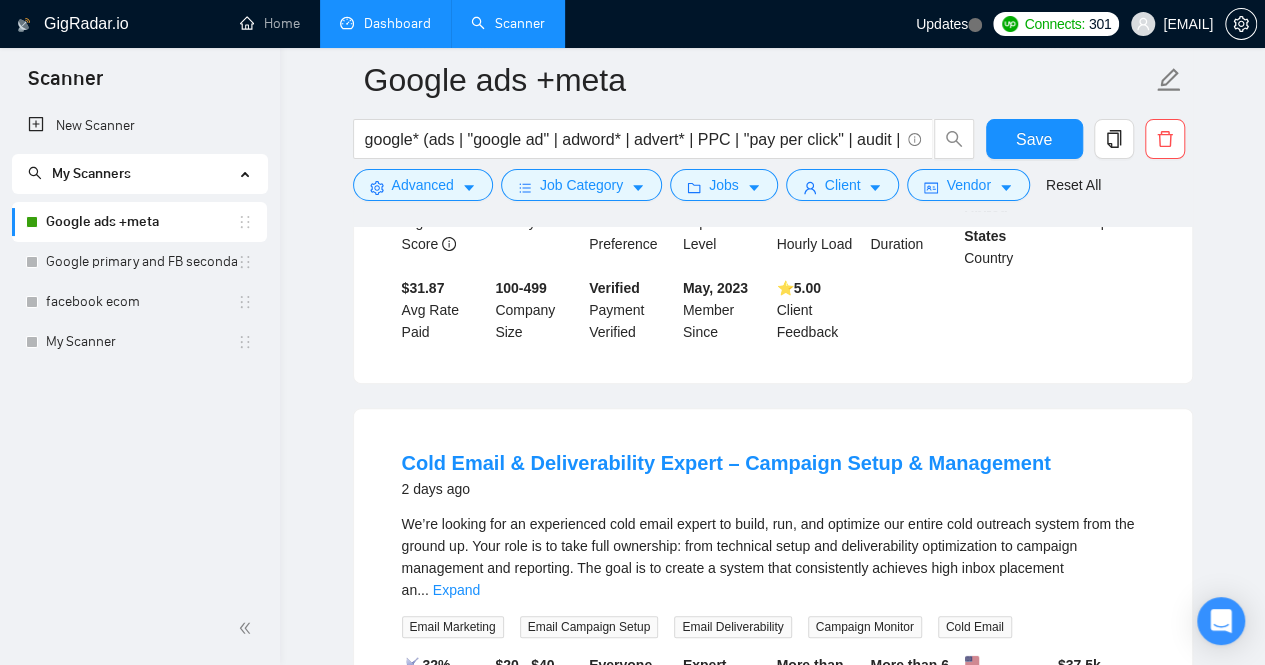 scroll, scrollTop: 7740, scrollLeft: 0, axis: vertical 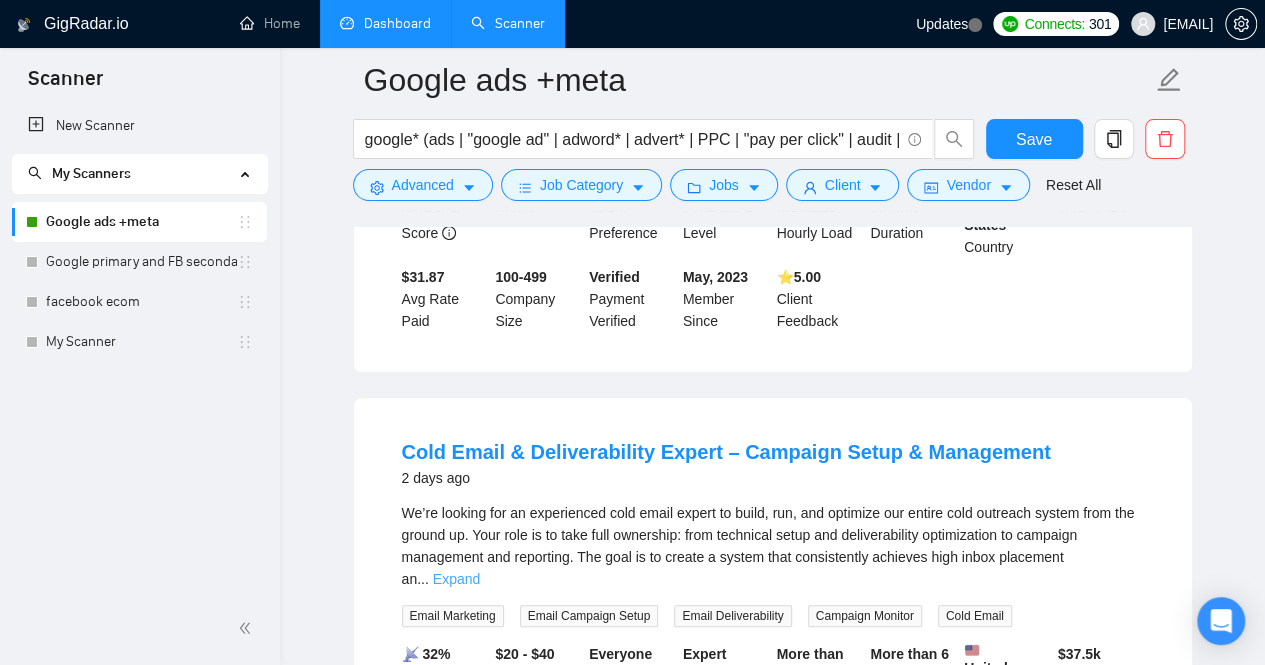 click on "Expand" at bounding box center (456, 579) 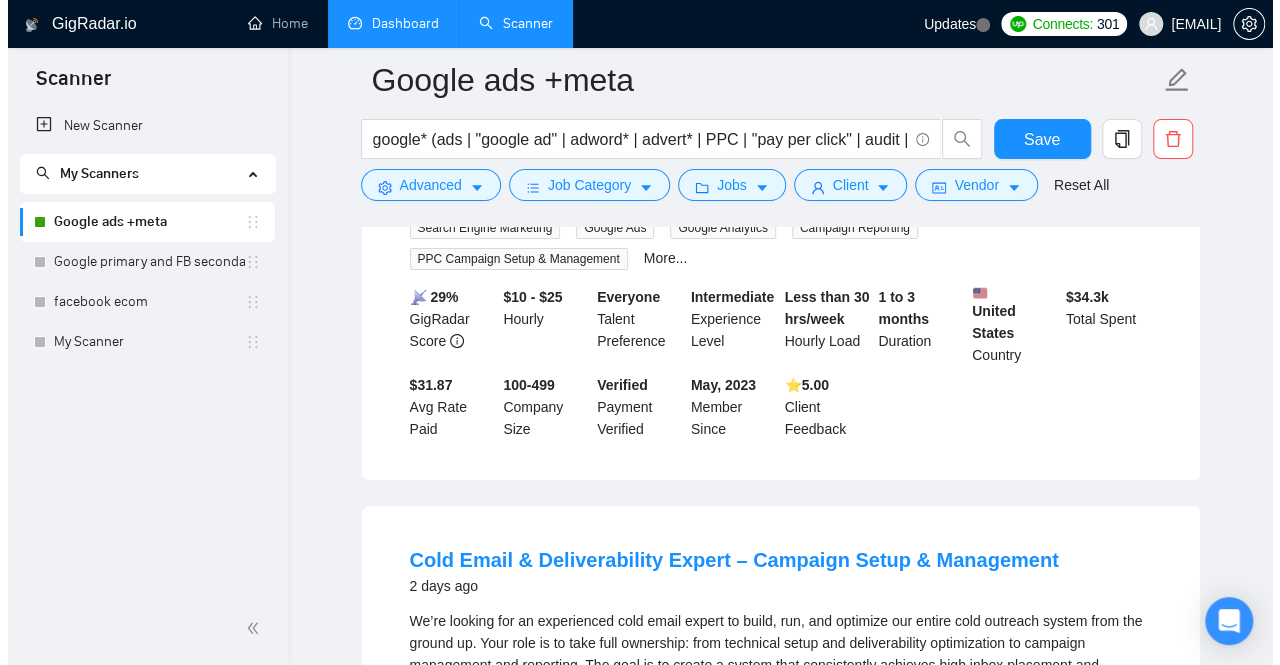 scroll, scrollTop: 7620, scrollLeft: 0, axis: vertical 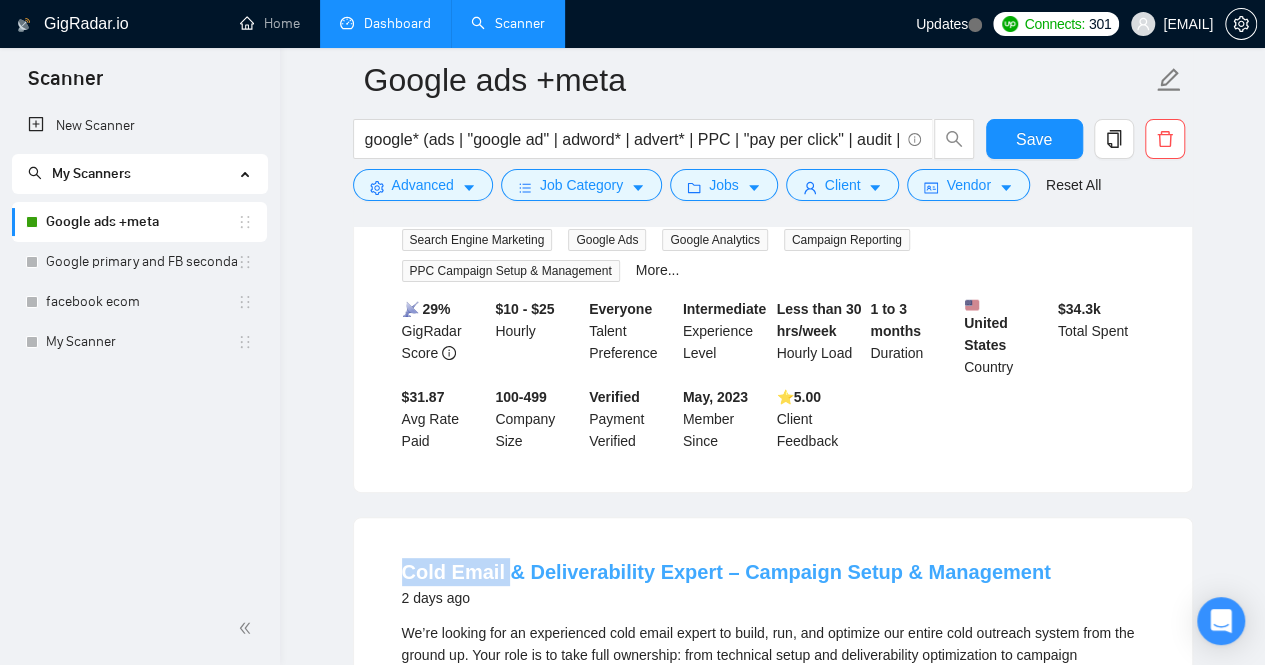 drag, startPoint x: 392, startPoint y: 419, endPoint x: 500, endPoint y: 414, distance: 108.11568 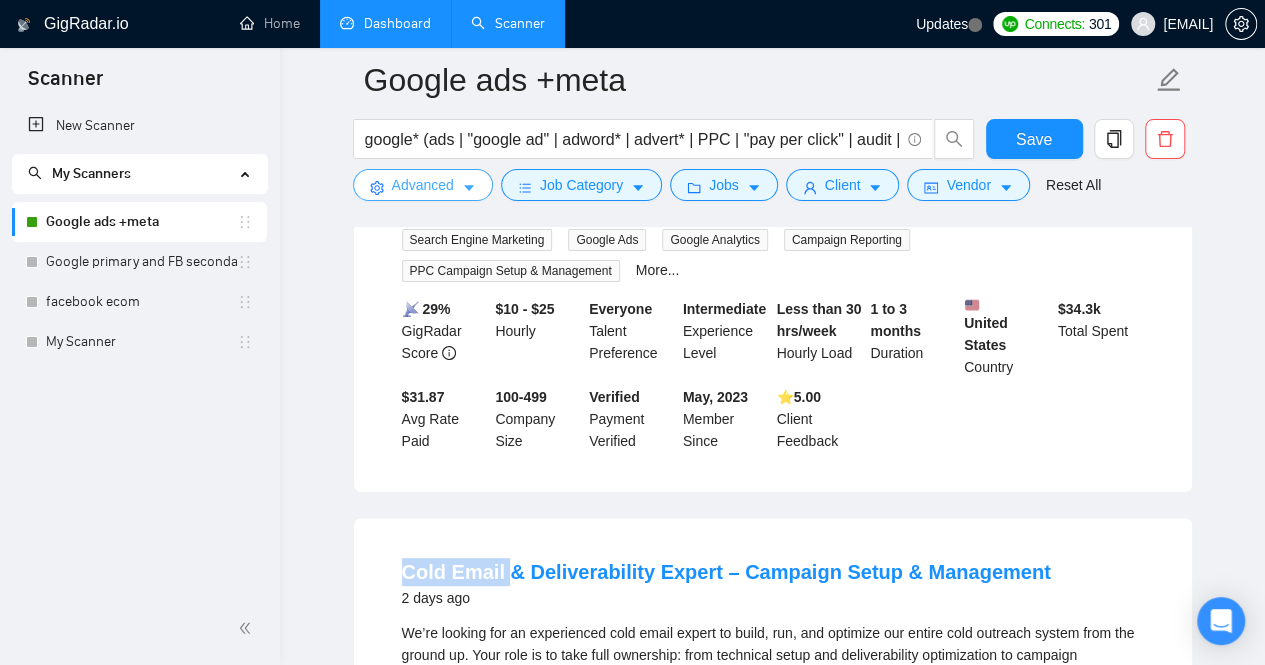 click on "Advanced" at bounding box center (423, 185) 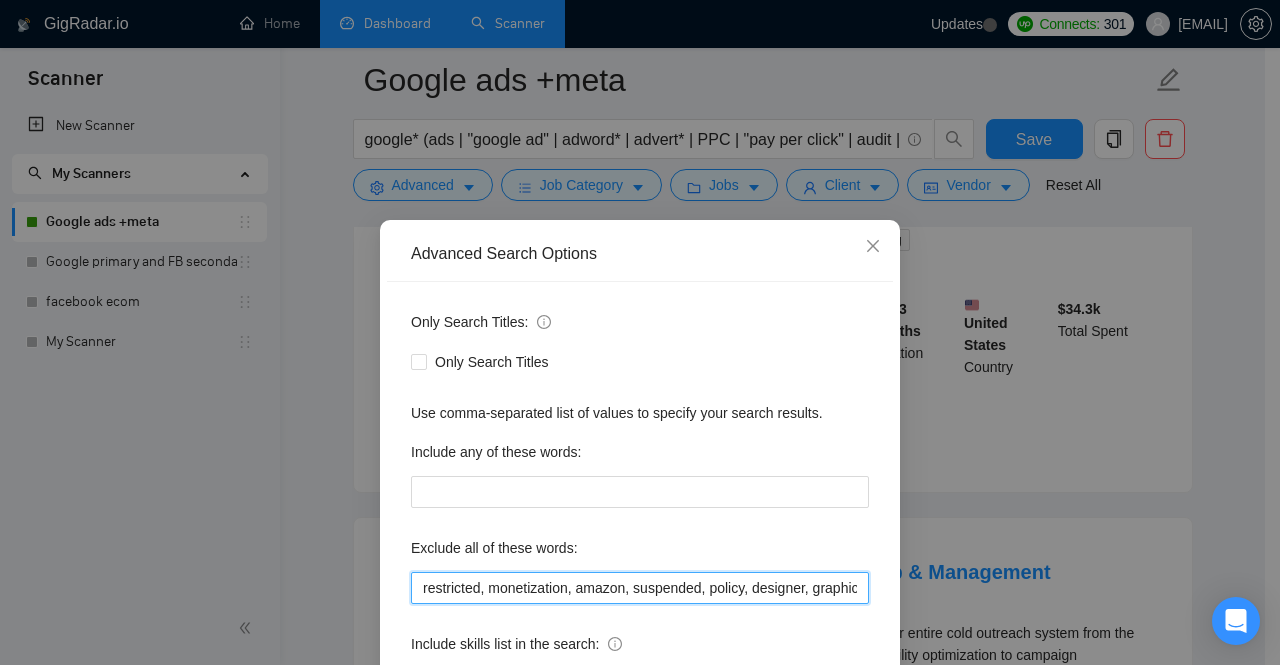 click on "restricted, monetization, amazon, suspended, policy, designer, graphic, "video editor", "gtm expert", grant, "non profit", ranking, seo, "virtual assistant", dashboard, "Social Media Management", smm, "Looker Studio", "Creative Strategist", "tracking specialist" course, training, teach, social, "Email Deliverability", "CRM Setup", "CRM integration" tiktok, developer, "app promotion", nonprofit, "non profit", screenshare" at bounding box center (640, 588) 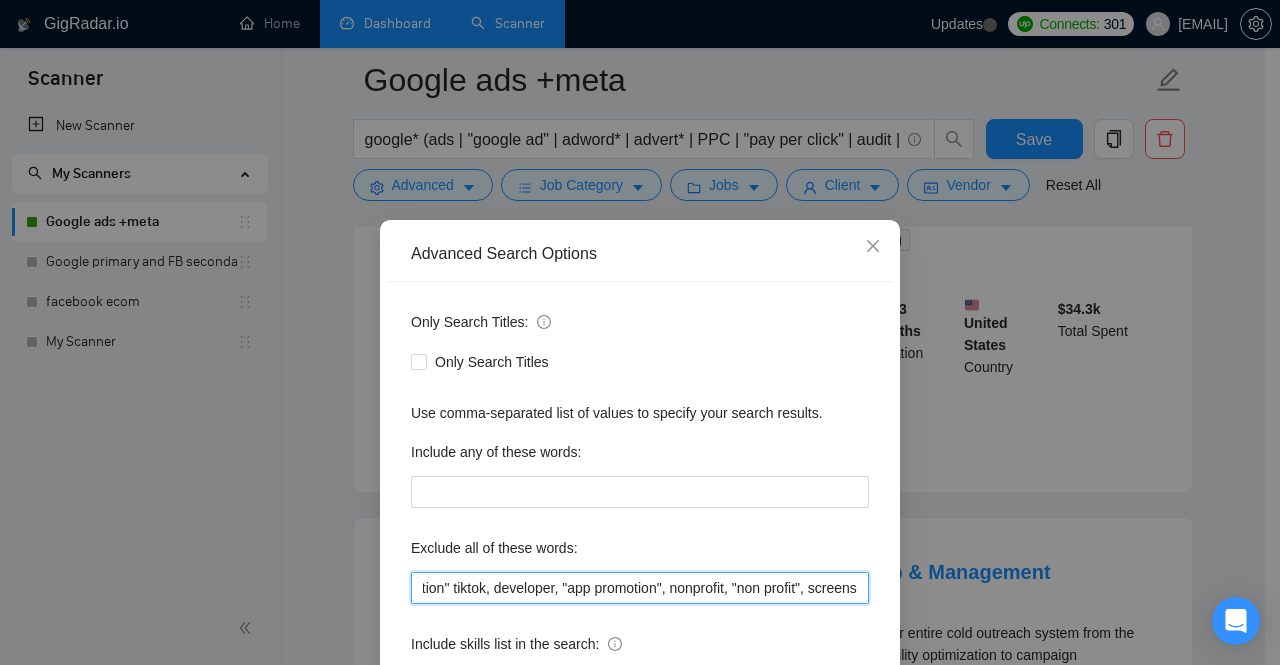scroll, scrollTop: 0, scrollLeft: 2106, axis: horizontal 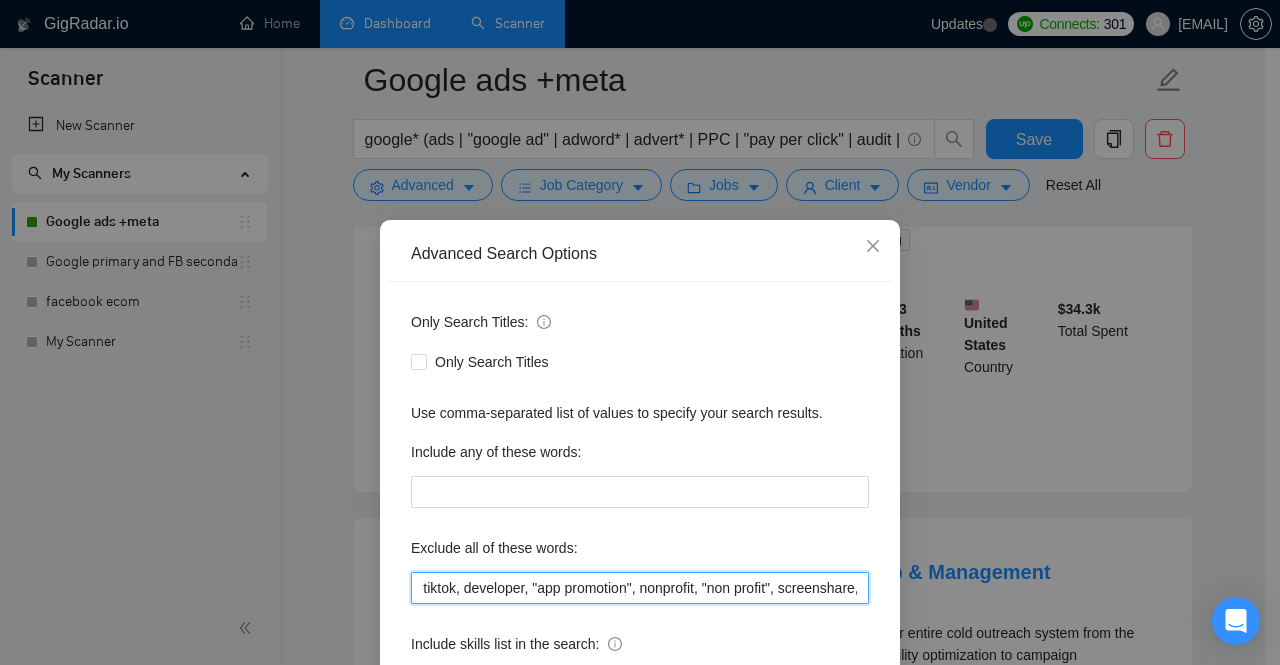 paste on "Cold Email" 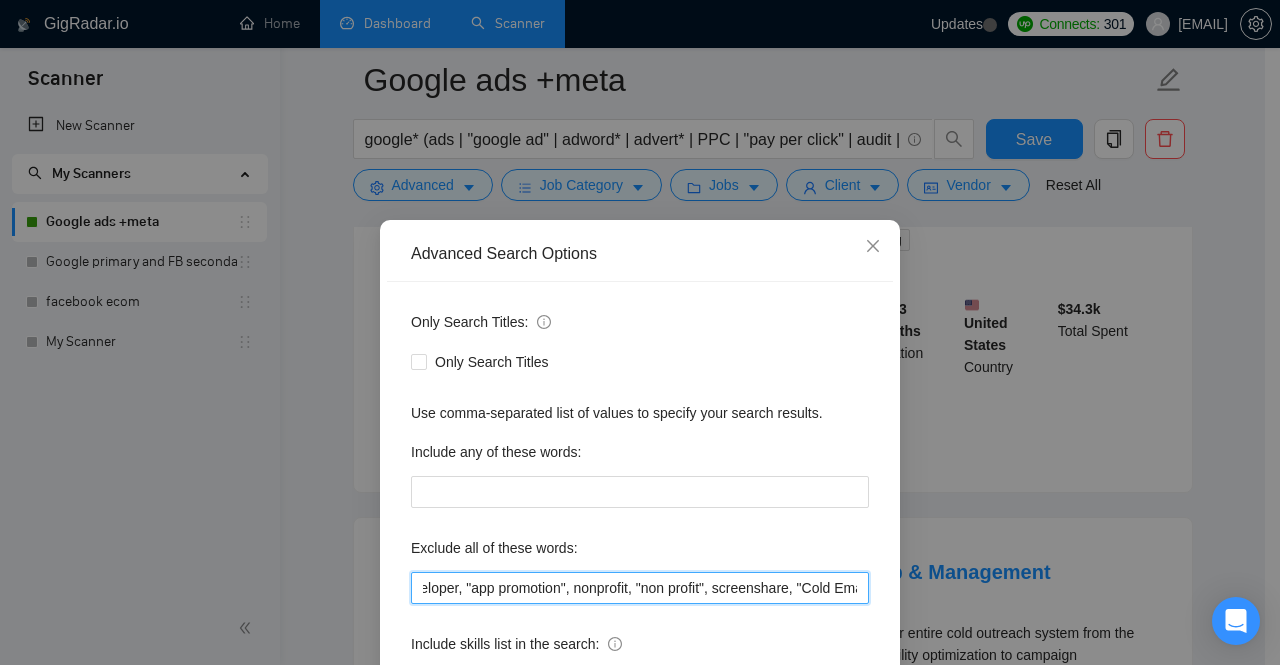 scroll, scrollTop: 0, scrollLeft: 2189, axis: horizontal 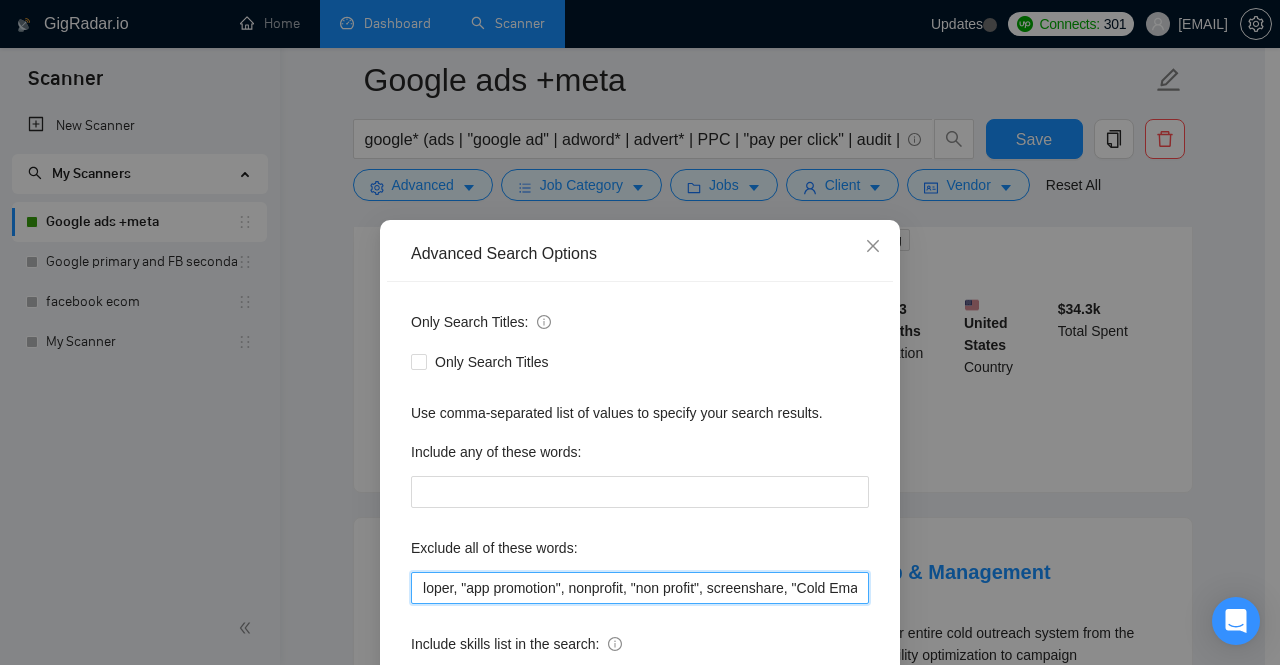 type on "restricted, monetization, amazon, suspended, policy, designer, graphic, "video editor", "gtm expert", grant, "non profit", ranking, seo, "virtual assistant", dashboard, "Social Media Management", smm, "Looker Studio", "Creative Strategist", "tracking specialist" course, training, teach, social, "Email Deliverability", "CRM Setup", "CRM integration" tiktok, developer, "app promotion", nonprofit, "non profit", screenshare, "Cold Email"" 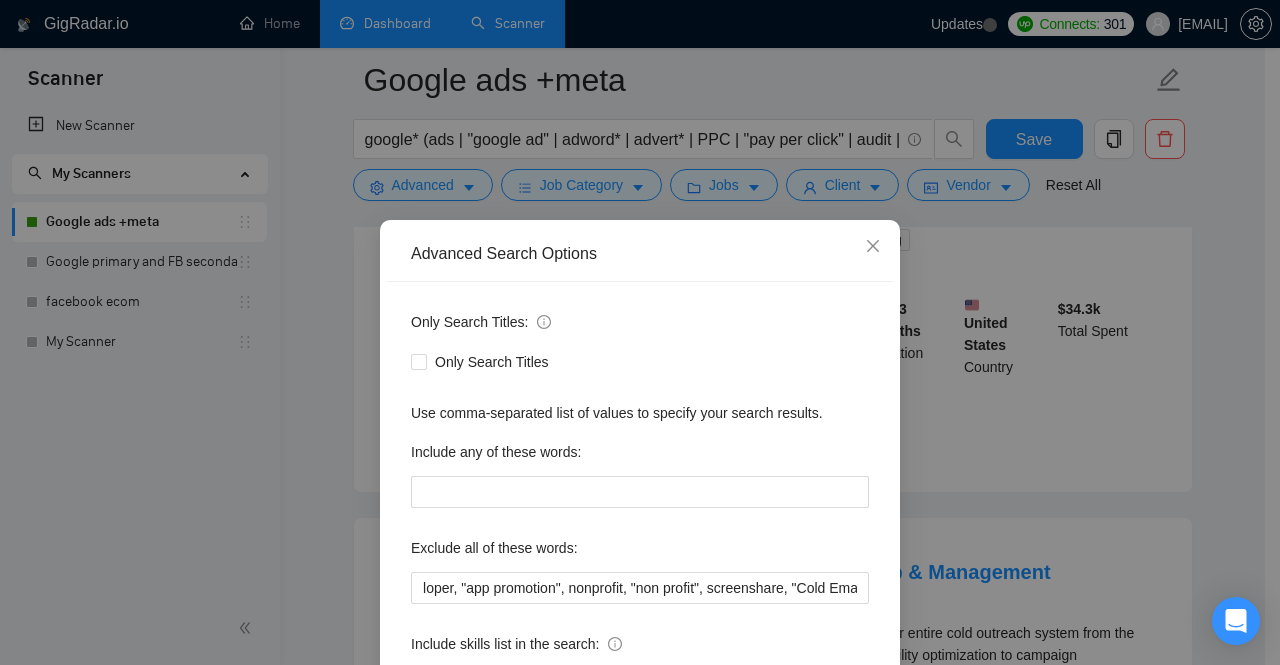 scroll, scrollTop: 0, scrollLeft: 0, axis: both 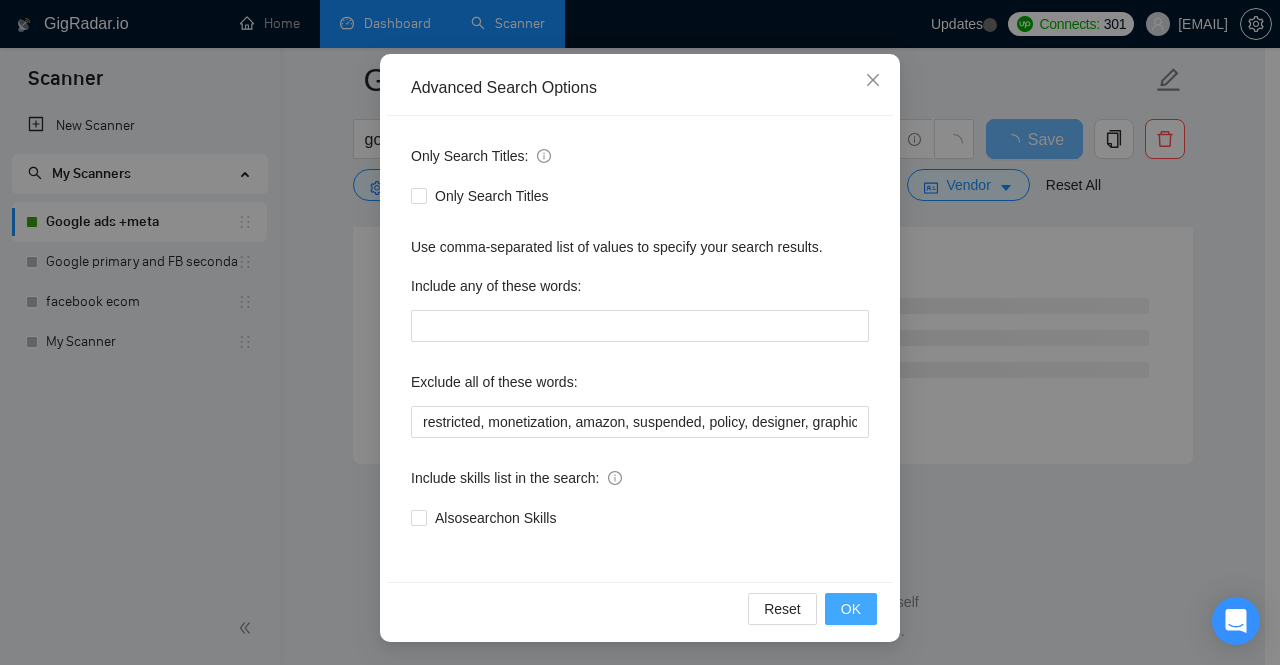 click on "OK" at bounding box center (851, 609) 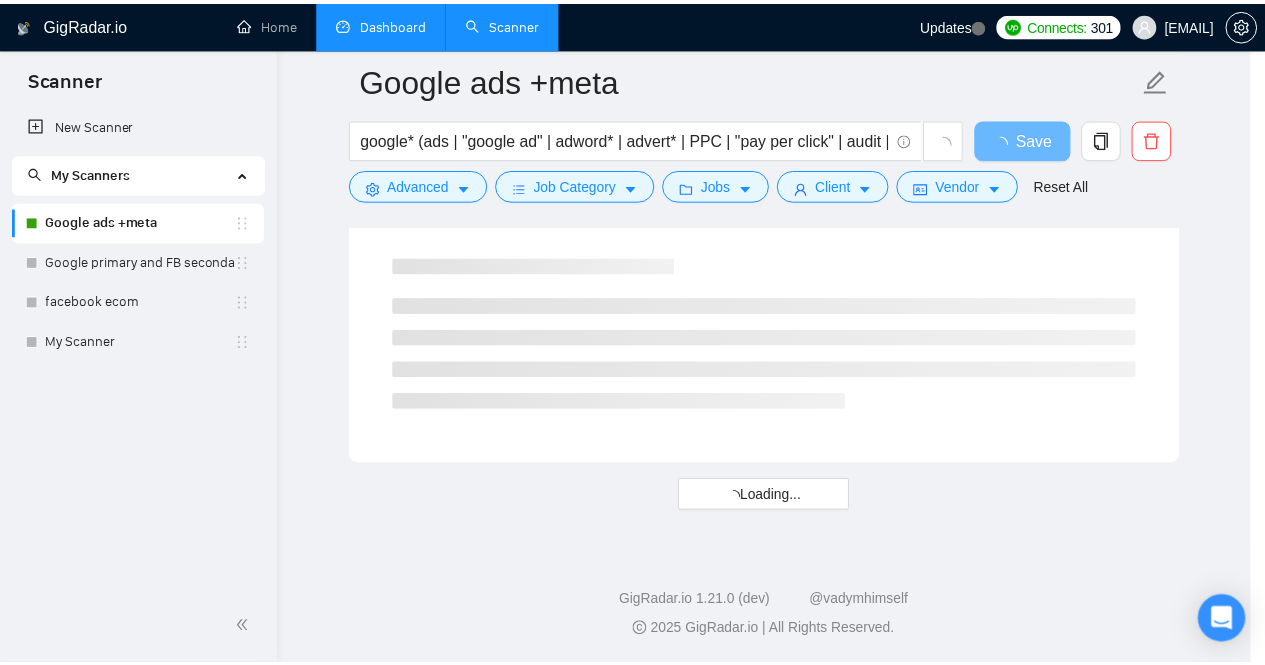 scroll, scrollTop: 66, scrollLeft: 0, axis: vertical 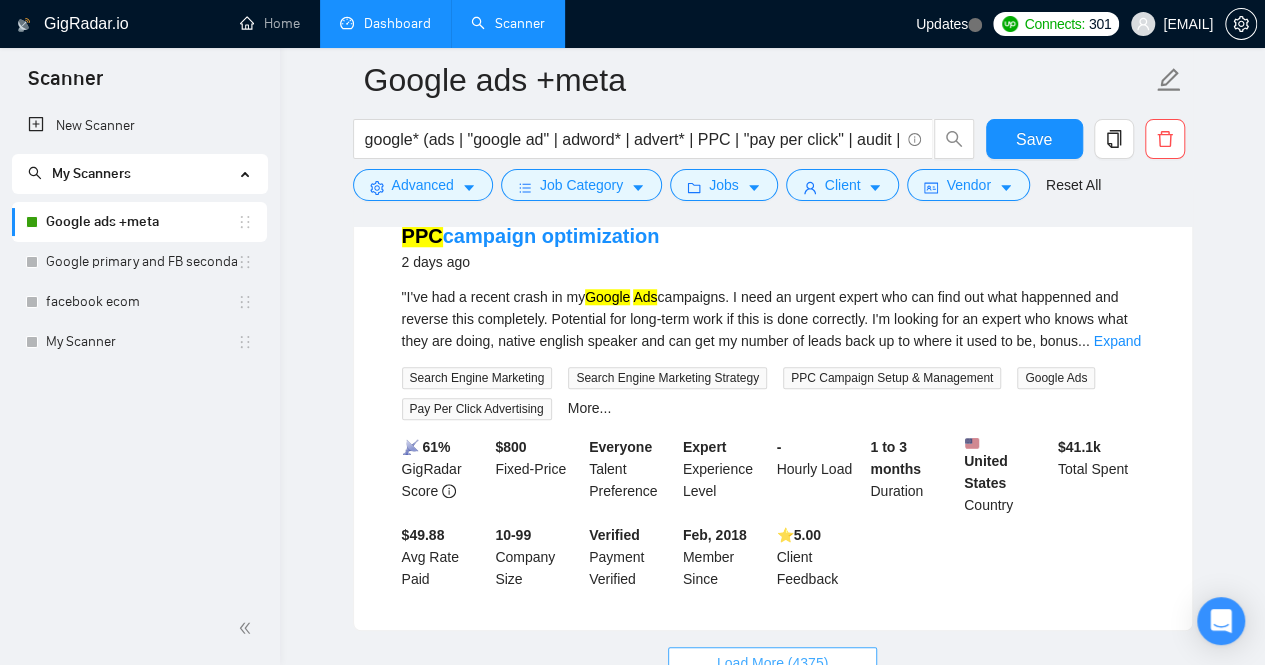 click on "Load More (4375)" at bounding box center (772, 663) 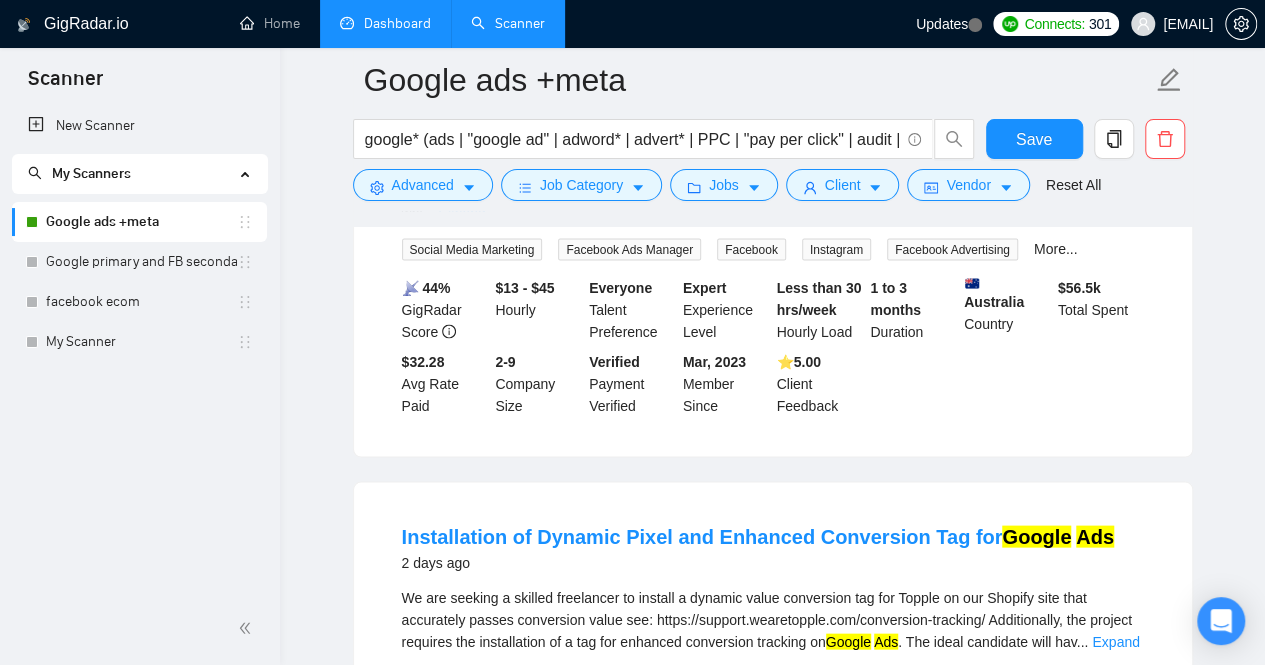 scroll, scrollTop: 5572, scrollLeft: 0, axis: vertical 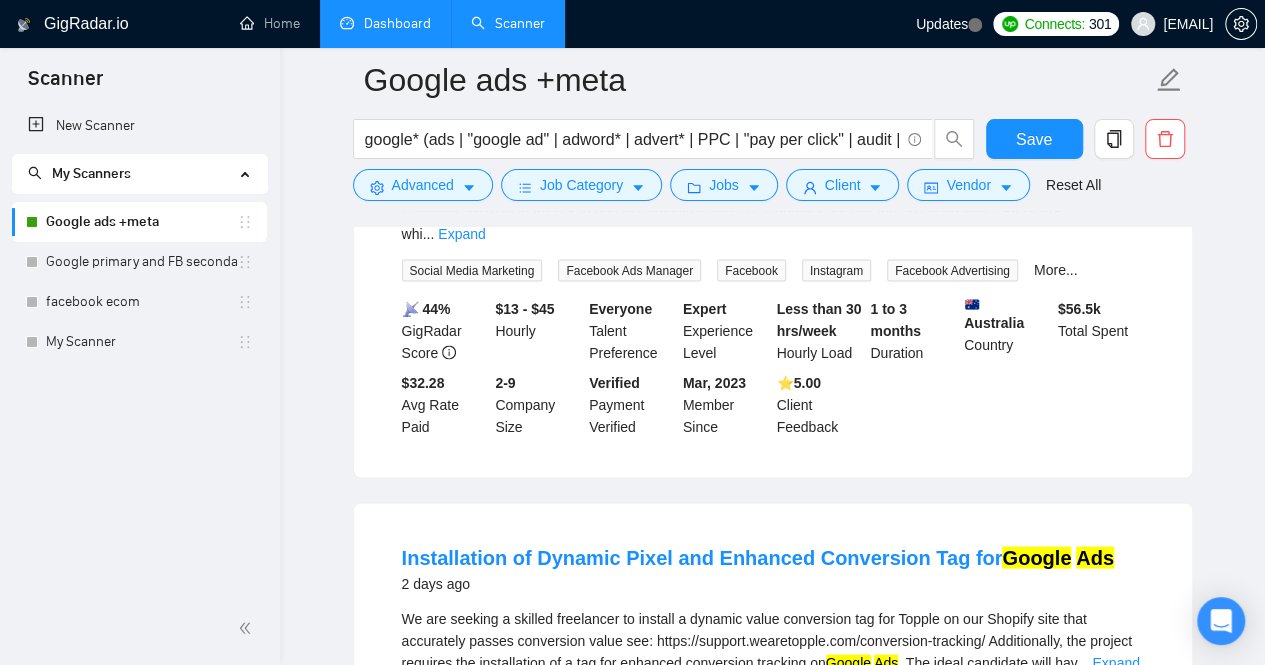 type 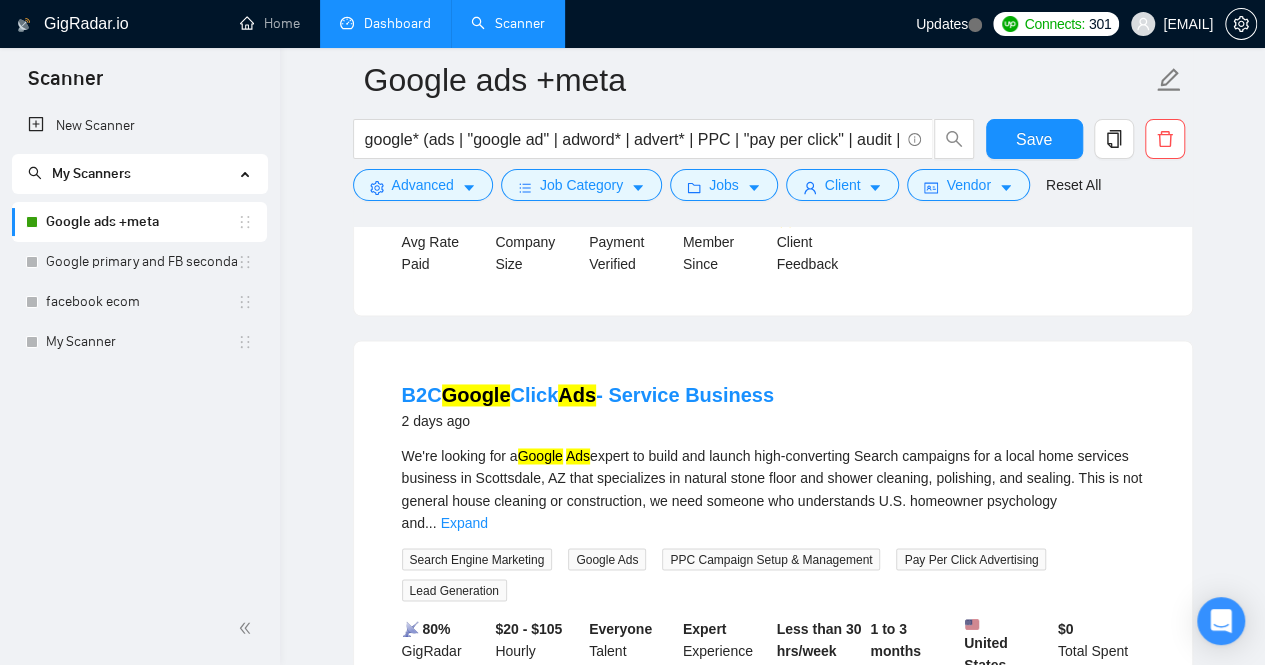 scroll, scrollTop: 9037, scrollLeft: 0, axis: vertical 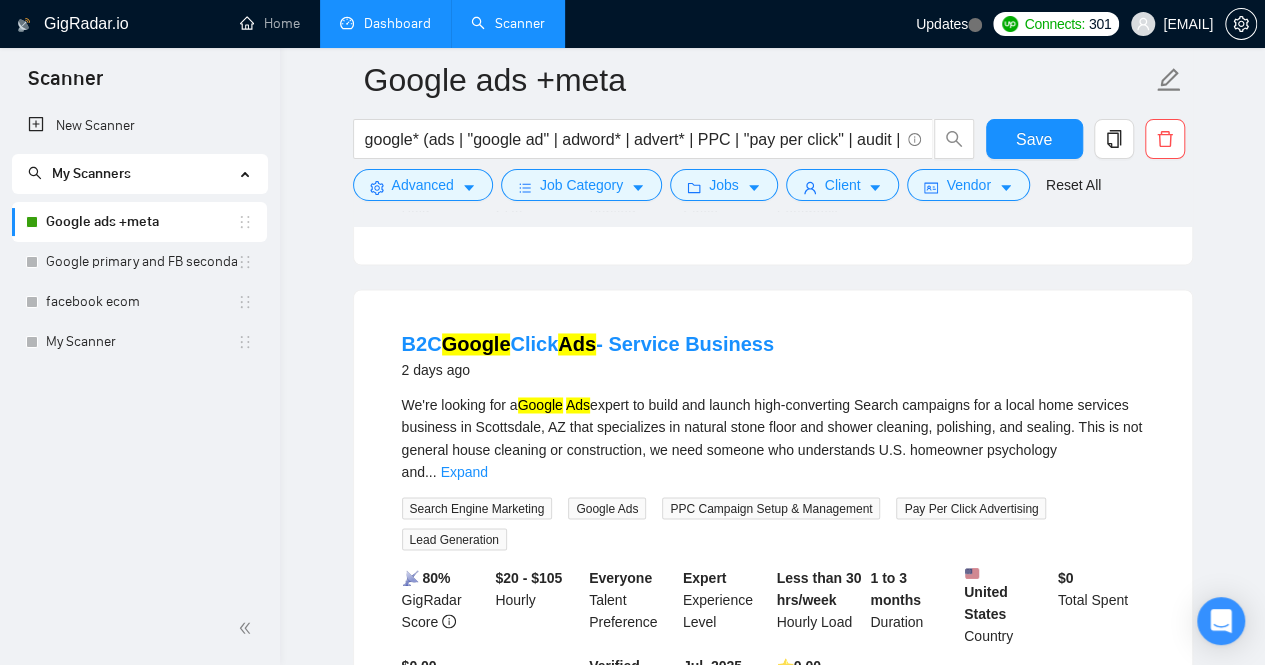 click on "Load More (4365)" at bounding box center (772, 793) 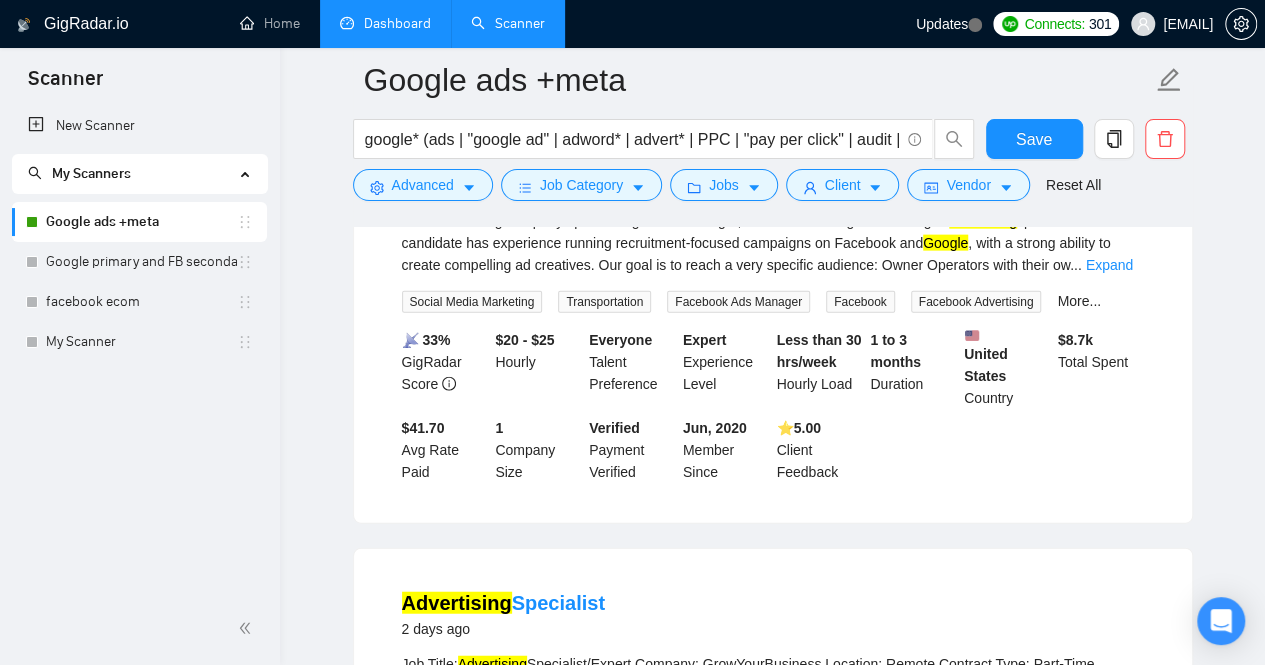 scroll, scrollTop: 9717, scrollLeft: 0, axis: vertical 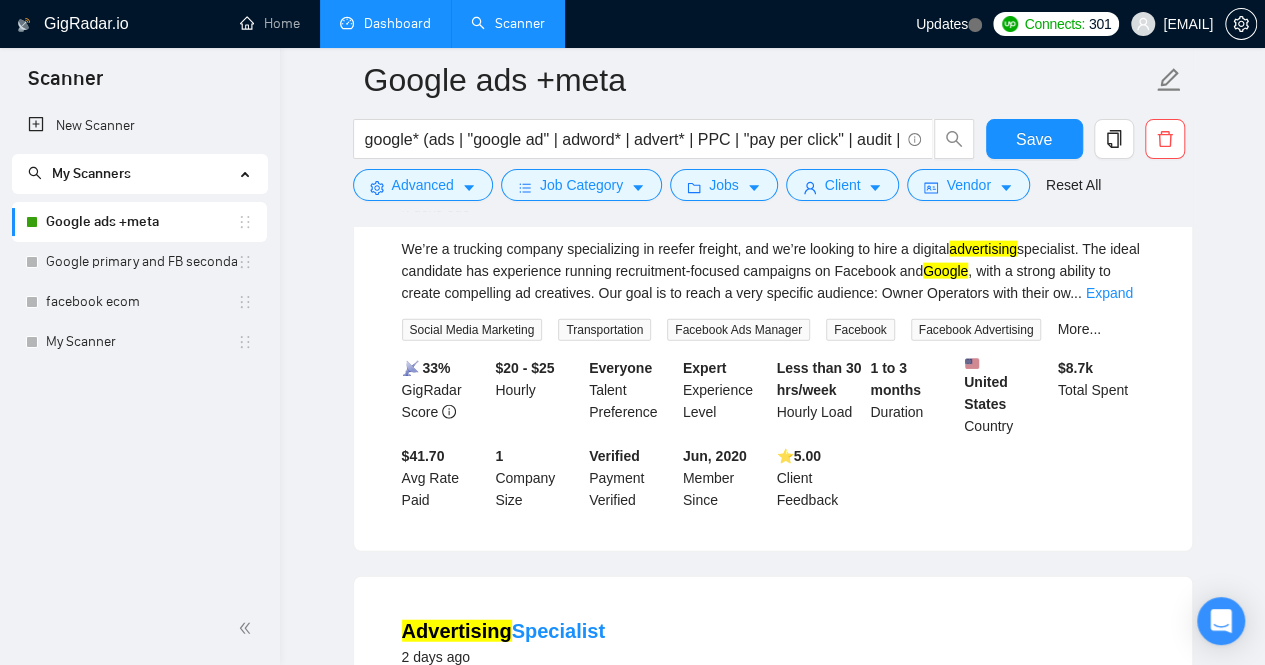 click on "Expand" at bounding box center (1085, 736) 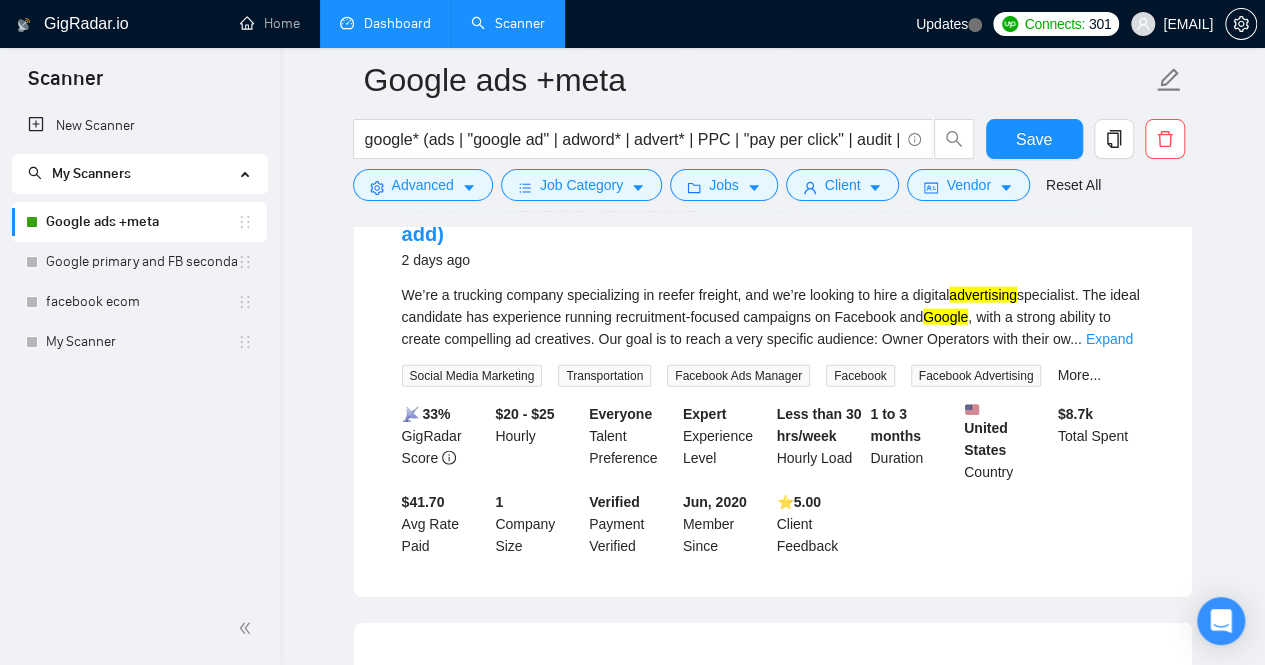 scroll, scrollTop: 9517, scrollLeft: 0, axis: vertical 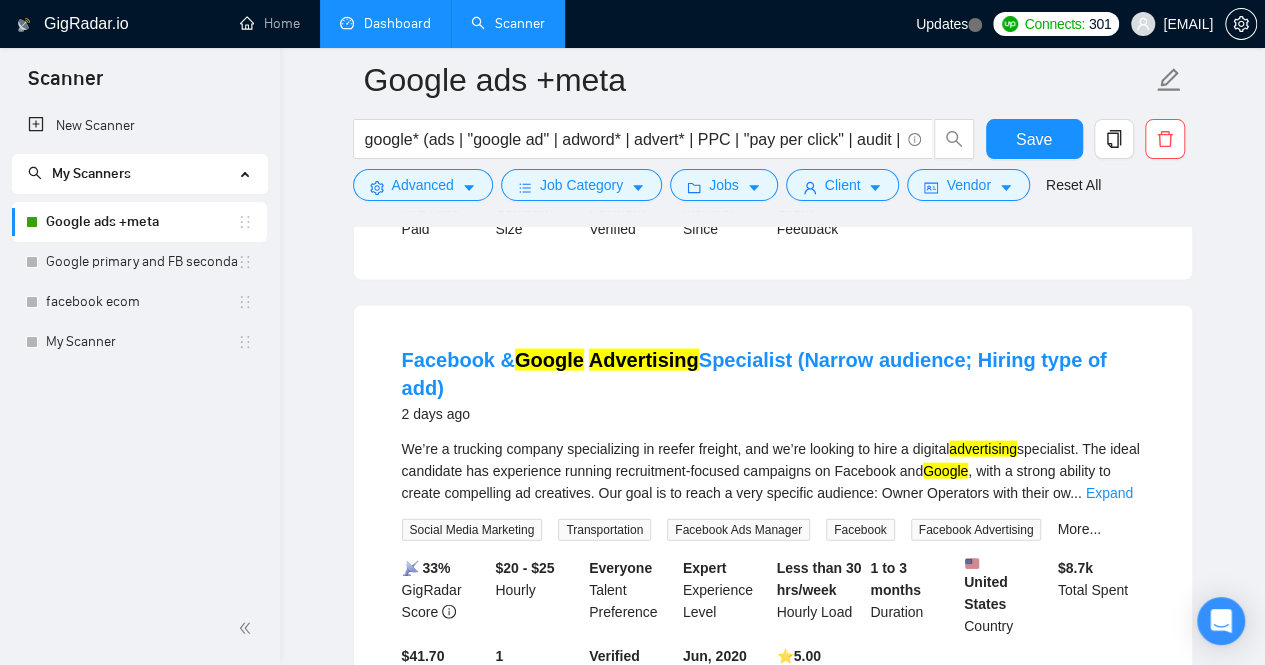 click on "Dashboard" at bounding box center [385, 23] 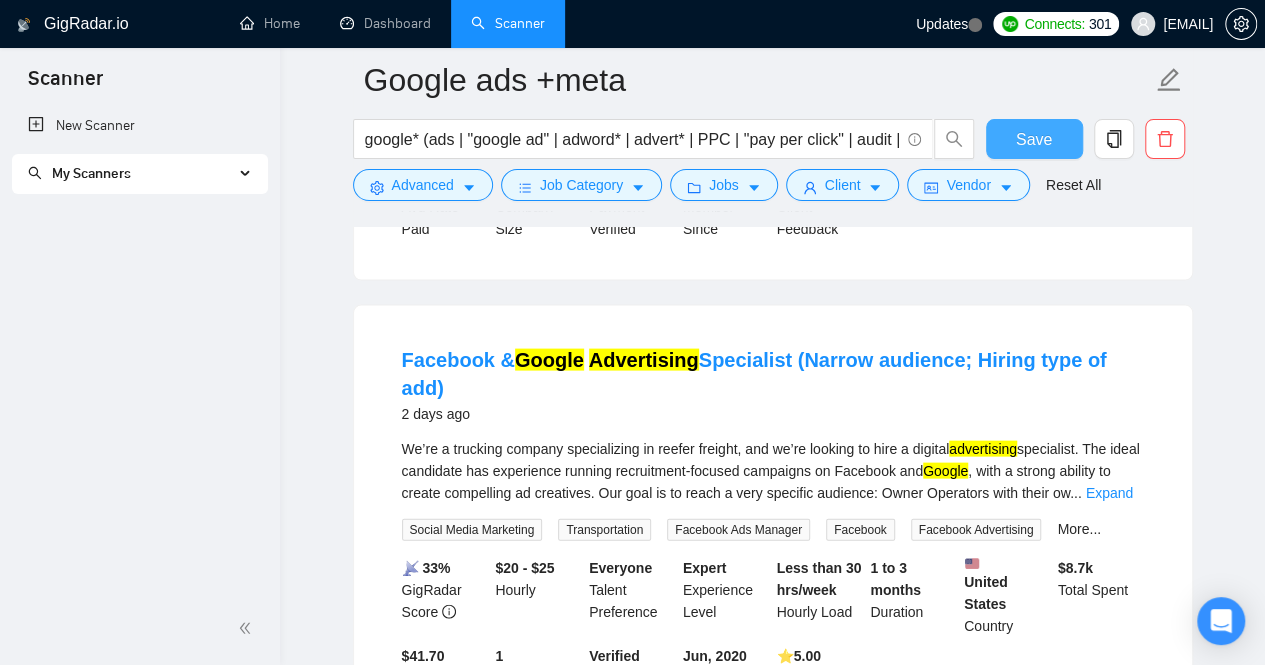 click on "Save" at bounding box center (1034, 139) 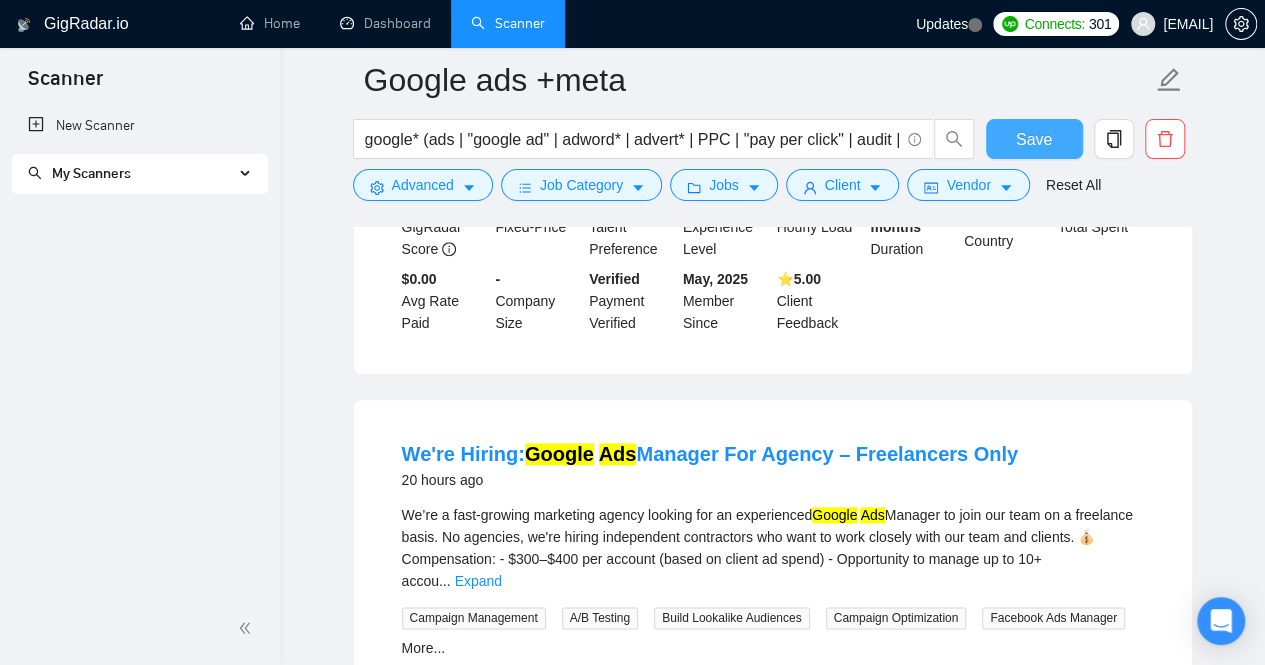 scroll, scrollTop: 873, scrollLeft: 0, axis: vertical 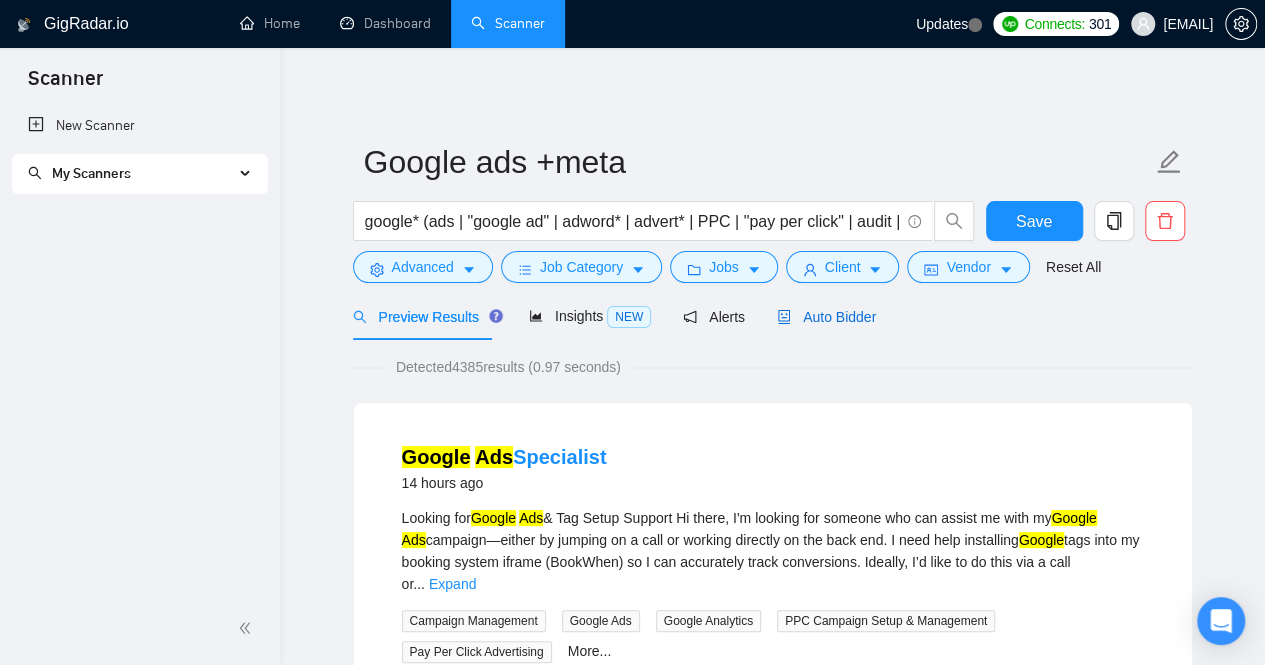 click on "Auto Bidder" at bounding box center [826, 317] 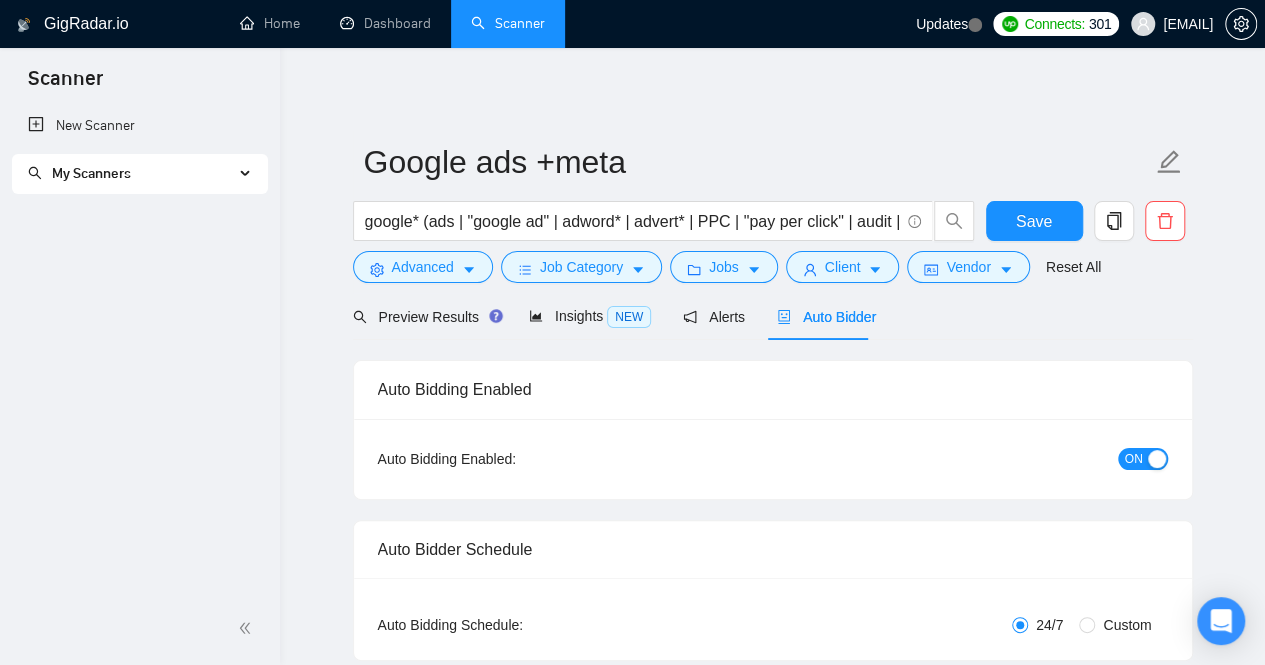 type 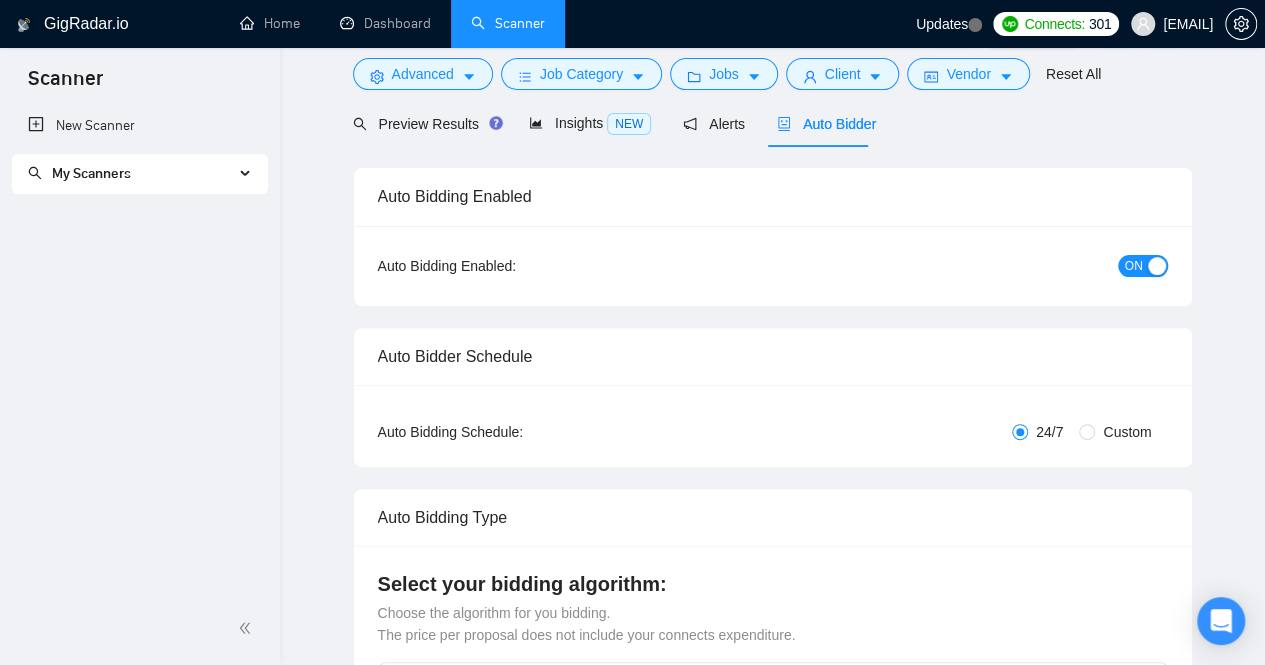 scroll, scrollTop: 0, scrollLeft: 0, axis: both 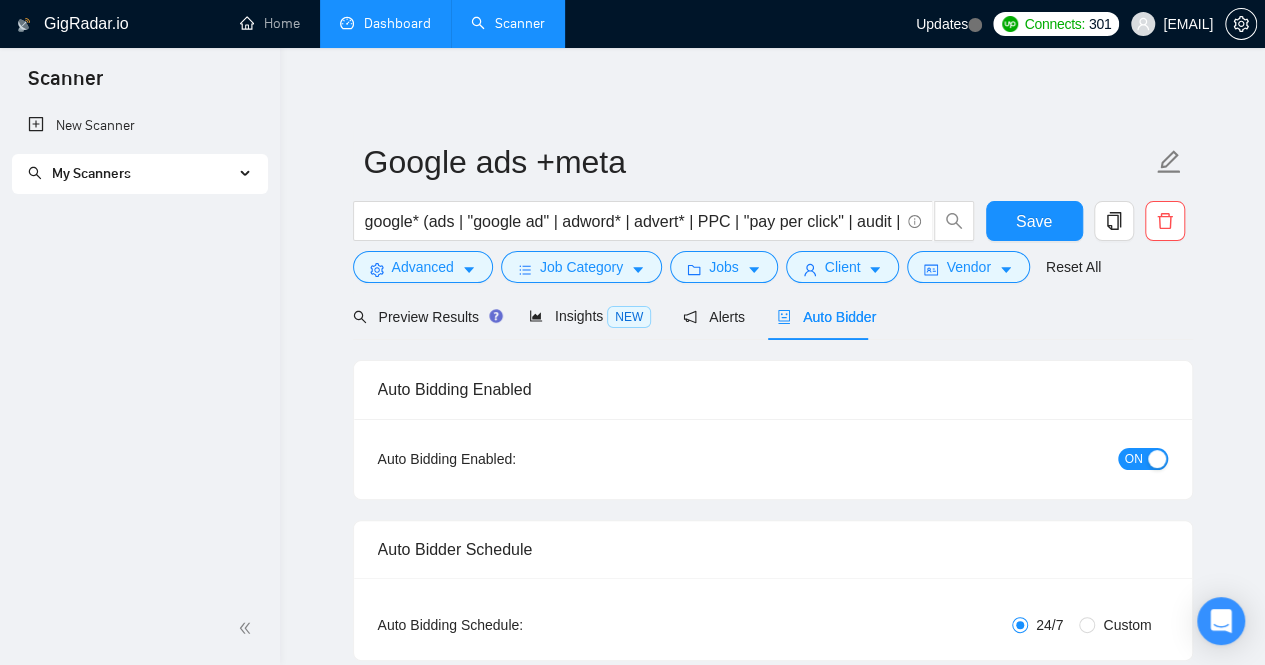 click on "Dashboard" at bounding box center [385, 23] 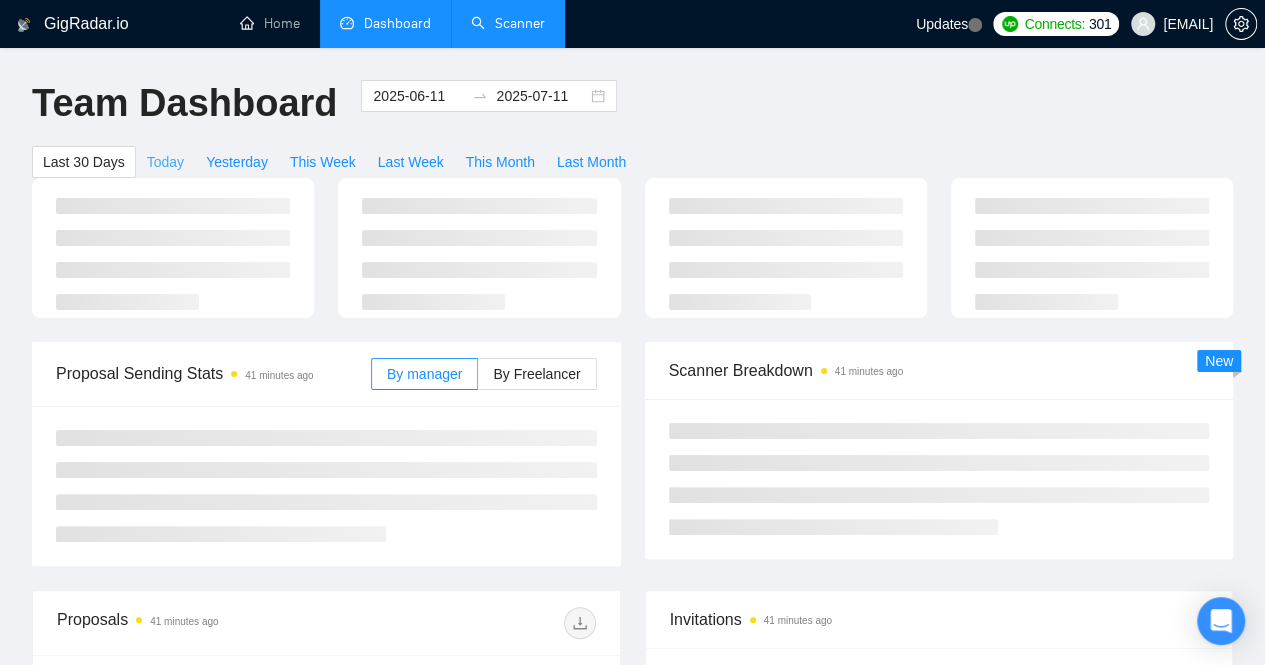 click on "Today" at bounding box center [165, 162] 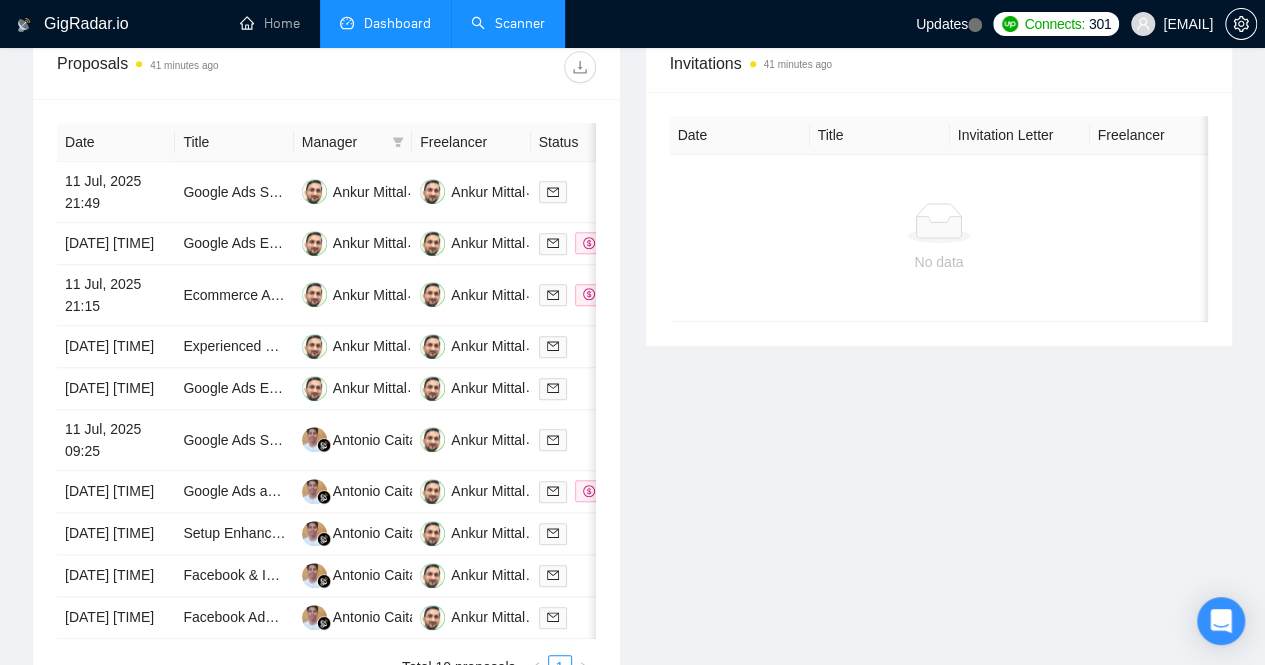 scroll, scrollTop: 697, scrollLeft: 0, axis: vertical 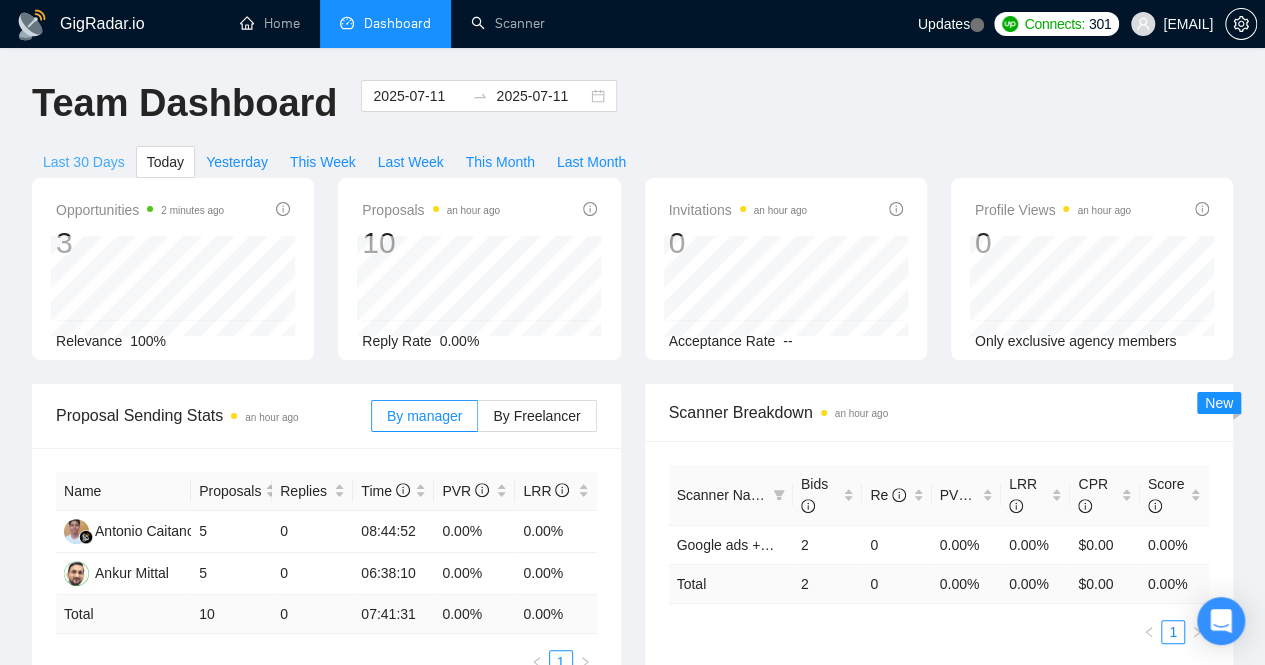 click on "Last 30 Days" at bounding box center [84, 162] 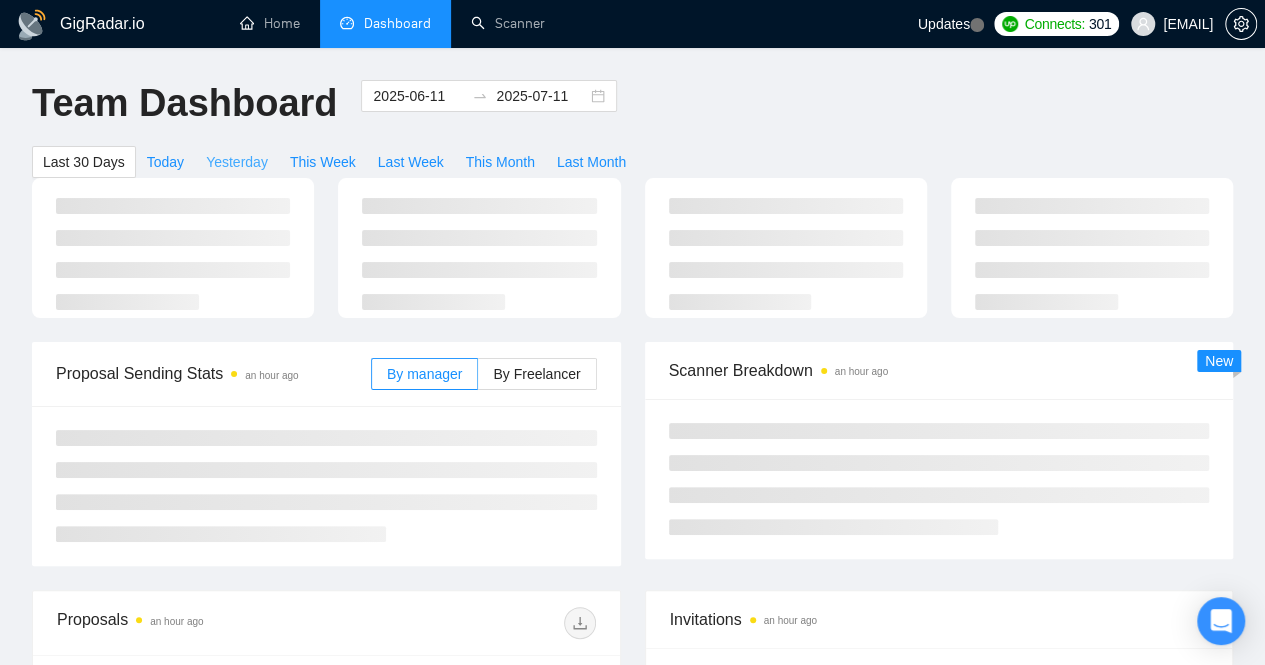 click on "Yesterday" at bounding box center (237, 162) 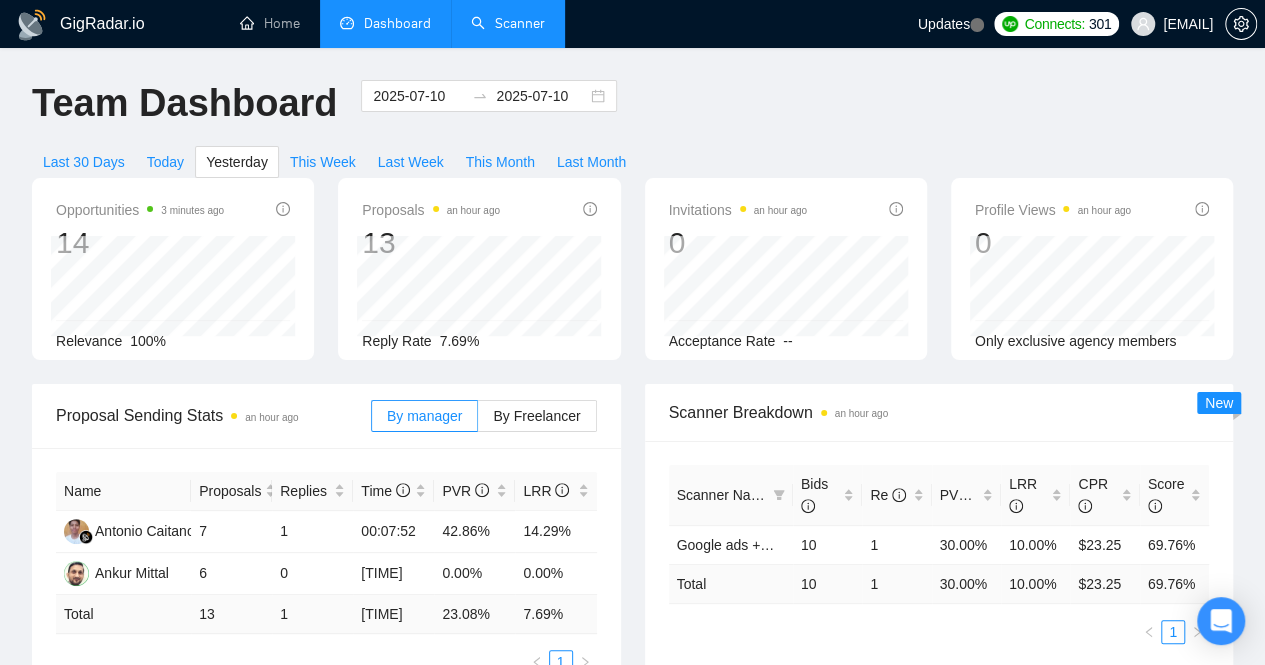 click on "Scanner" at bounding box center (508, 23) 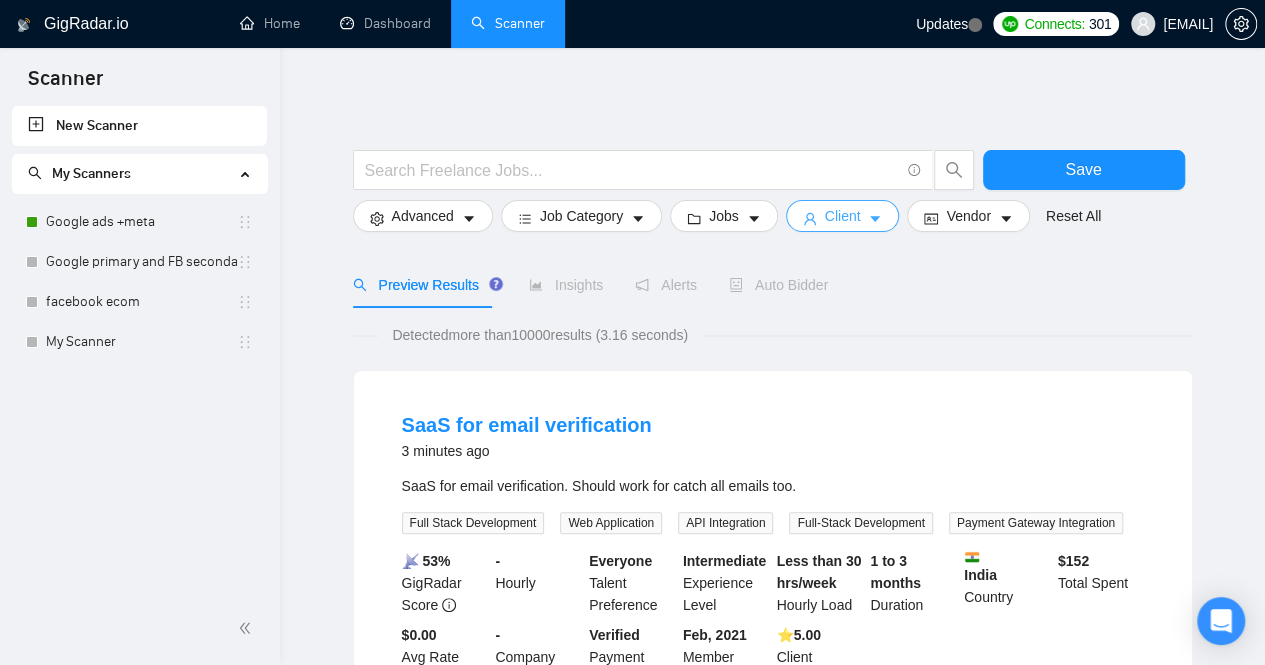 click on "Client" at bounding box center [843, 216] 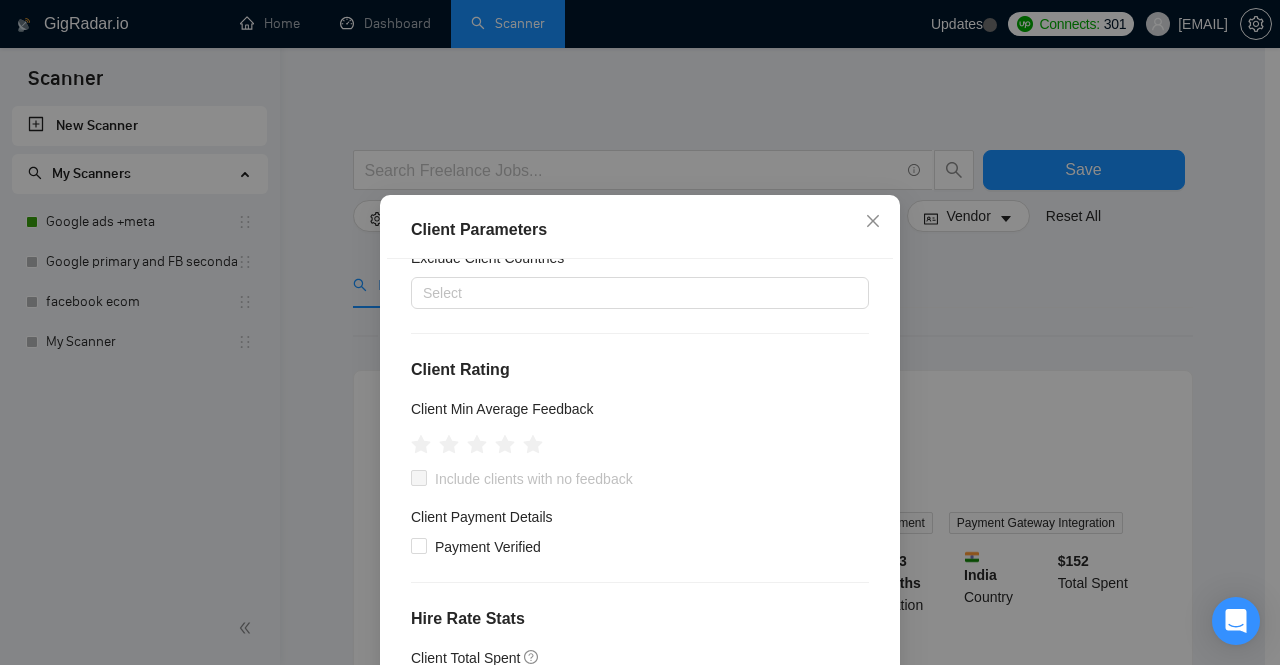 scroll, scrollTop: 0, scrollLeft: 0, axis: both 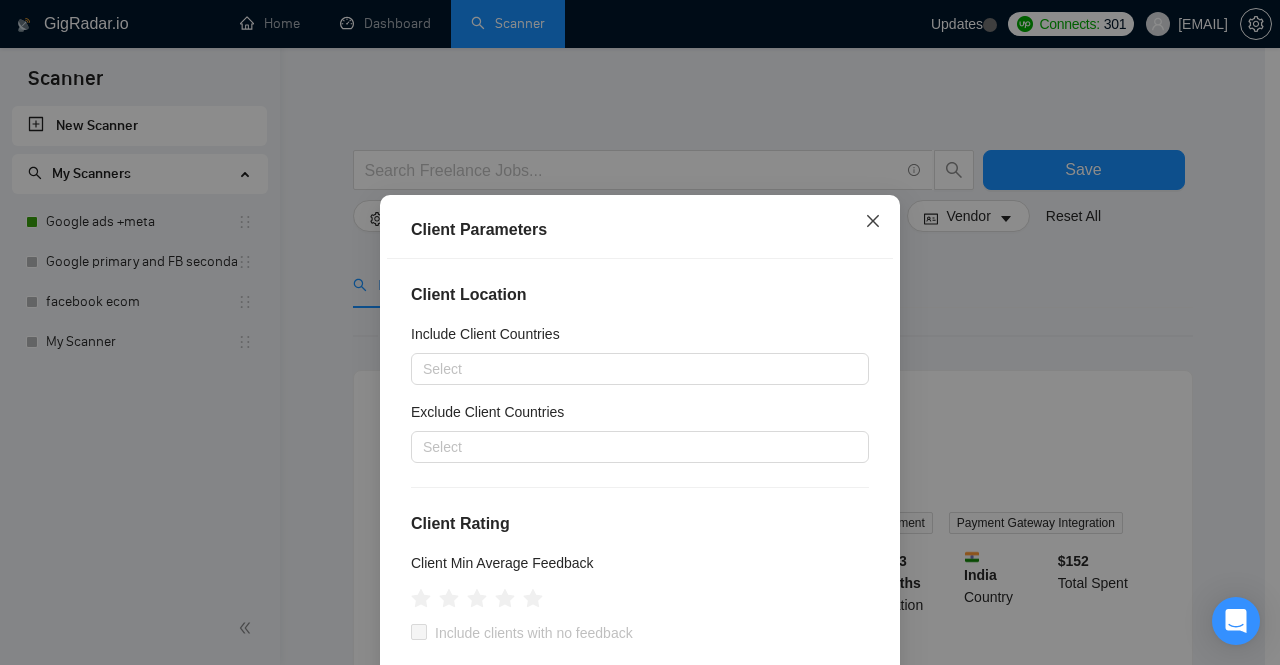 click 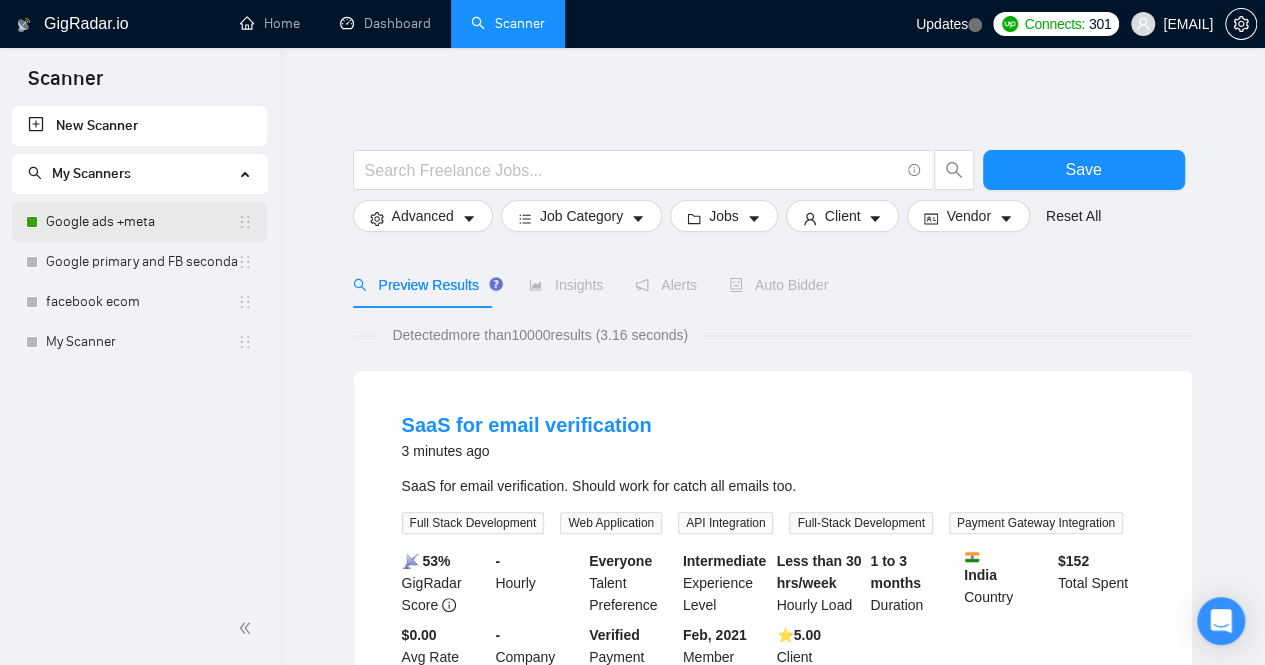 click on "Google ads +meta" at bounding box center (141, 222) 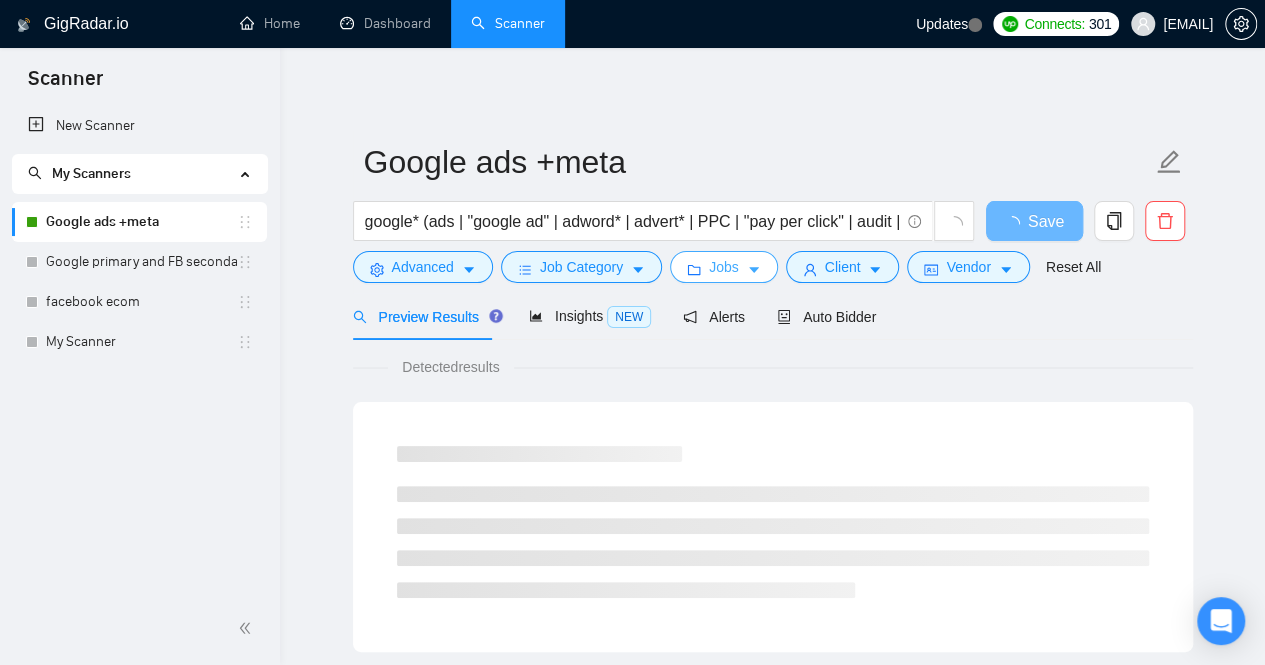 click on "Jobs" at bounding box center [724, 267] 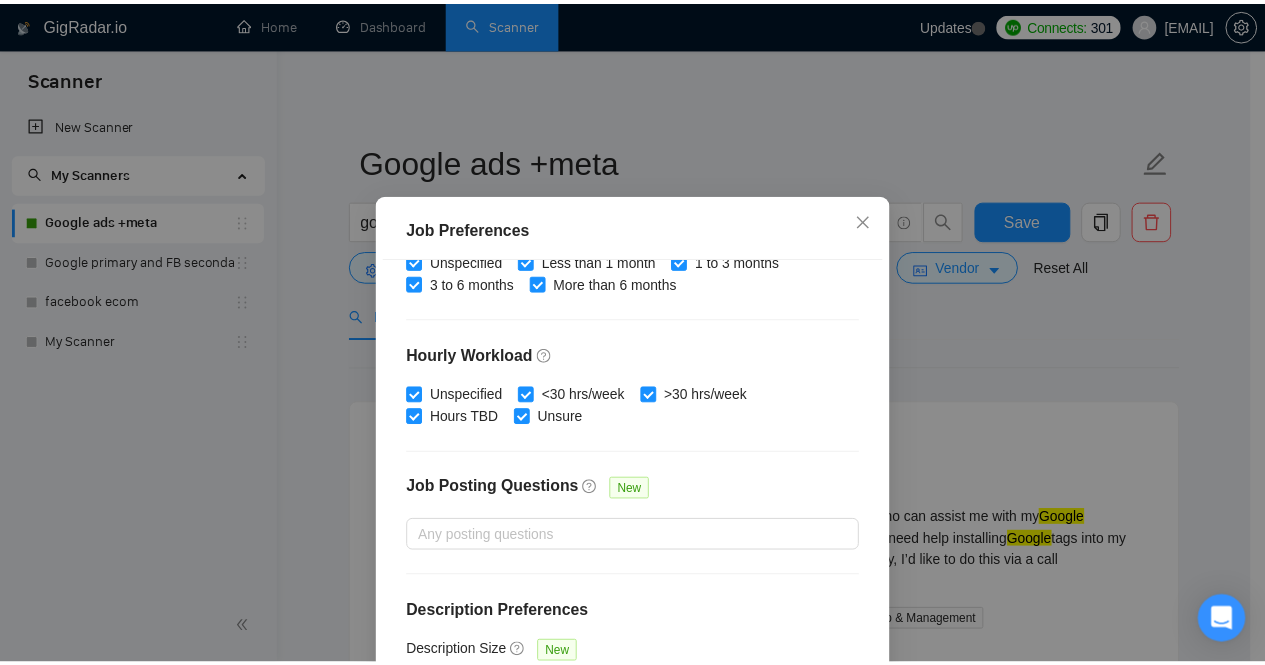 scroll, scrollTop: 0, scrollLeft: 0, axis: both 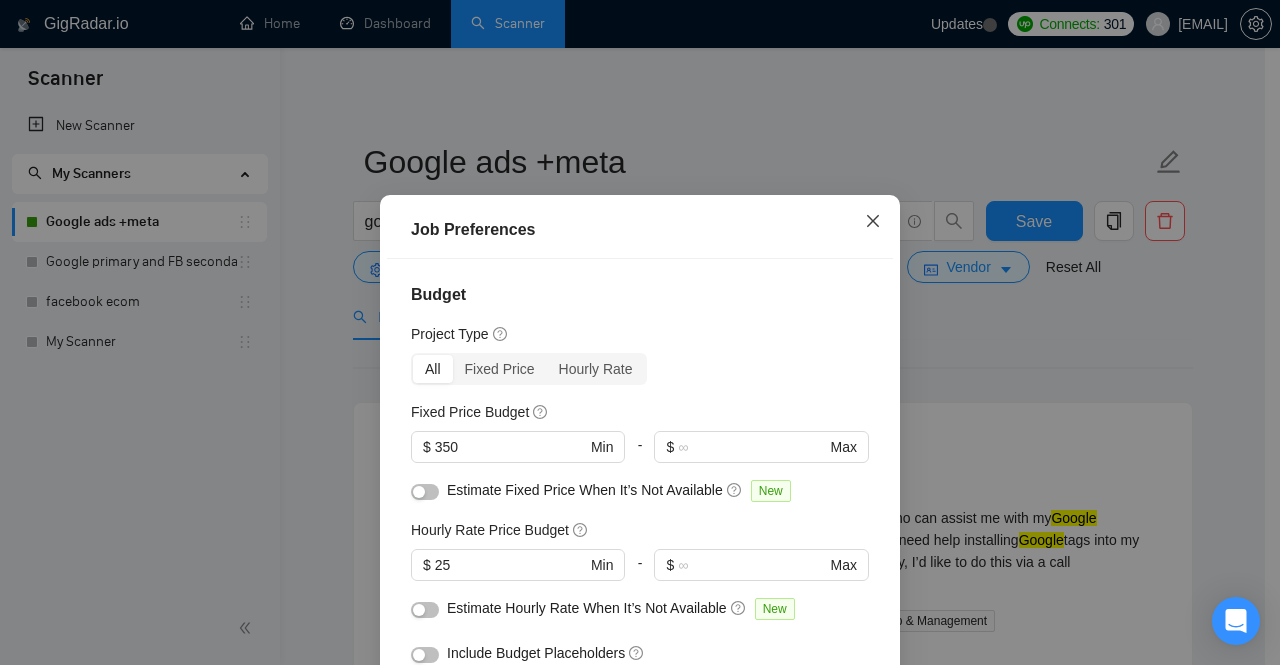 click 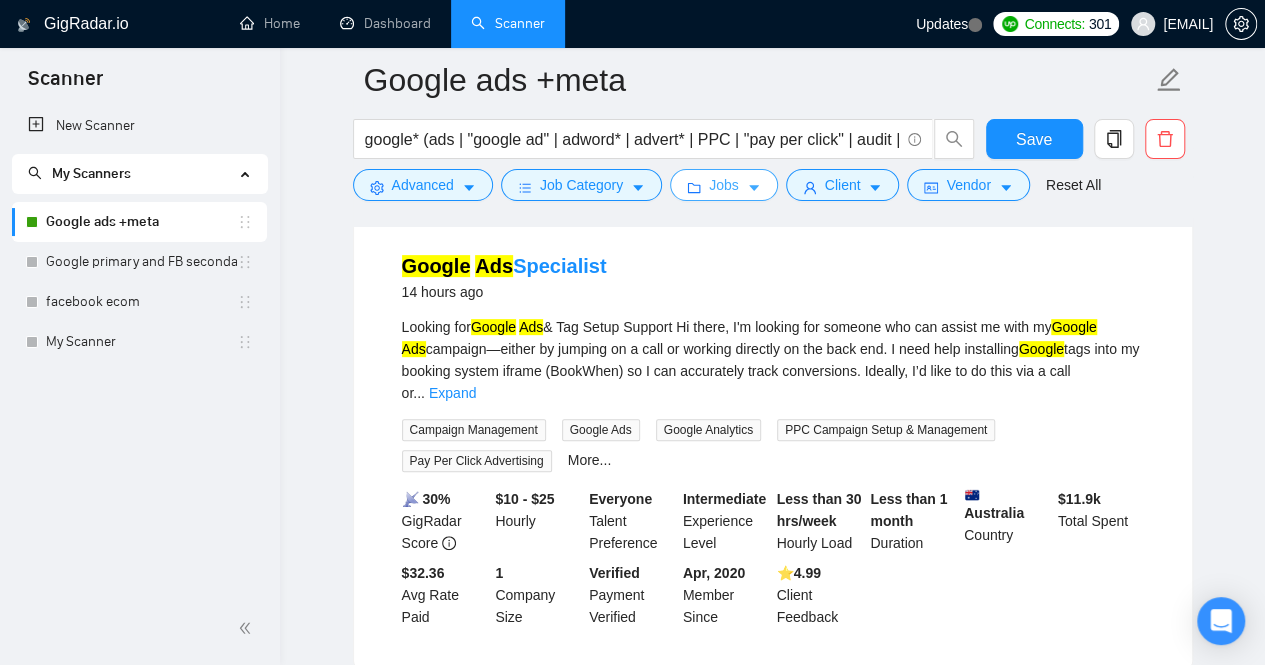 scroll, scrollTop: 0, scrollLeft: 0, axis: both 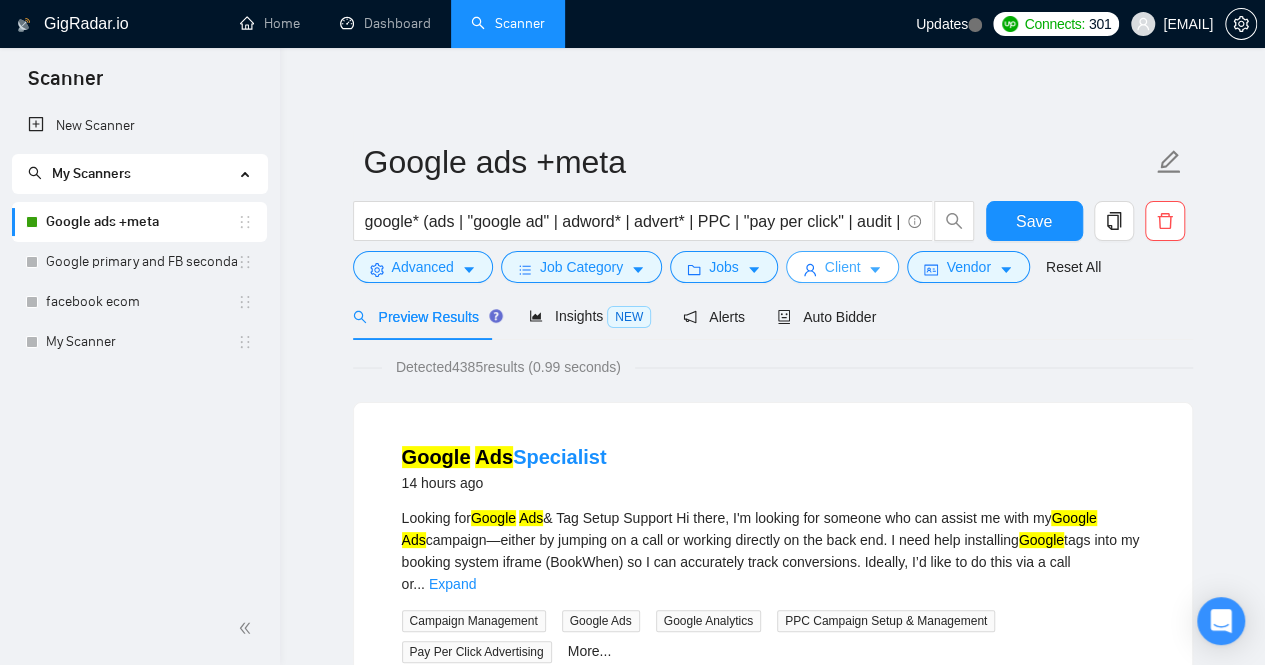 click on "Client" at bounding box center (843, 267) 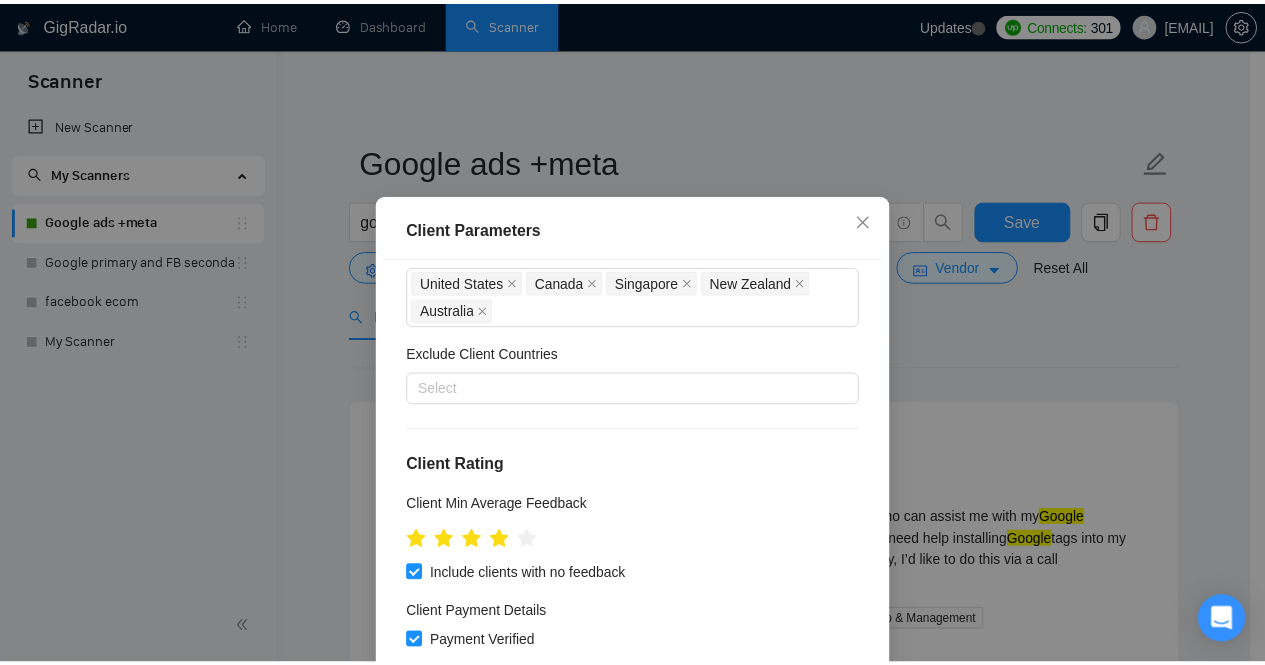 scroll, scrollTop: 0, scrollLeft: 0, axis: both 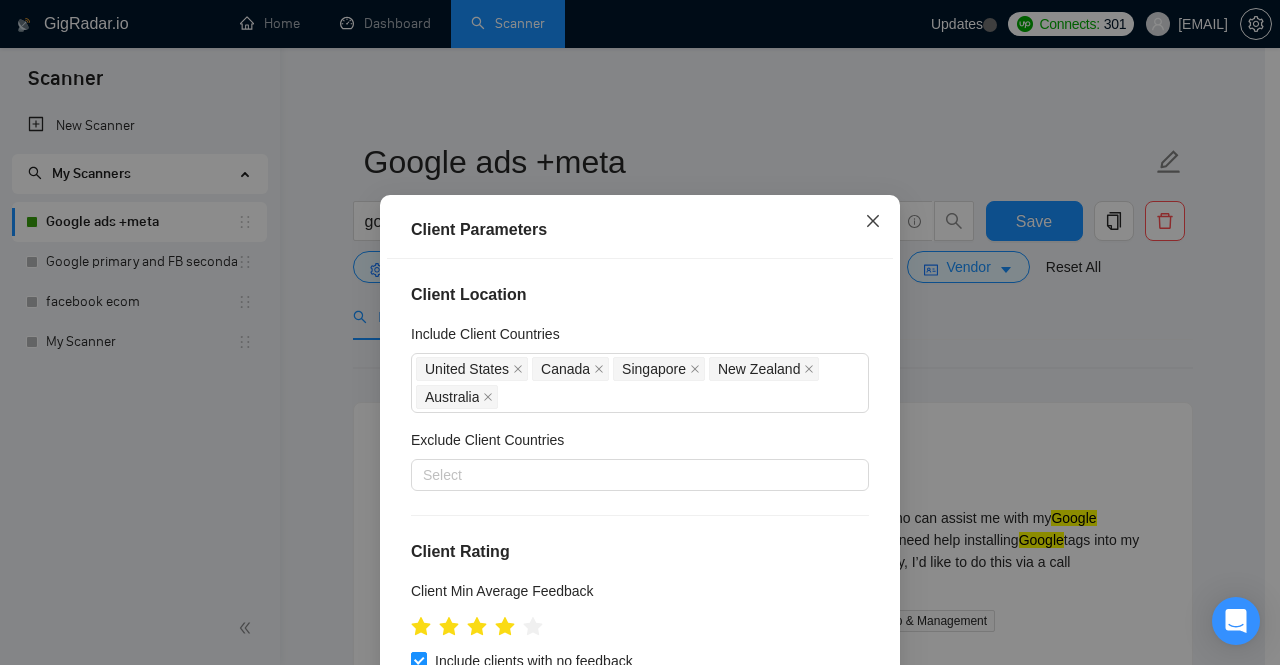 click 